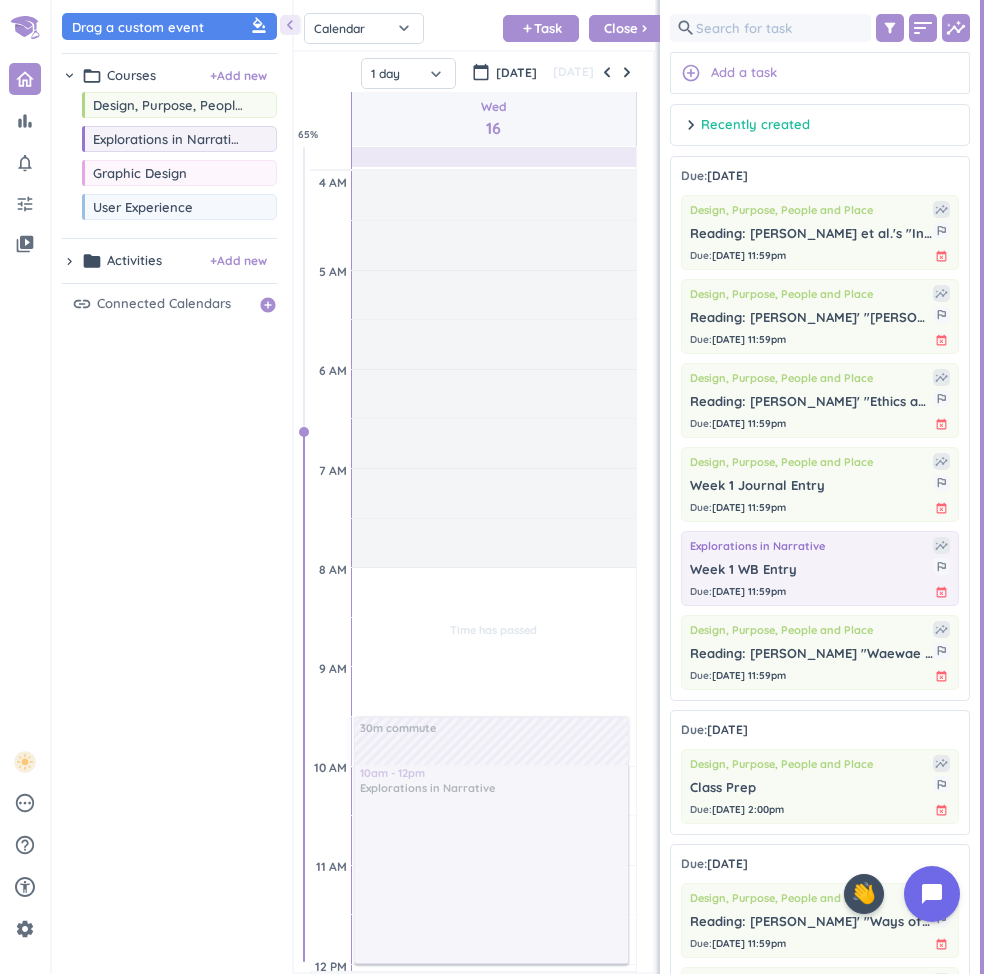 scroll, scrollTop: 0, scrollLeft: 0, axis: both 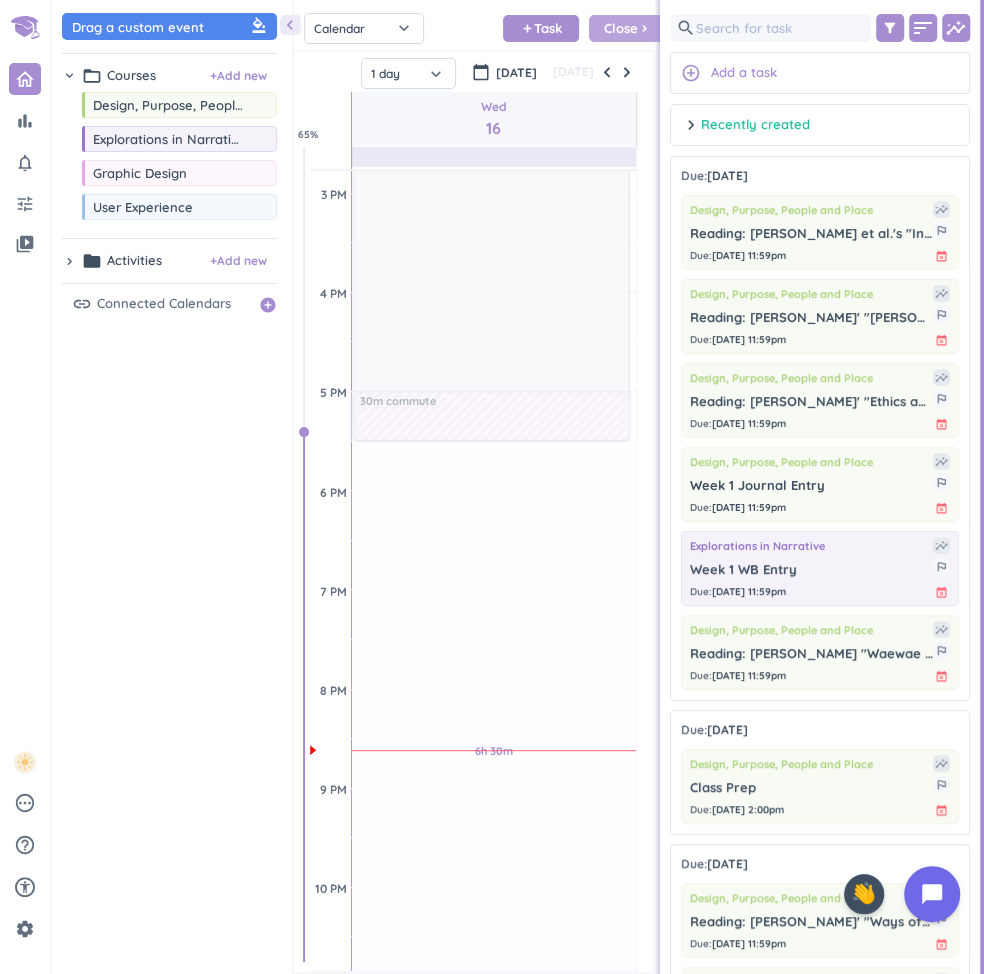 click on "Close" at bounding box center [621, 28] 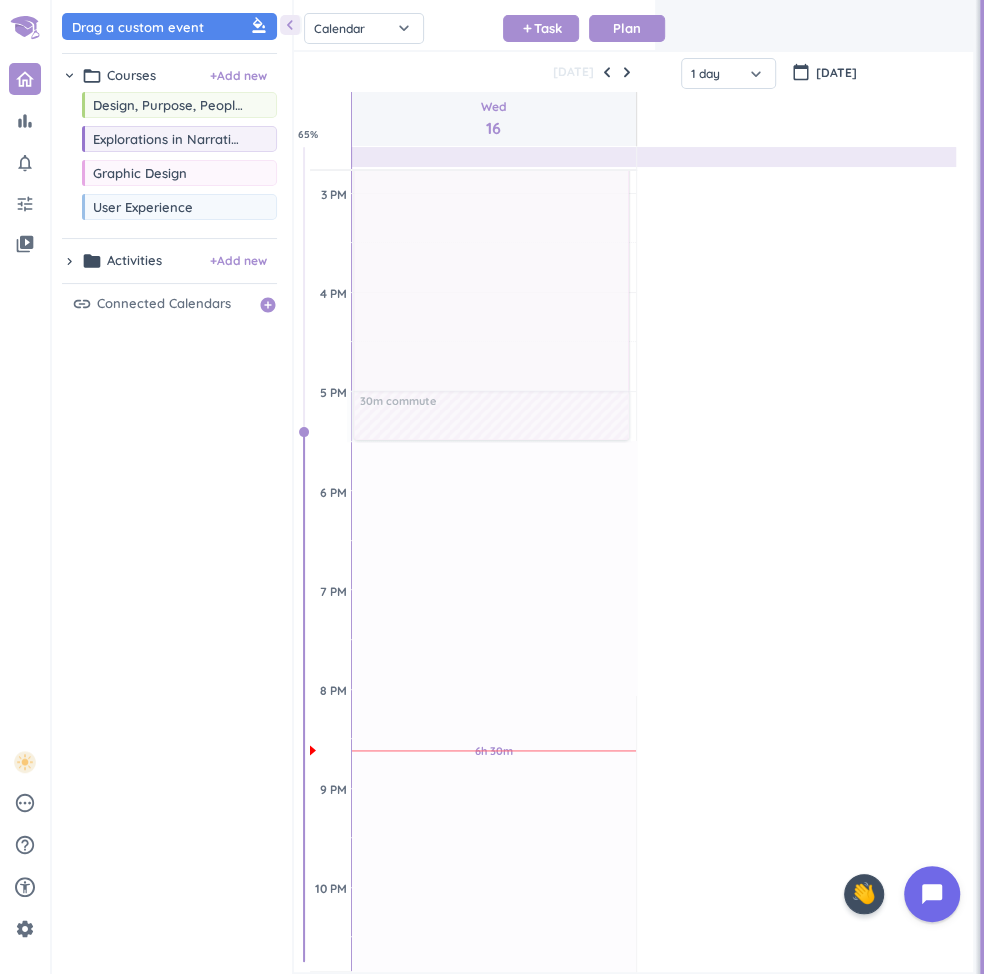 scroll, scrollTop: 1, scrollLeft: 0, axis: vertical 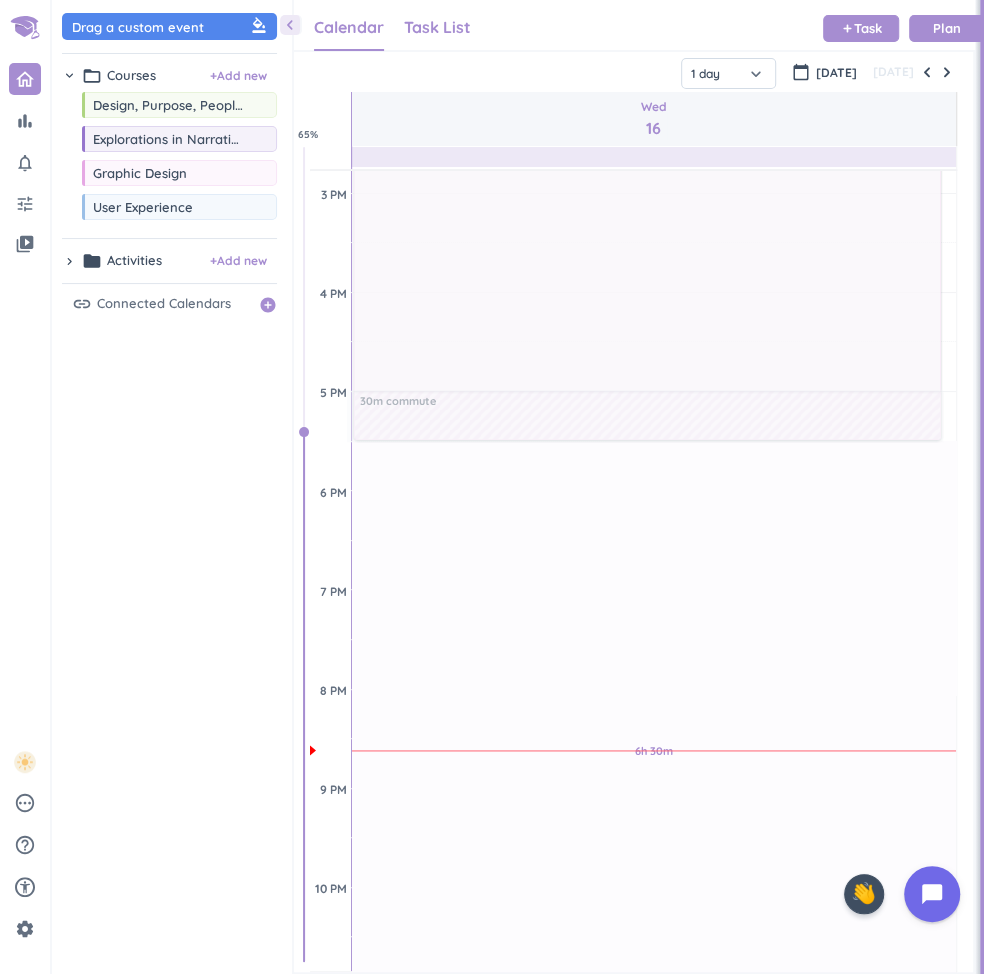 click on "Task List" at bounding box center (437, 27) 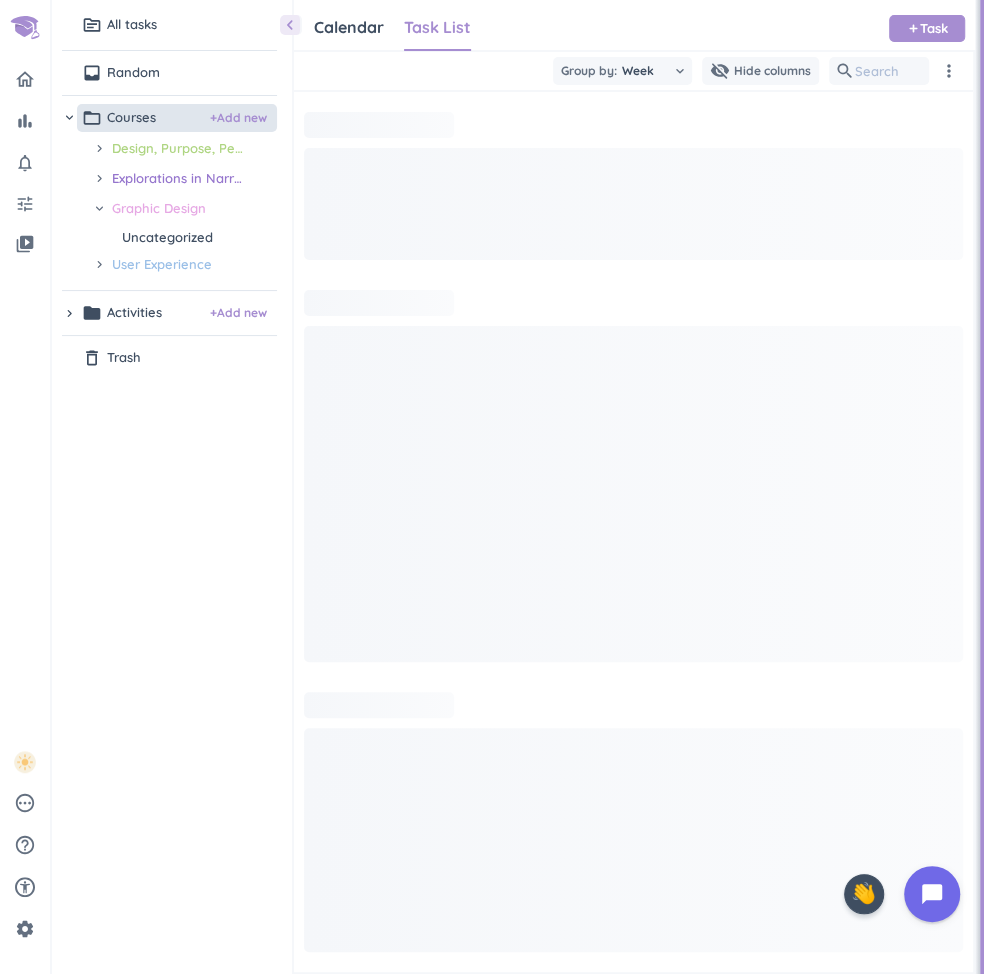 scroll, scrollTop: 1, scrollLeft: 1, axis: both 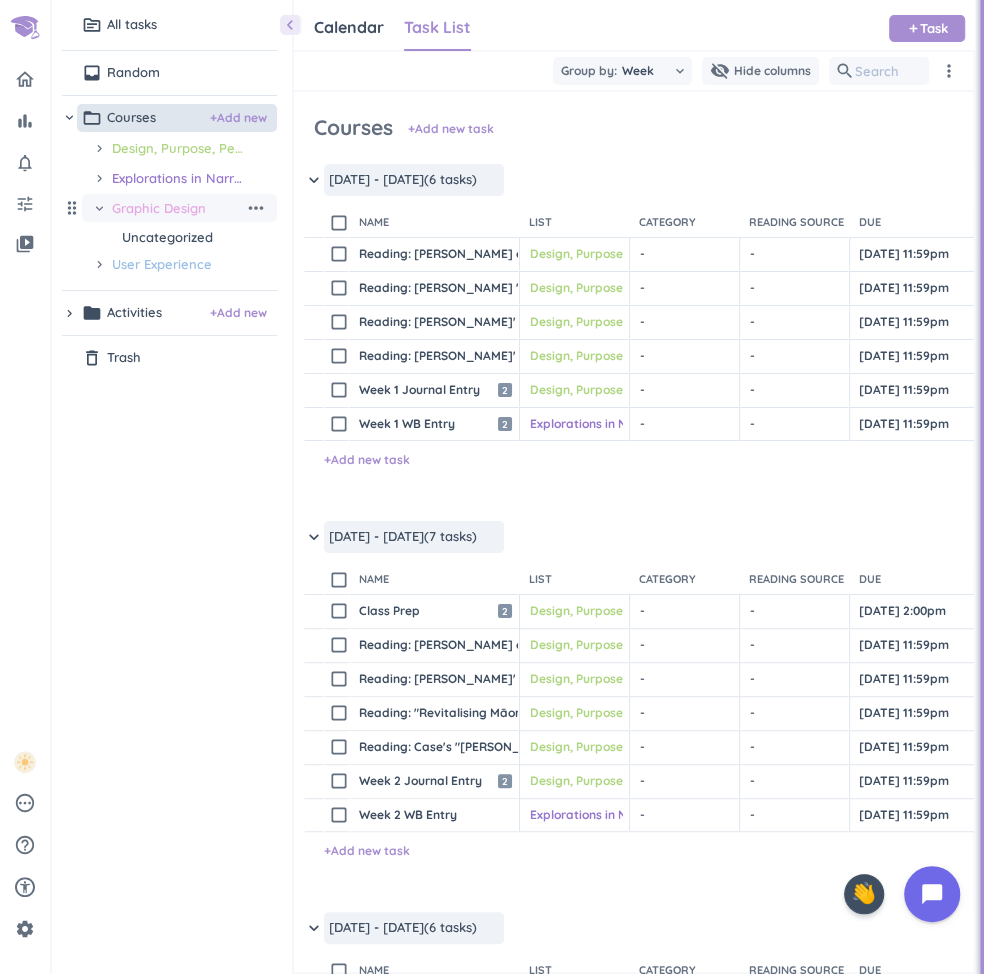 click on "Graphic Design" at bounding box center (178, 208) 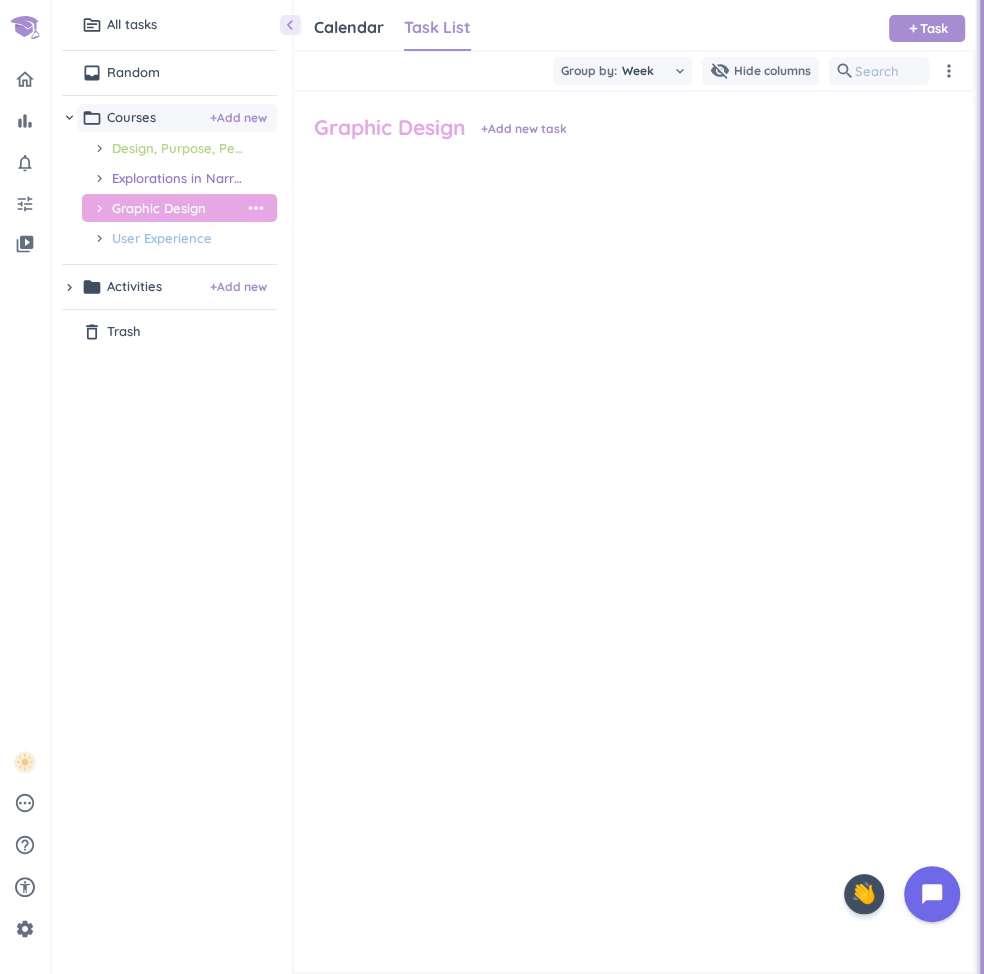 scroll, scrollTop: 2, scrollLeft: 1, axis: both 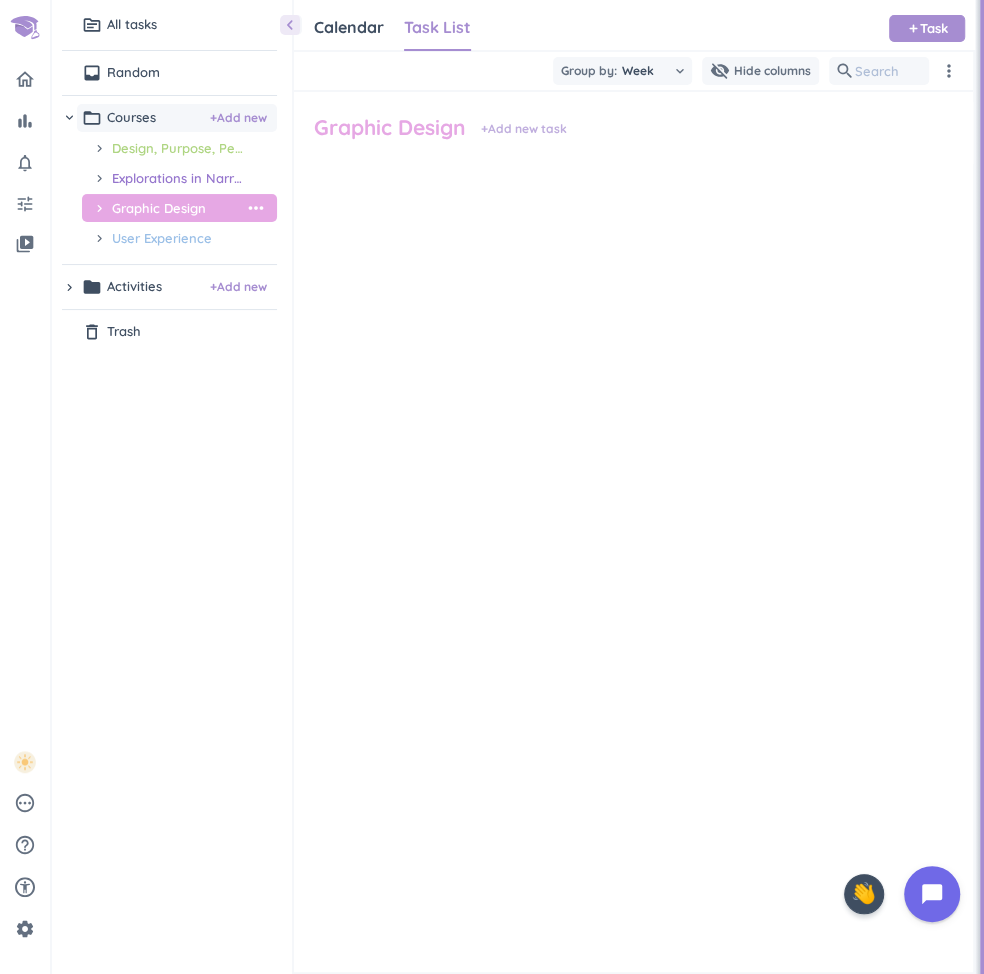 click on "+  Add new task" at bounding box center [524, 129] 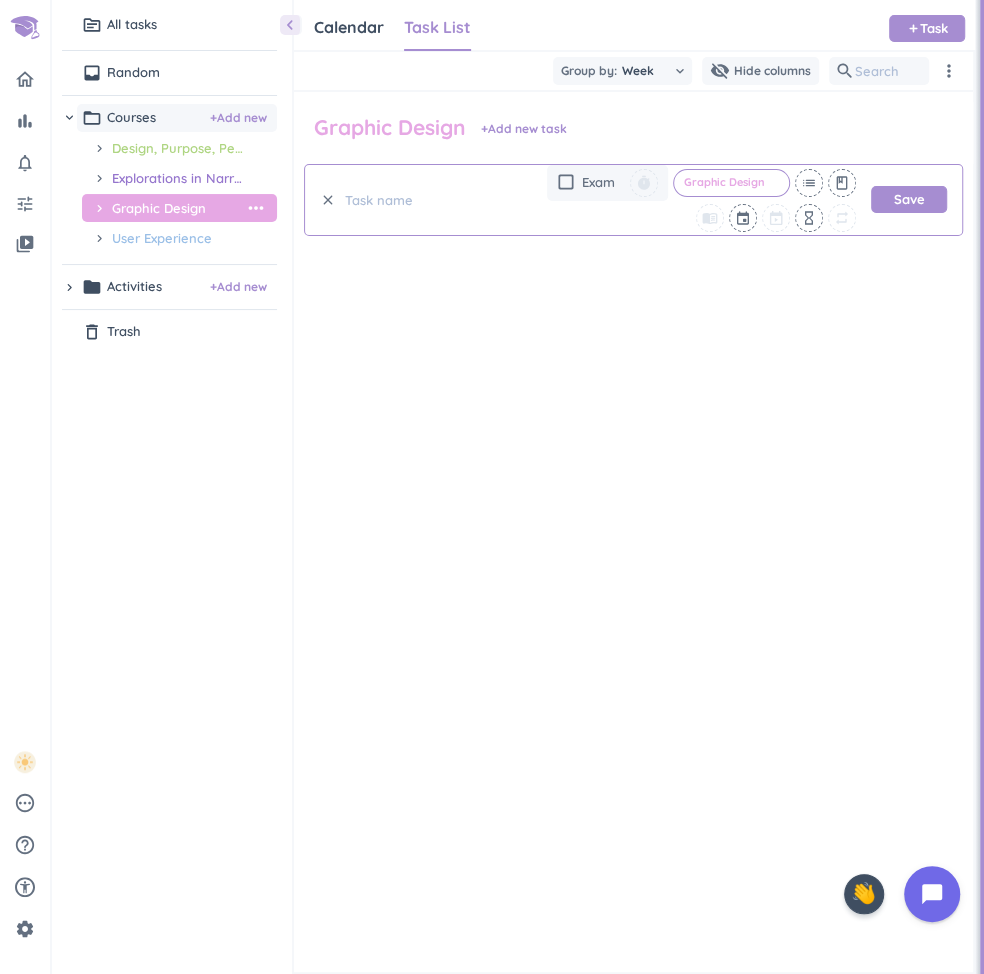 click at bounding box center (436, 200) 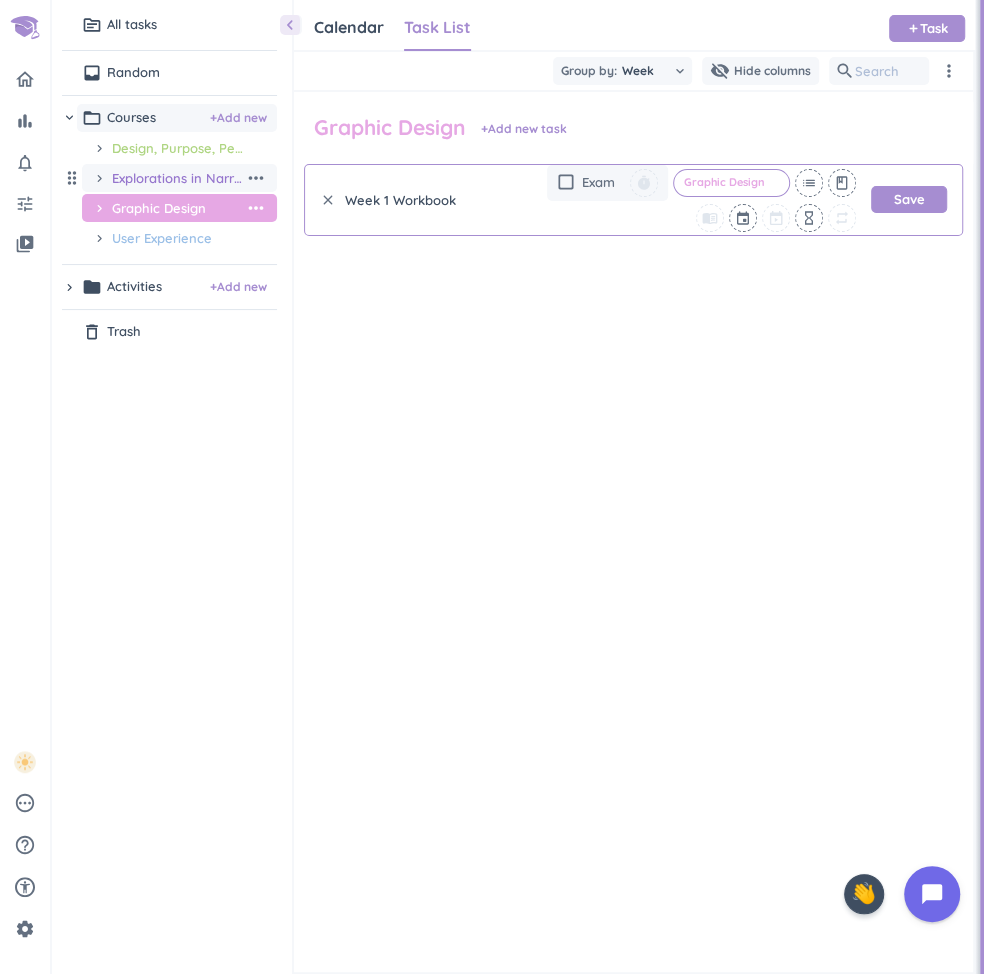 type on "Week 1 Workbook" 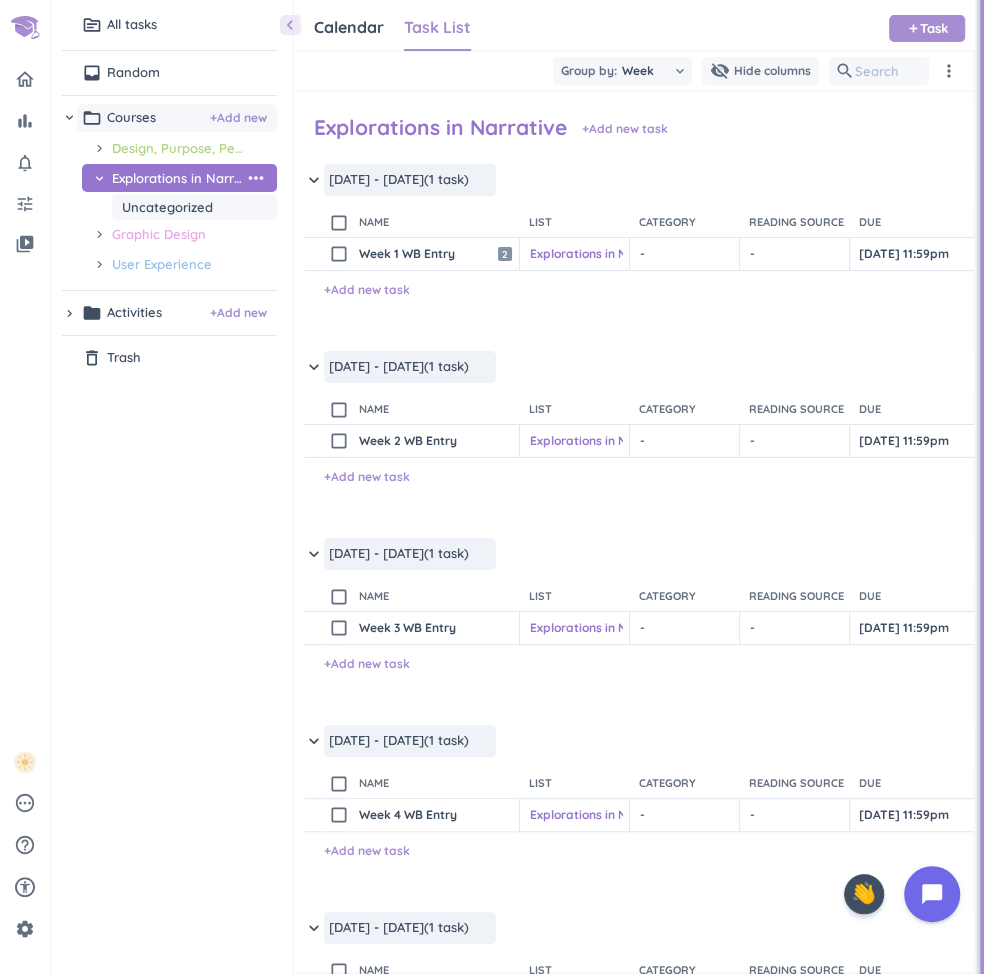 scroll, scrollTop: 2, scrollLeft: 1, axis: both 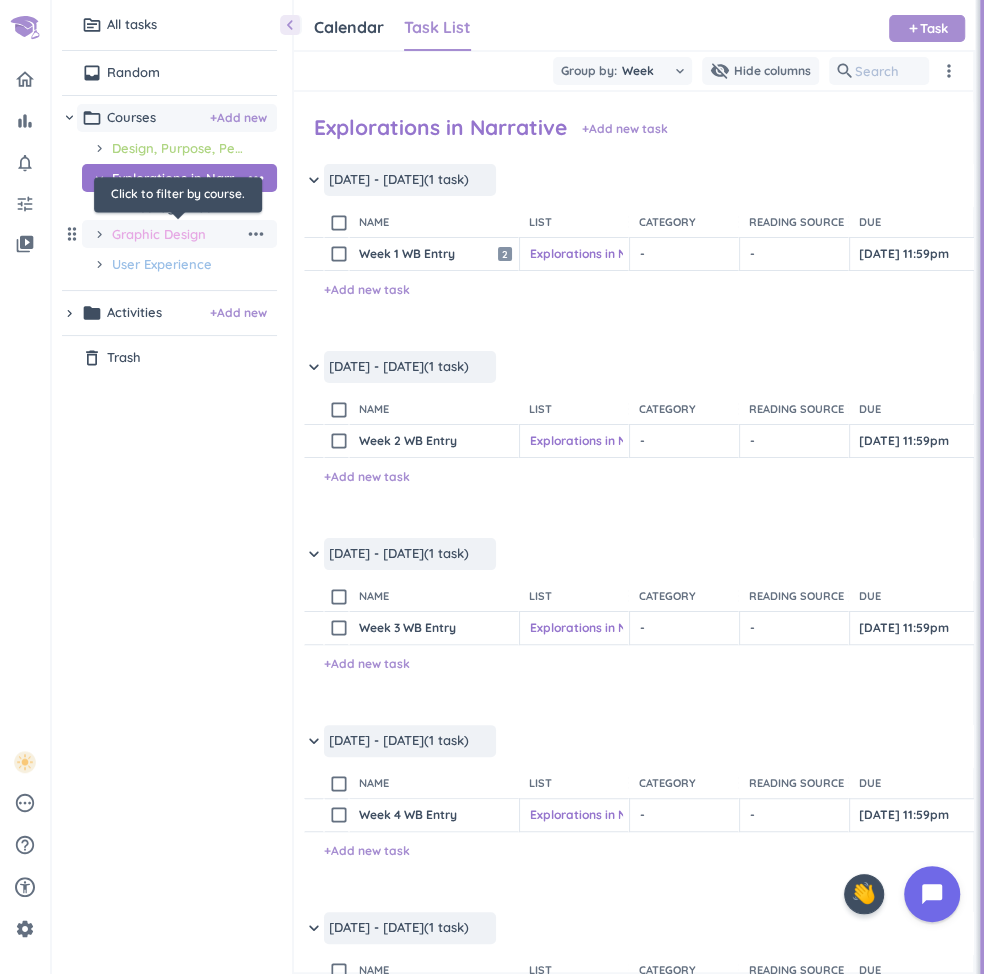 click on "Graphic Design" at bounding box center [178, 234] 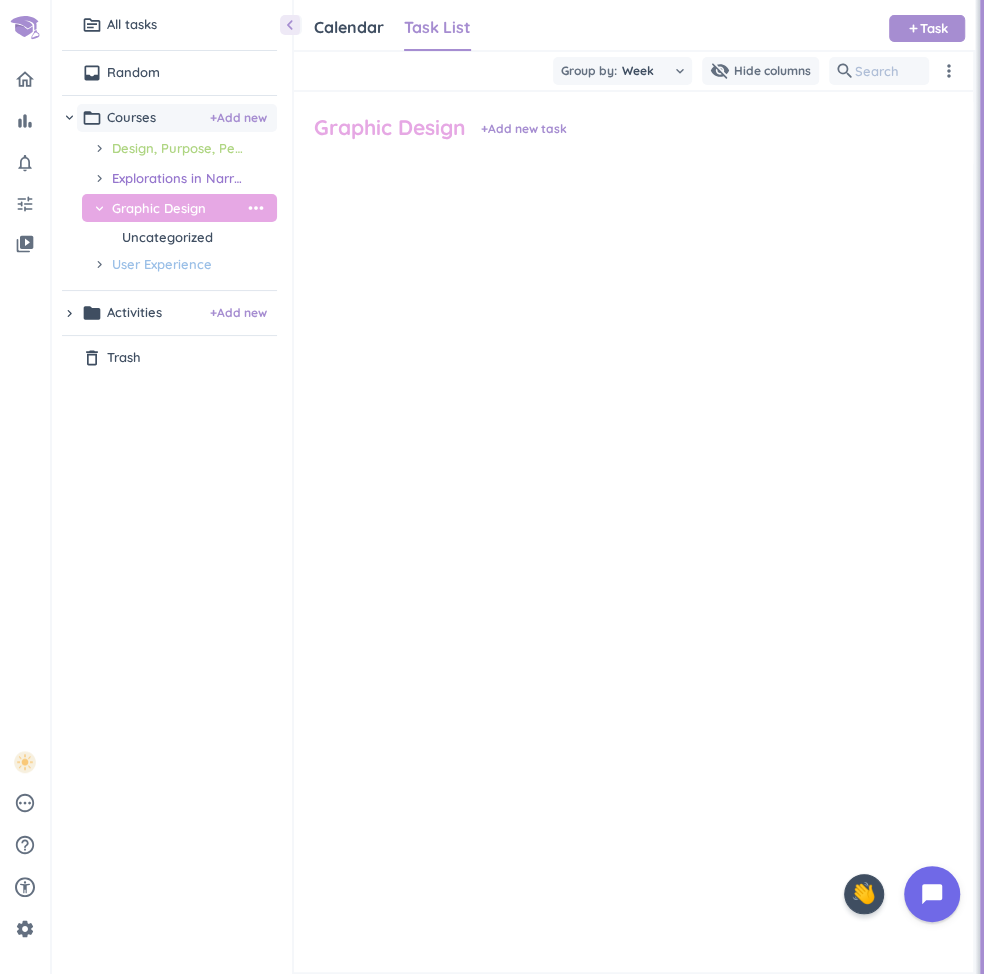 scroll, scrollTop: 2, scrollLeft: 1, axis: both 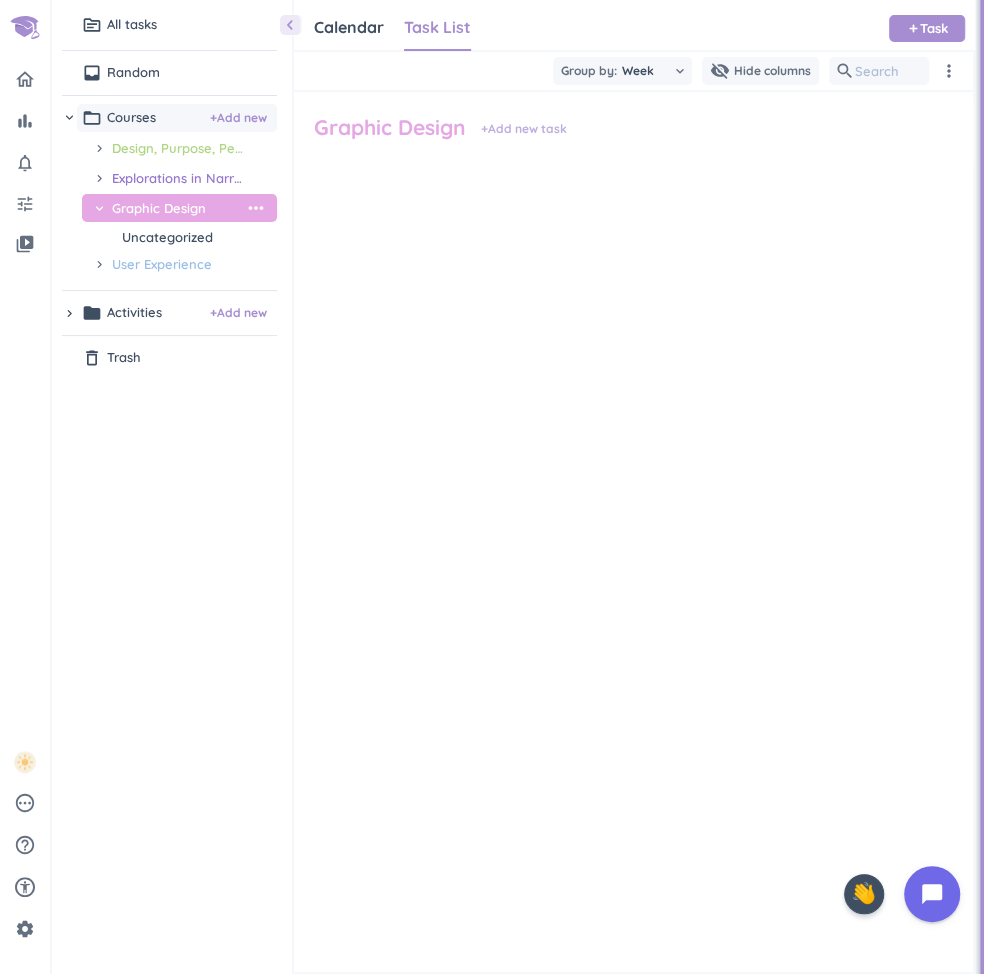 click on "+  Add new task" at bounding box center [524, 129] 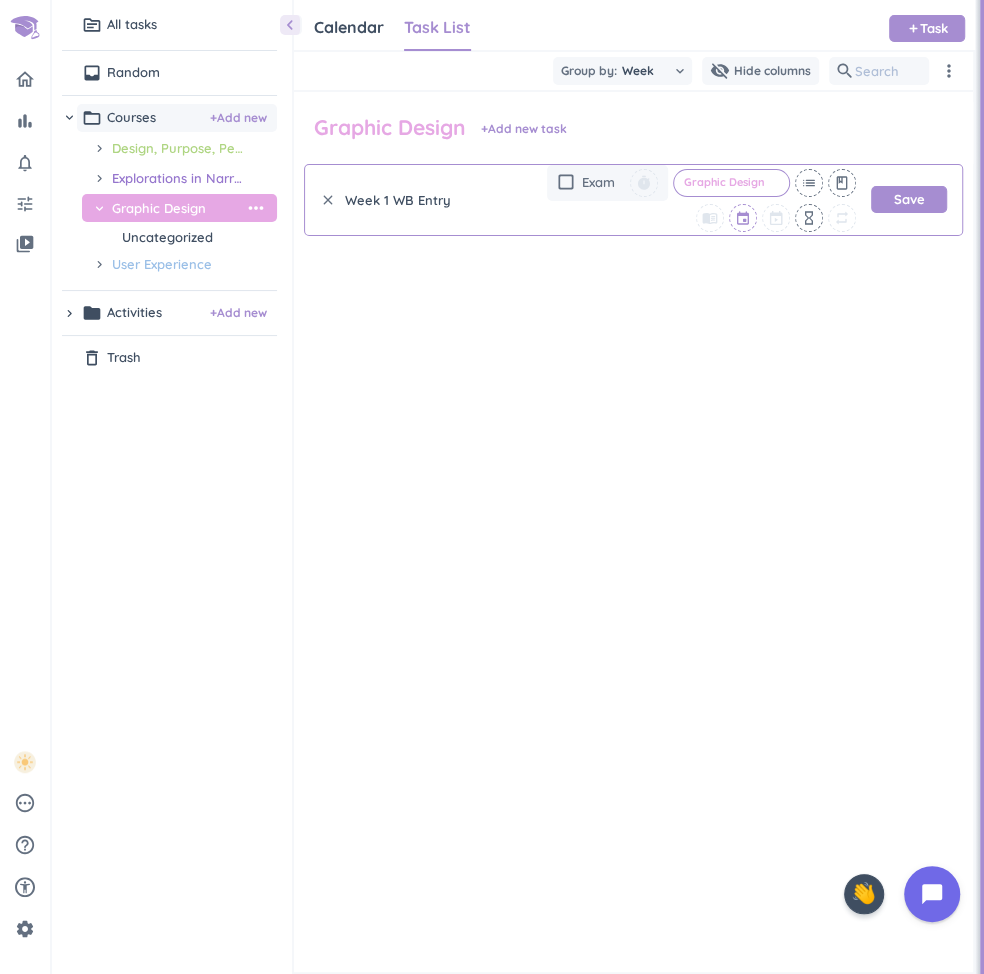 type on "Week 1 WB Entry" 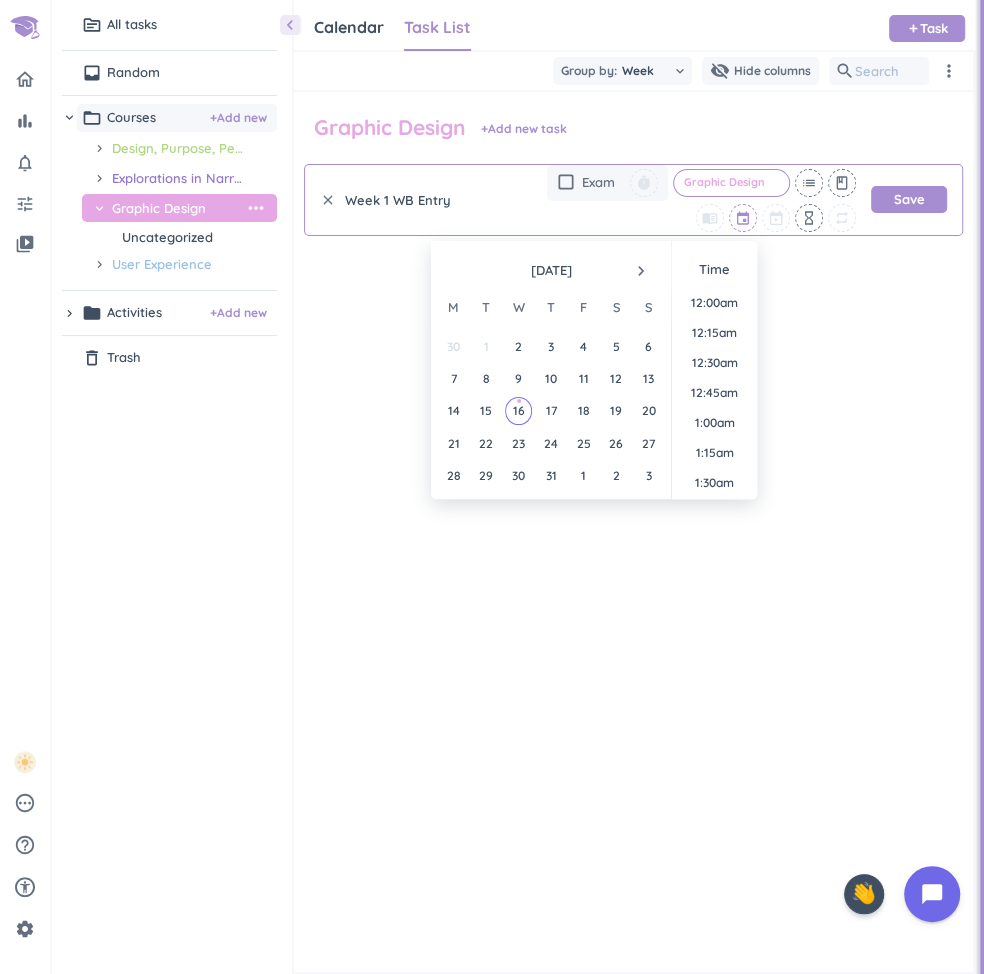 click at bounding box center [744, 218] 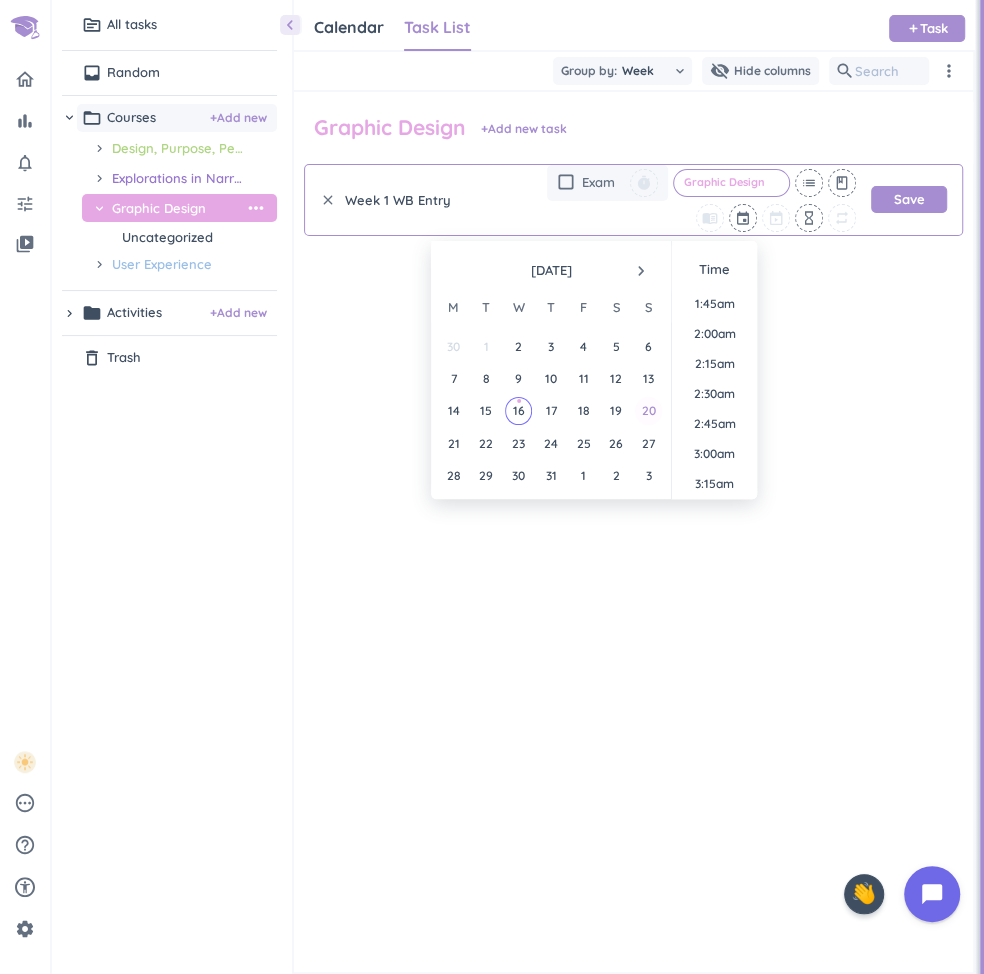 click on "20" at bounding box center [648, 410] 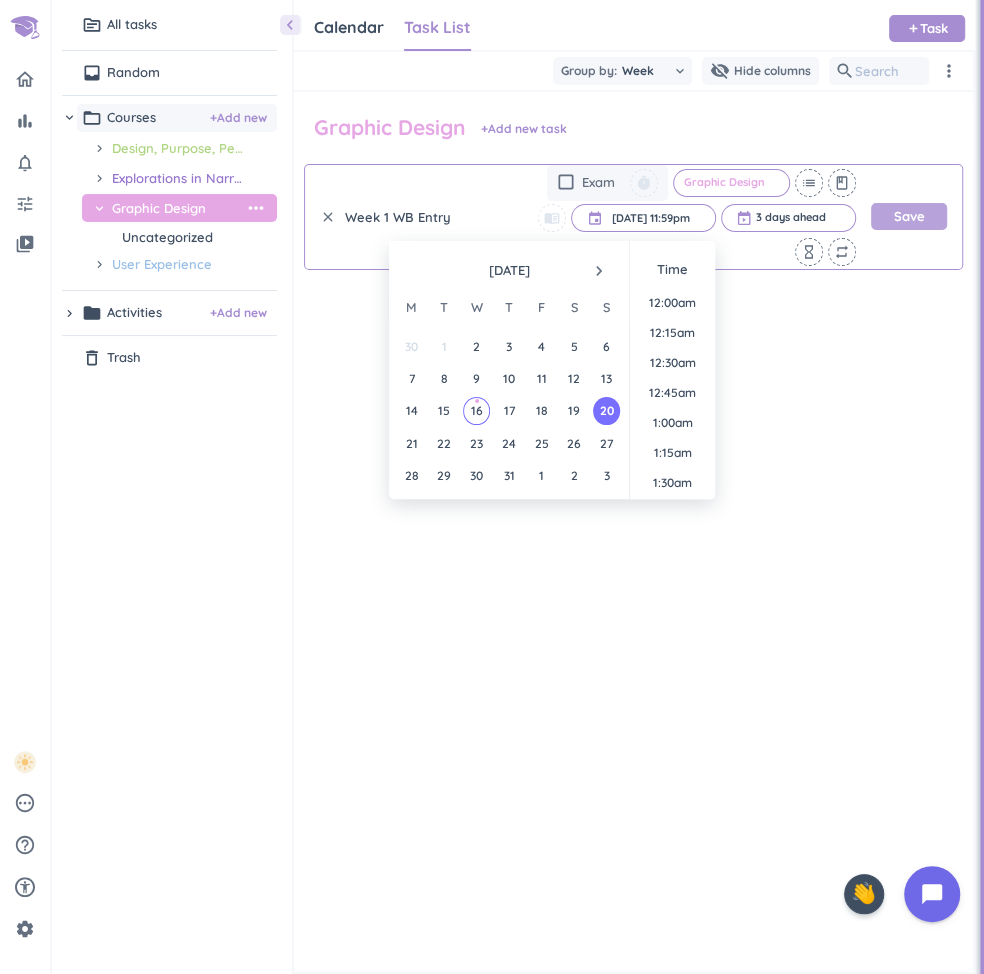 scroll, scrollTop: 2698, scrollLeft: 0, axis: vertical 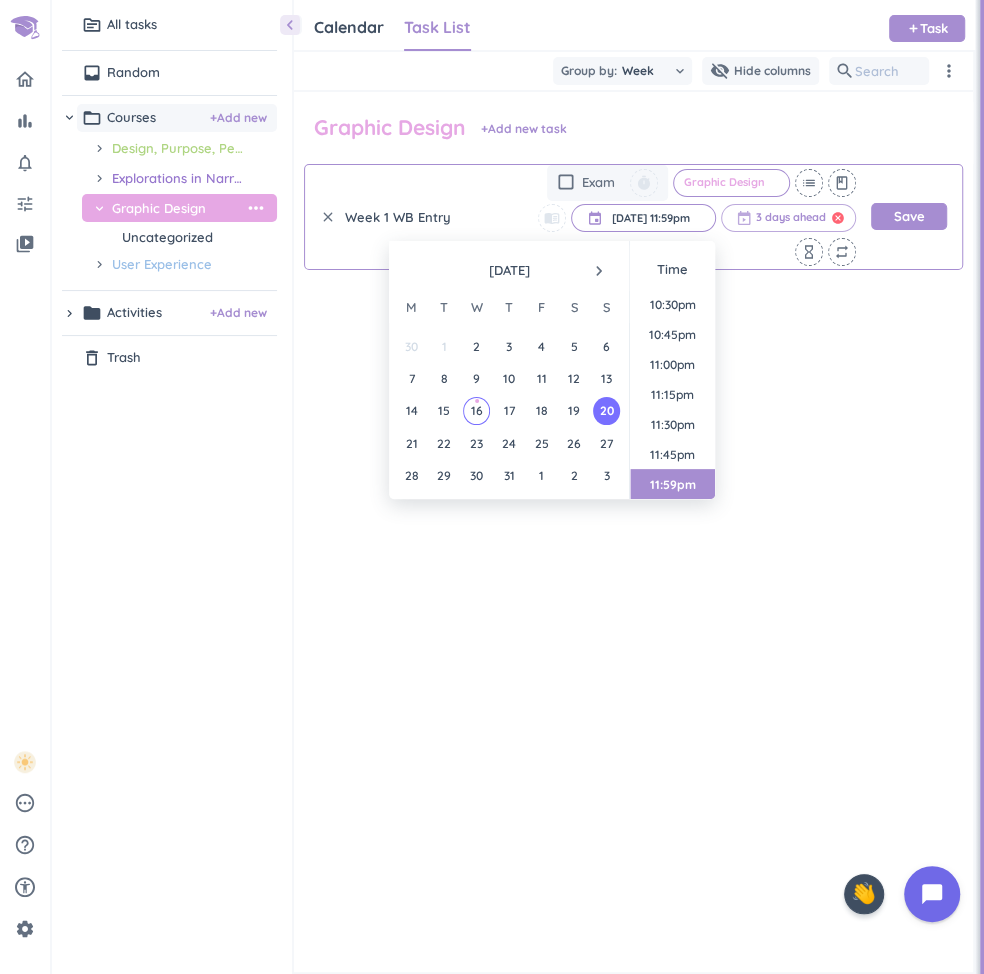click on "cancel" at bounding box center [838, 218] 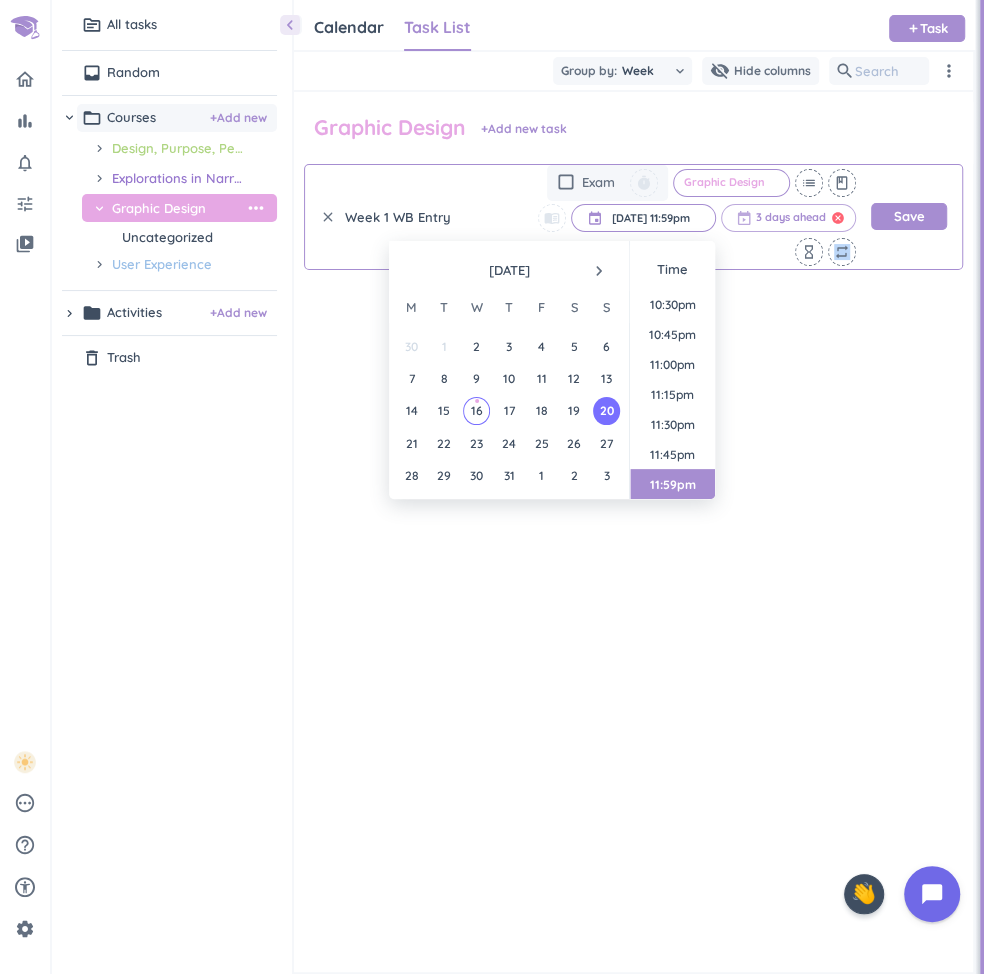 click on "repeat" at bounding box center (842, 252) 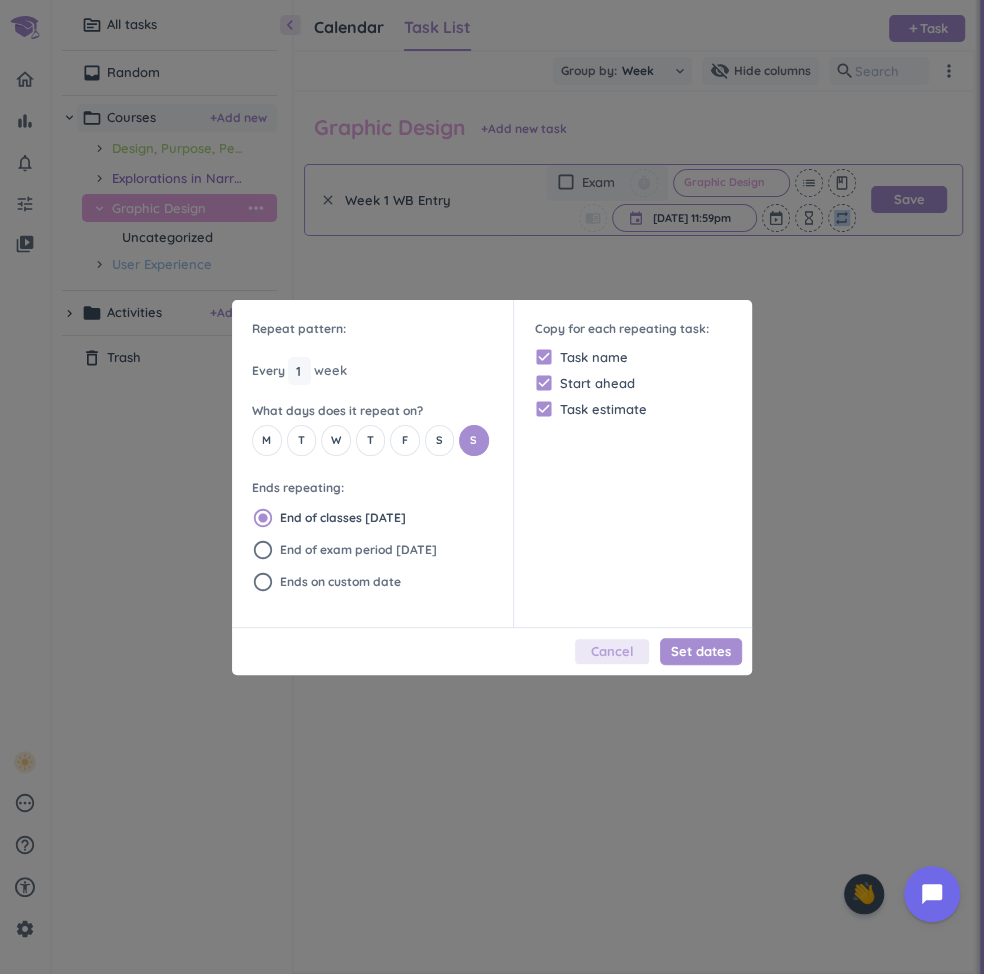 click on "Cancel" at bounding box center [612, 651] 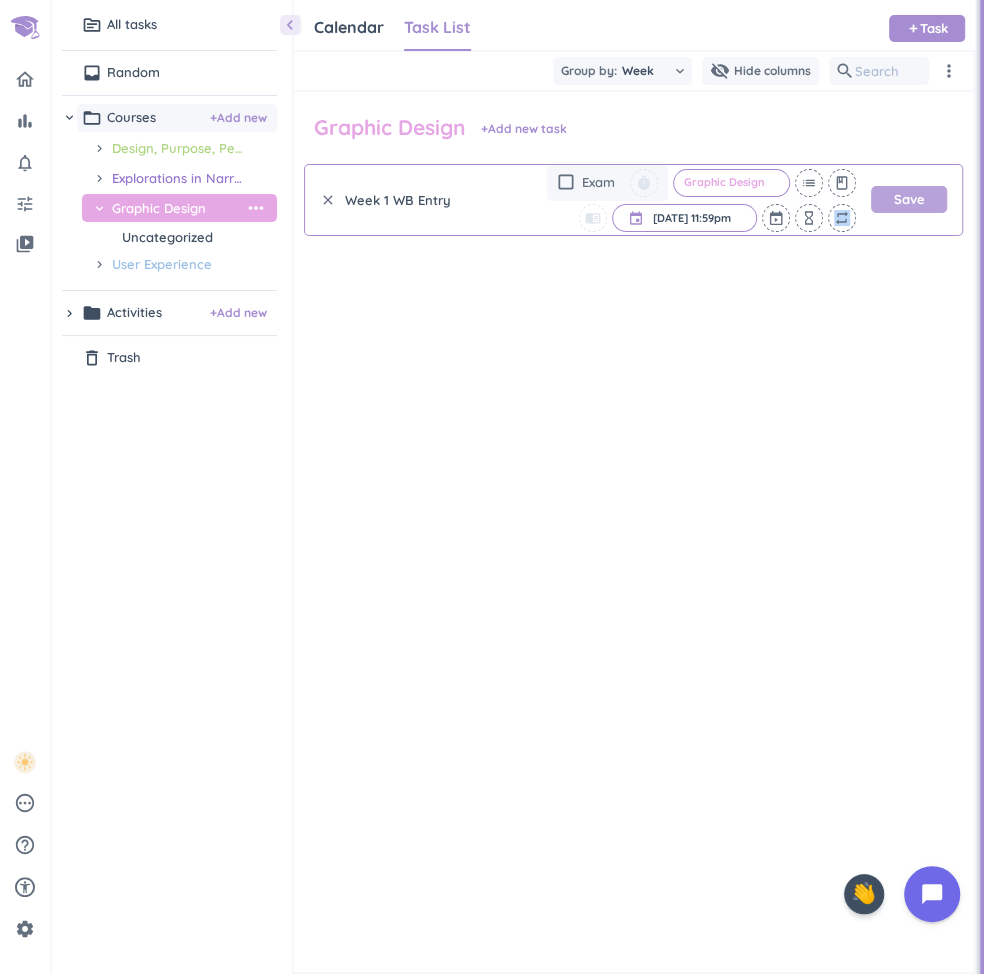 click on "Save" at bounding box center [909, 199] 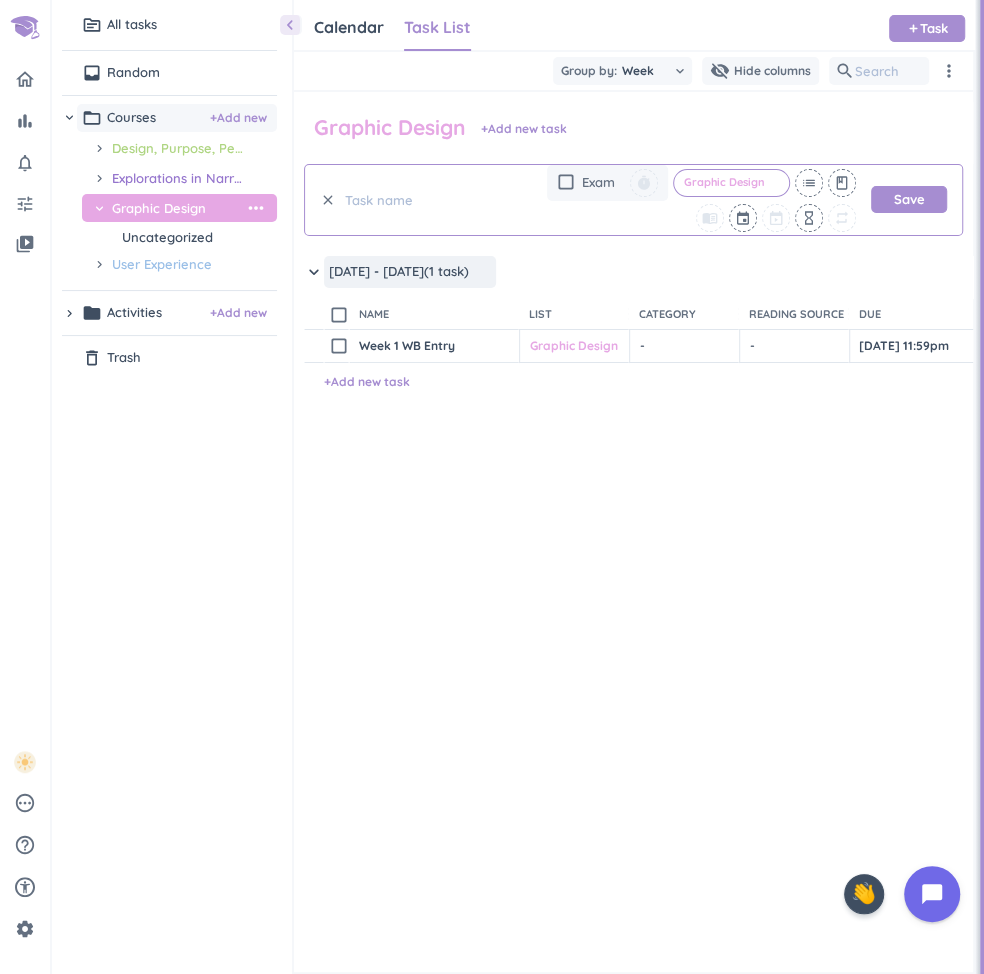 click at bounding box center (436, 200) 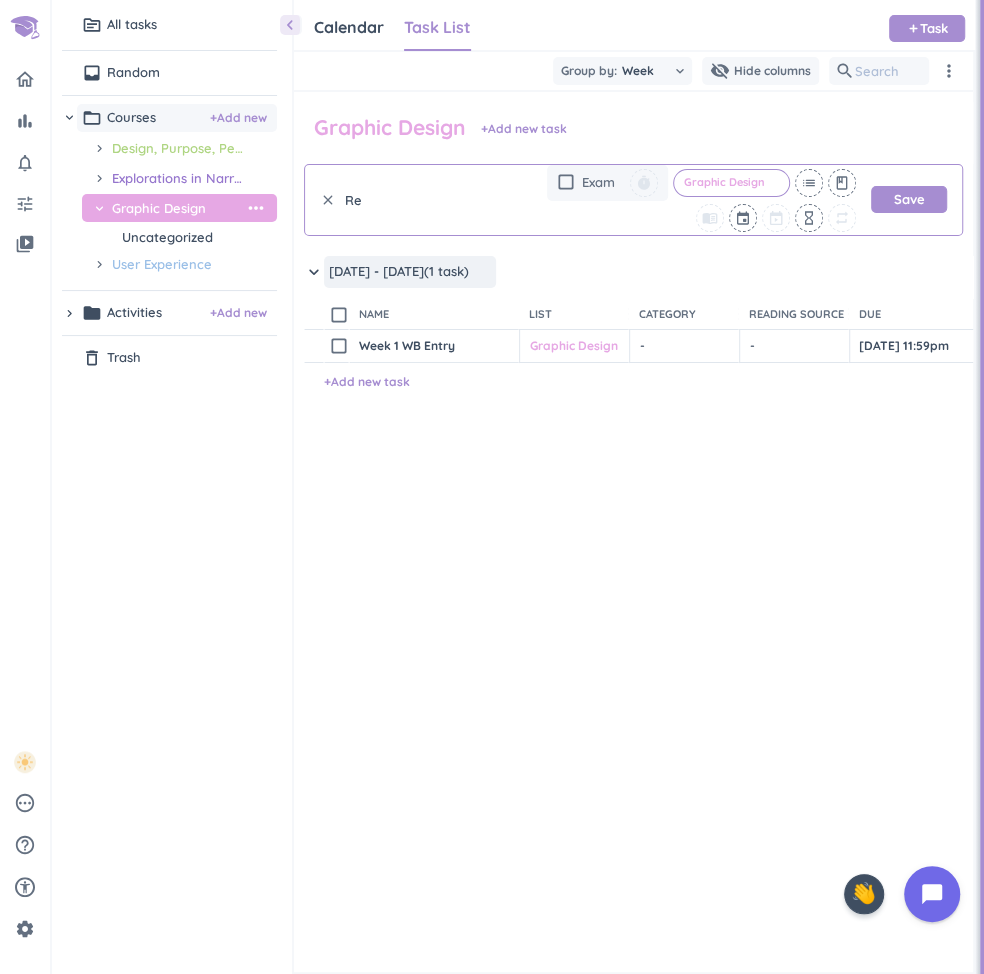 type on "R" 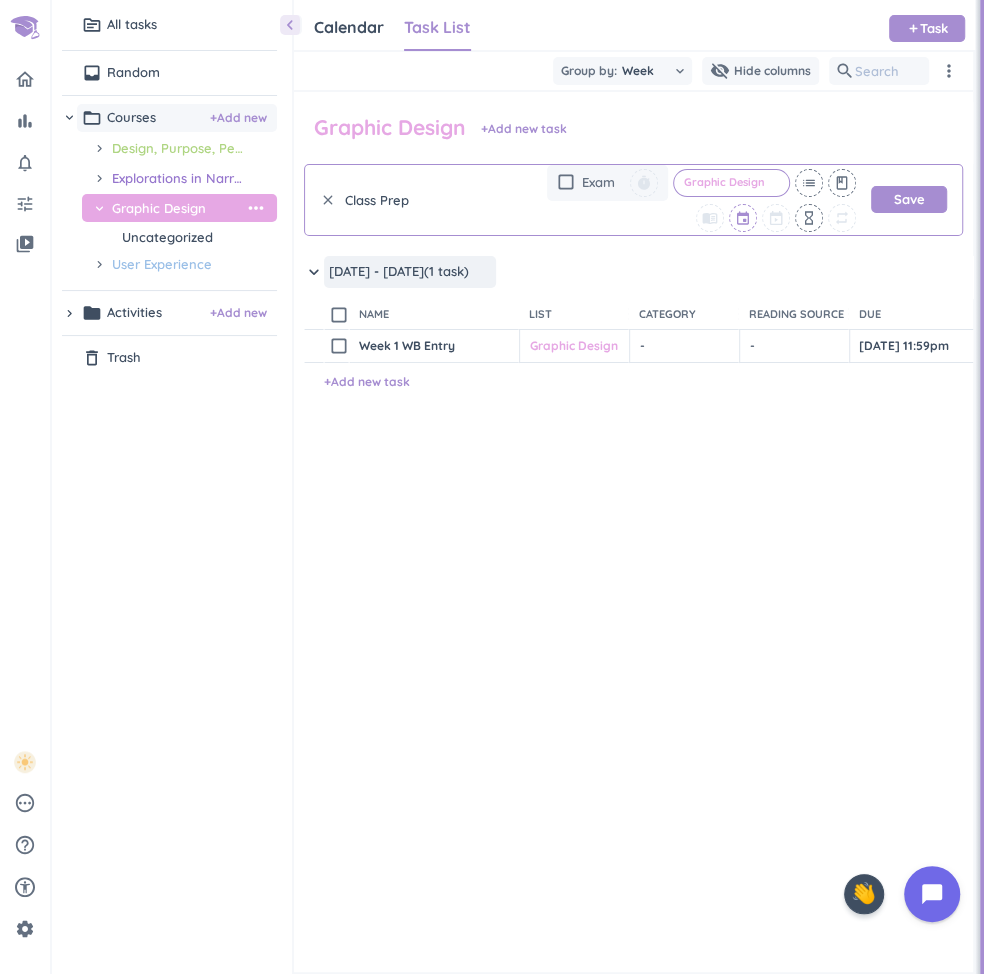 type on "Class Prep" 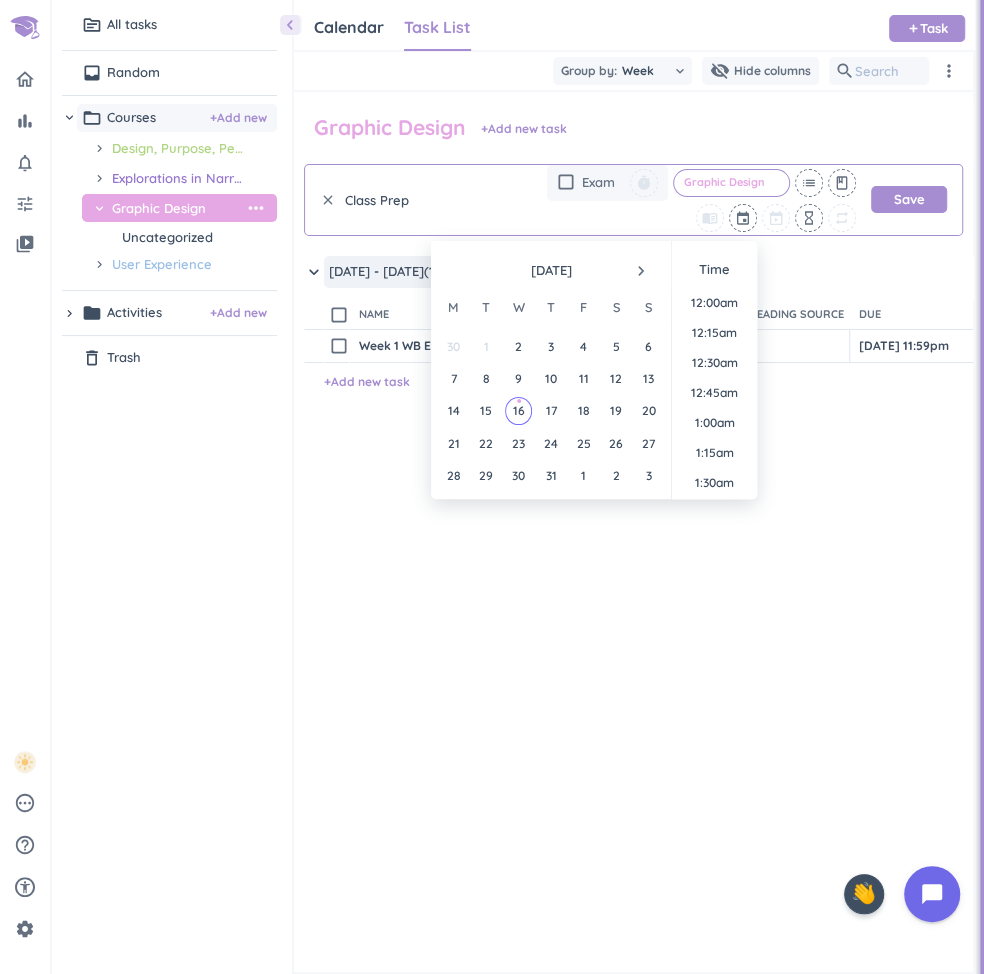 scroll, scrollTop: 209, scrollLeft: 0, axis: vertical 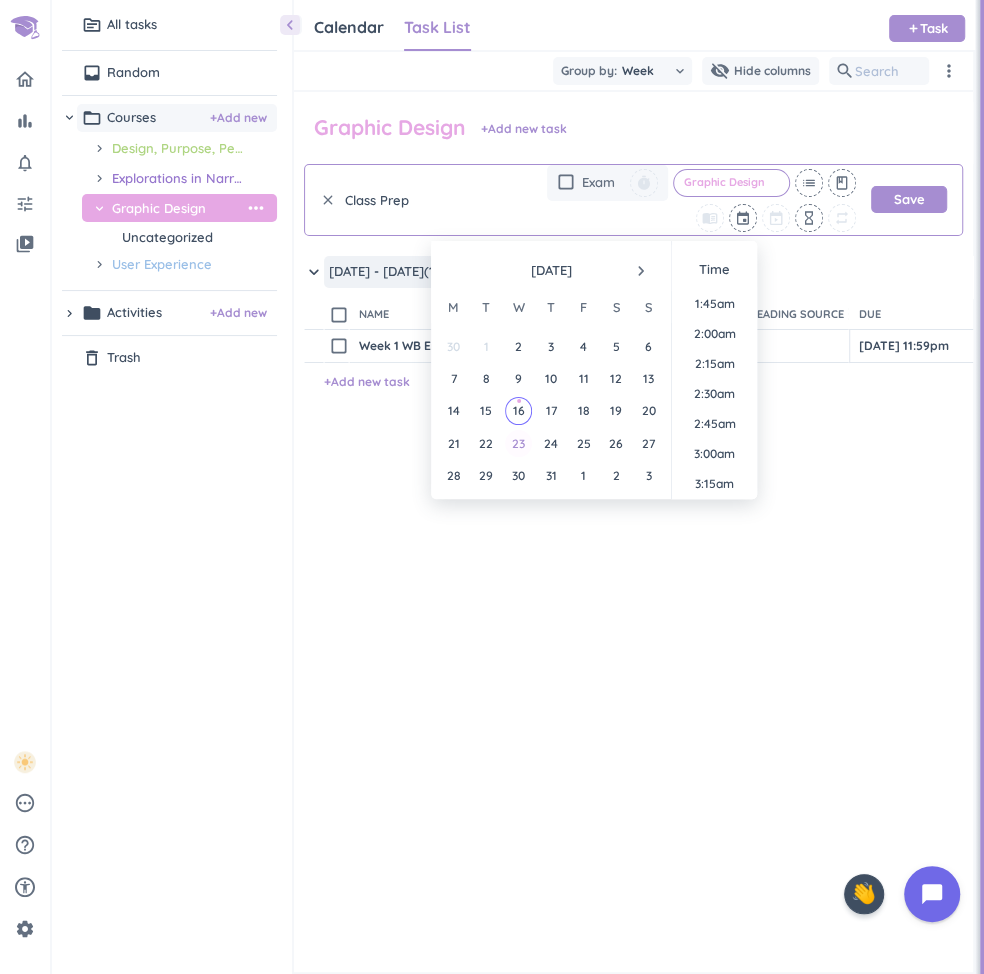click on "23" at bounding box center [518, 443] 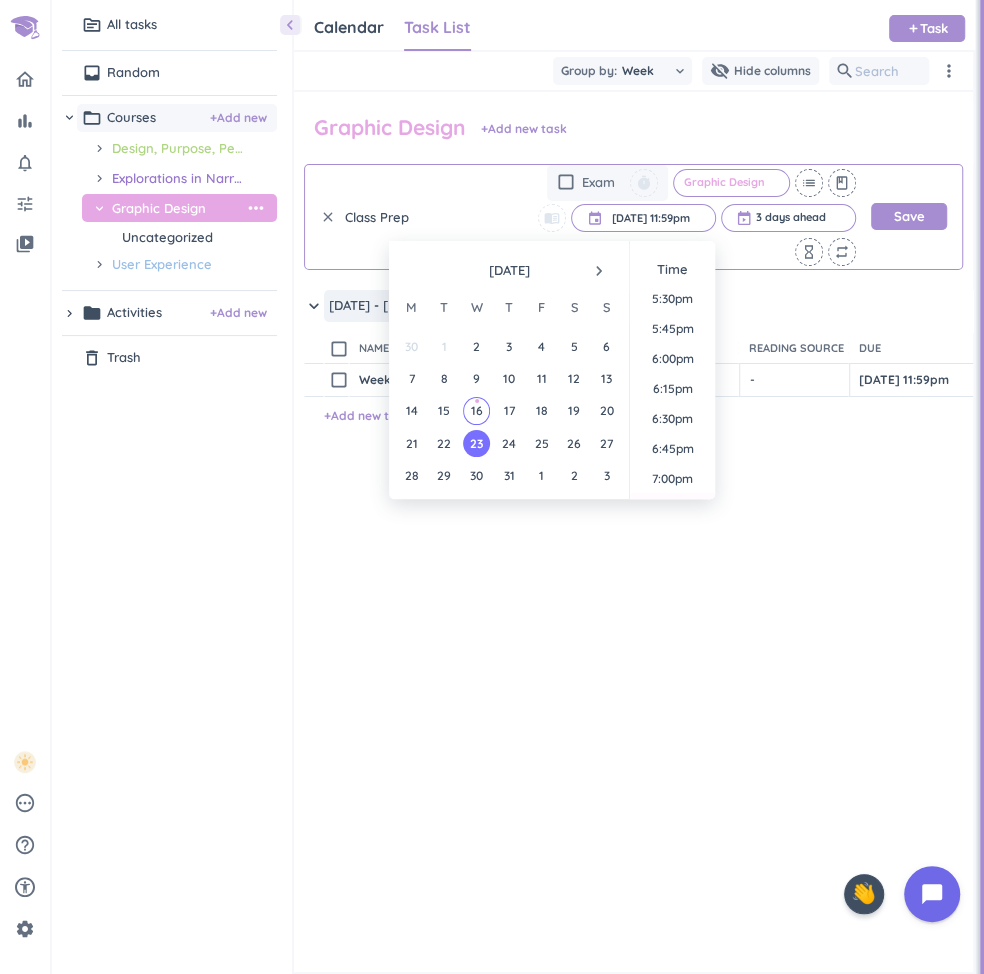 scroll, scrollTop: 1991, scrollLeft: 0, axis: vertical 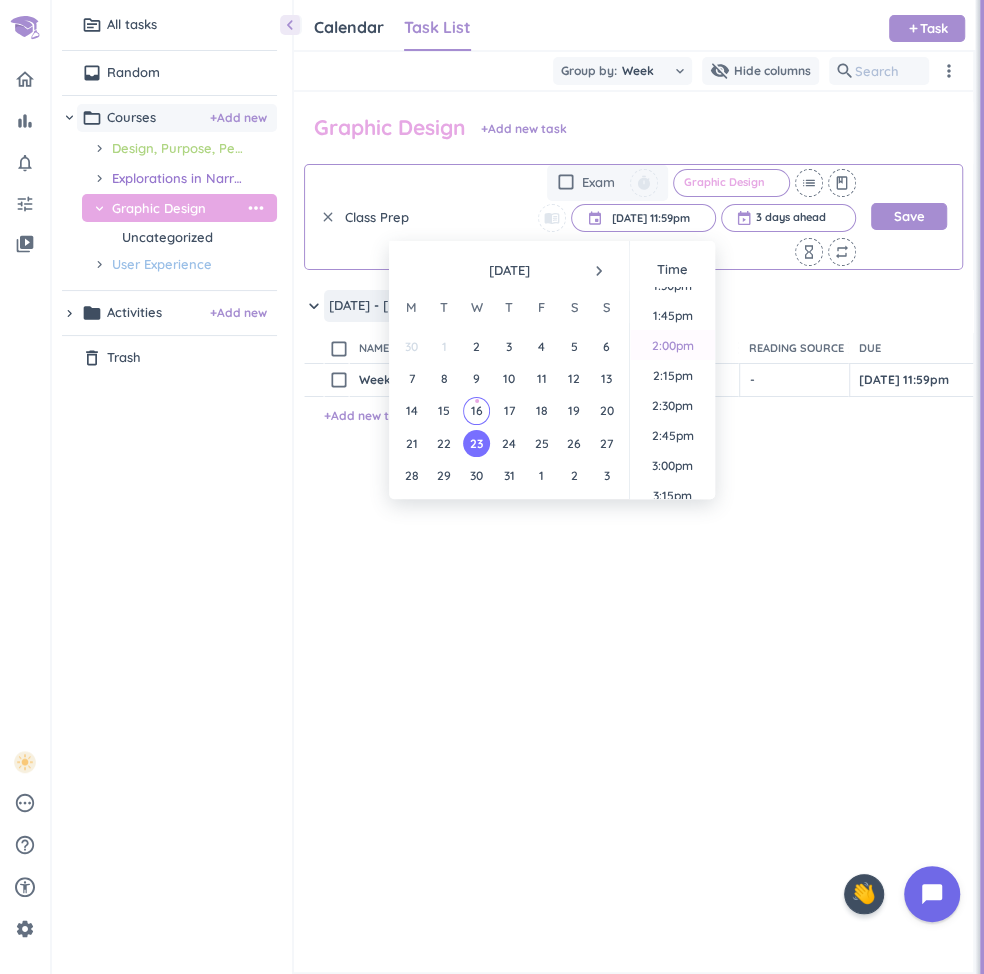 click on "2:00pm" at bounding box center (672, 345) 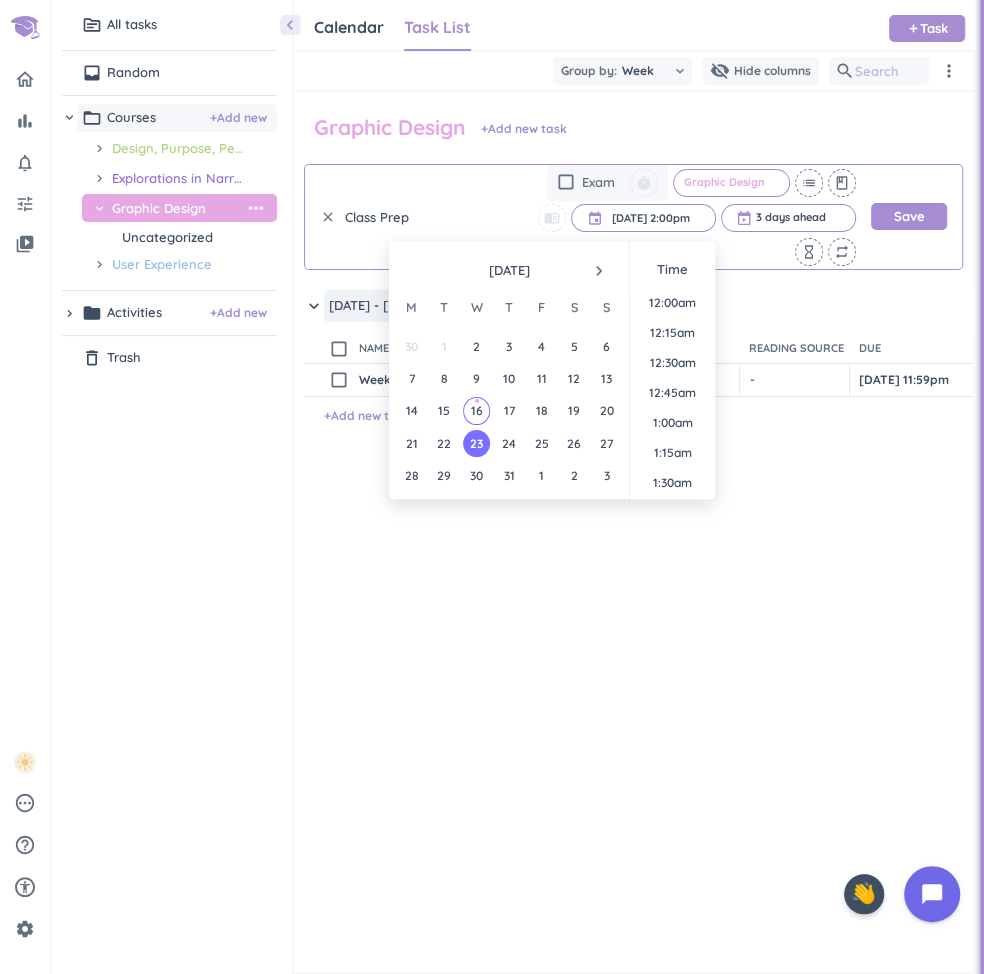 scroll, scrollTop: 1589, scrollLeft: 0, axis: vertical 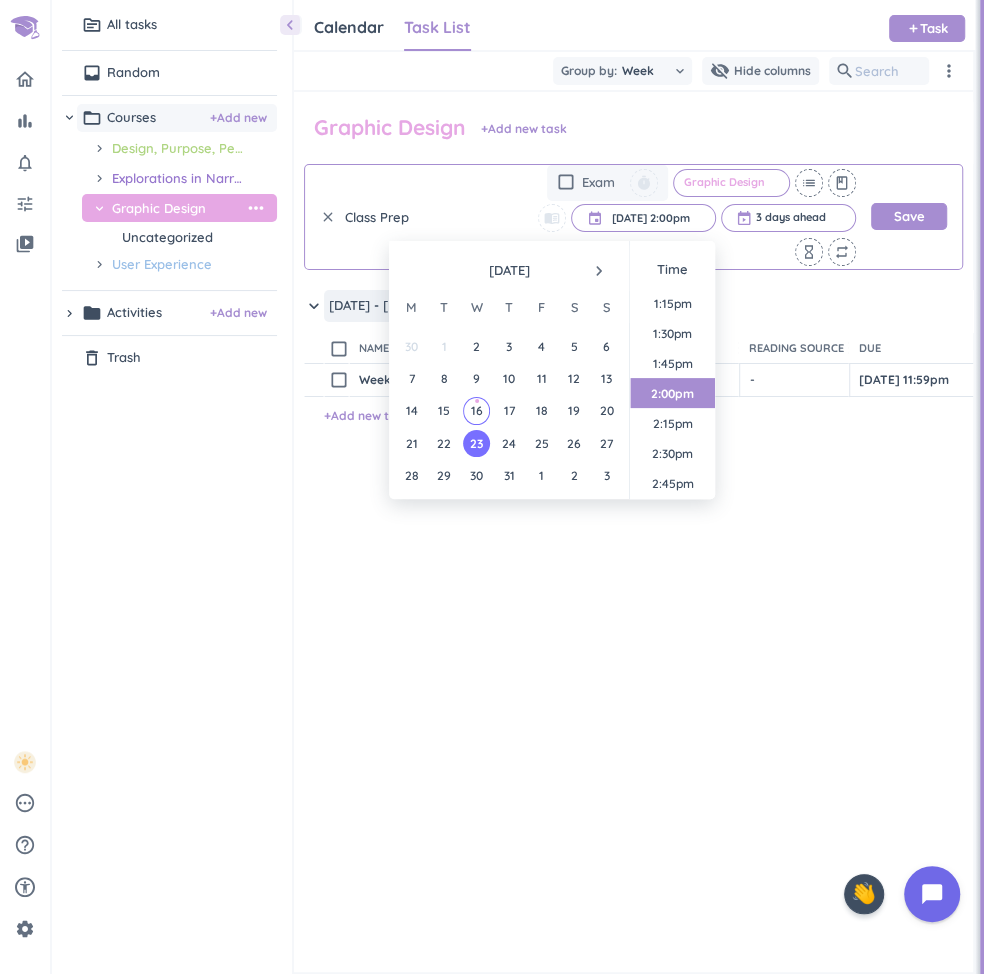 click on "content_copy check_box_outline_blank Week 1 WB Entry Open launch add_circle_outline Graphic Design cancel keyboard_arrow_down - cancel keyboard_arrow_down - cancel keyboard_arrow_down [DATE] 11:59pm outlined_flag 0   days N/A 0h check_circle_outline delete_outline +  Add new task" at bounding box center (633, 500) 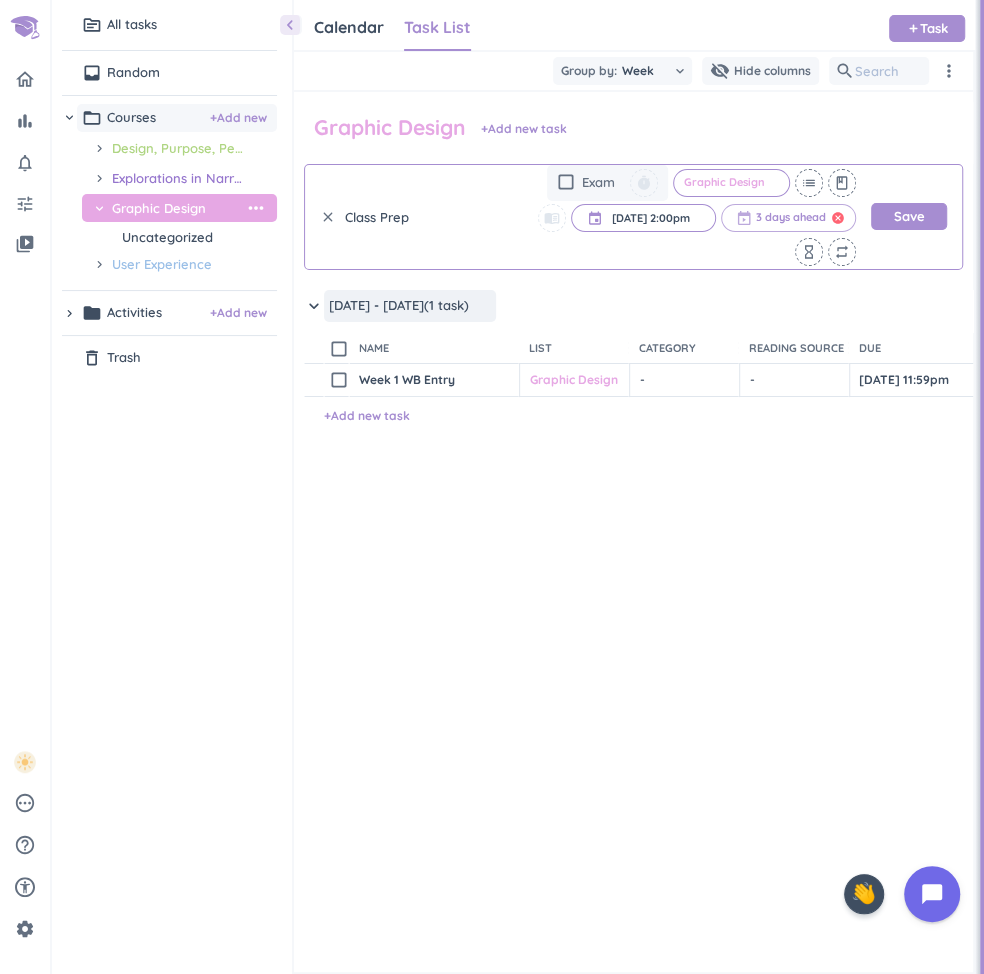 click on "cancel" at bounding box center (838, 218) 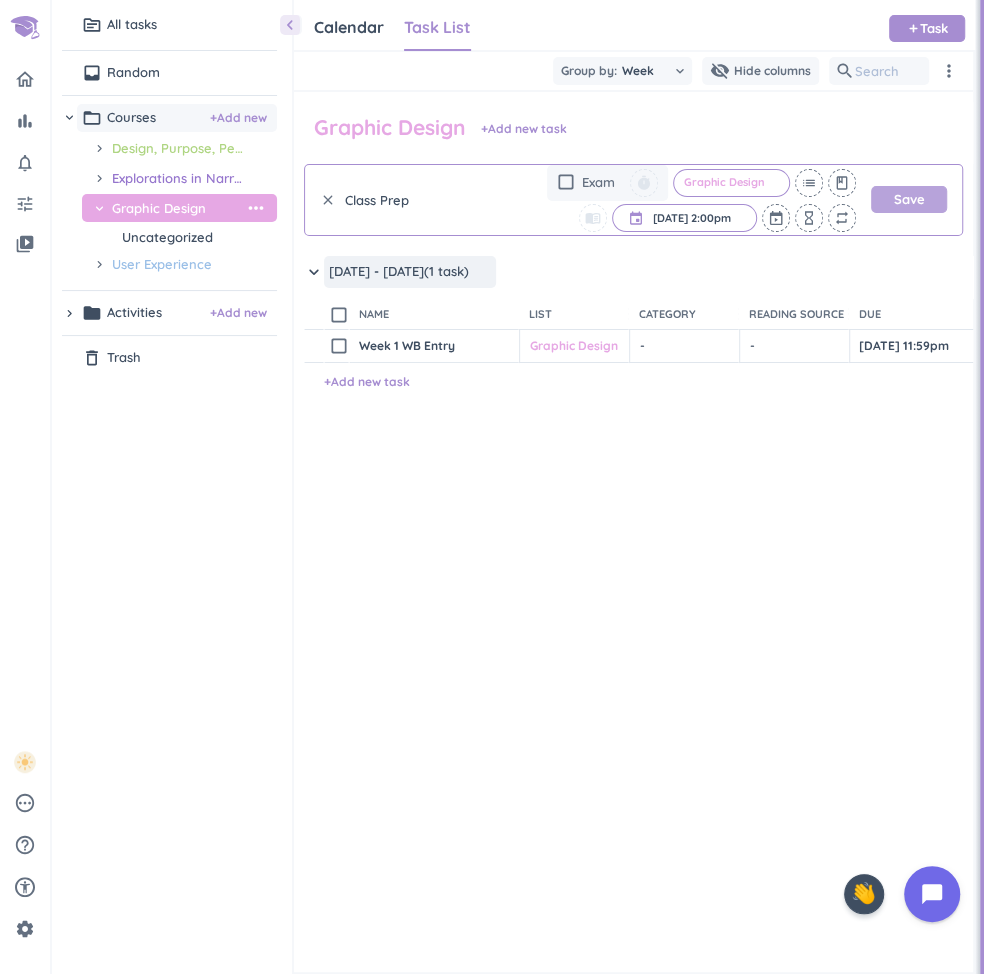 click on "Save" at bounding box center [909, 199] 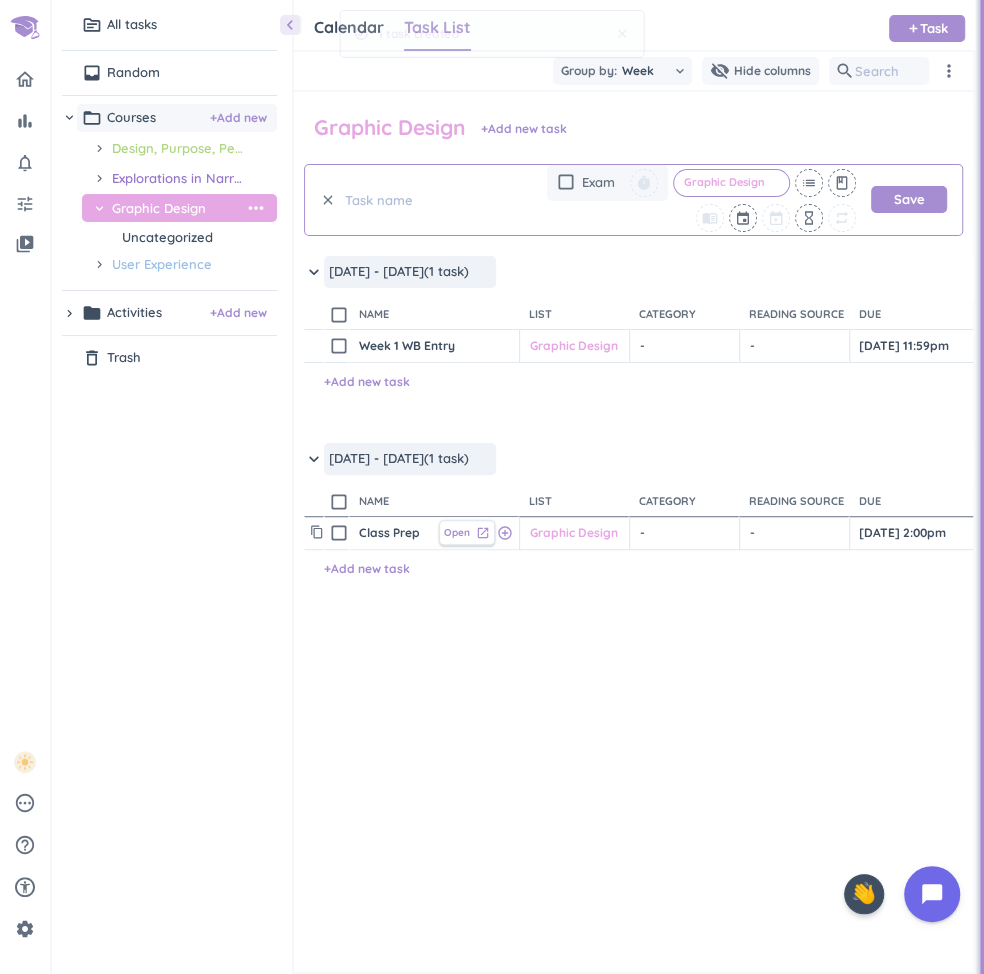 click on "Open" at bounding box center (457, 532) 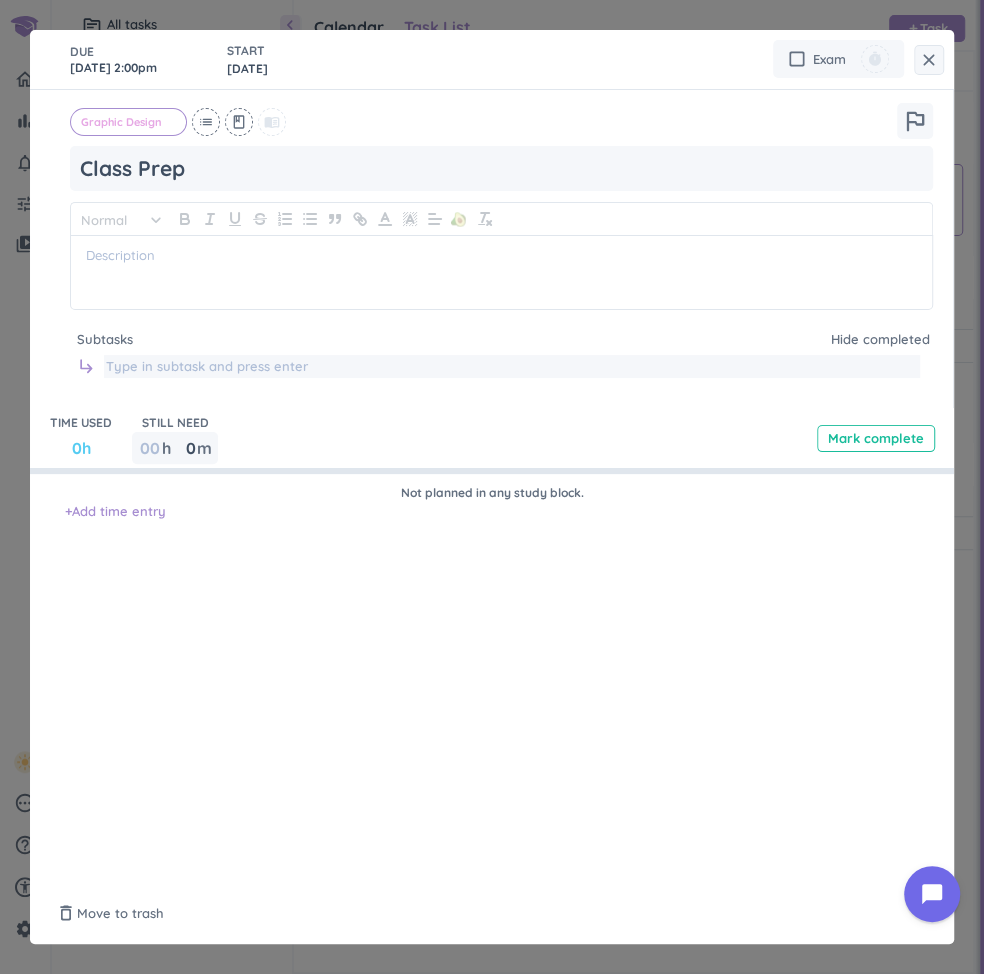 click at bounding box center [512, 367] 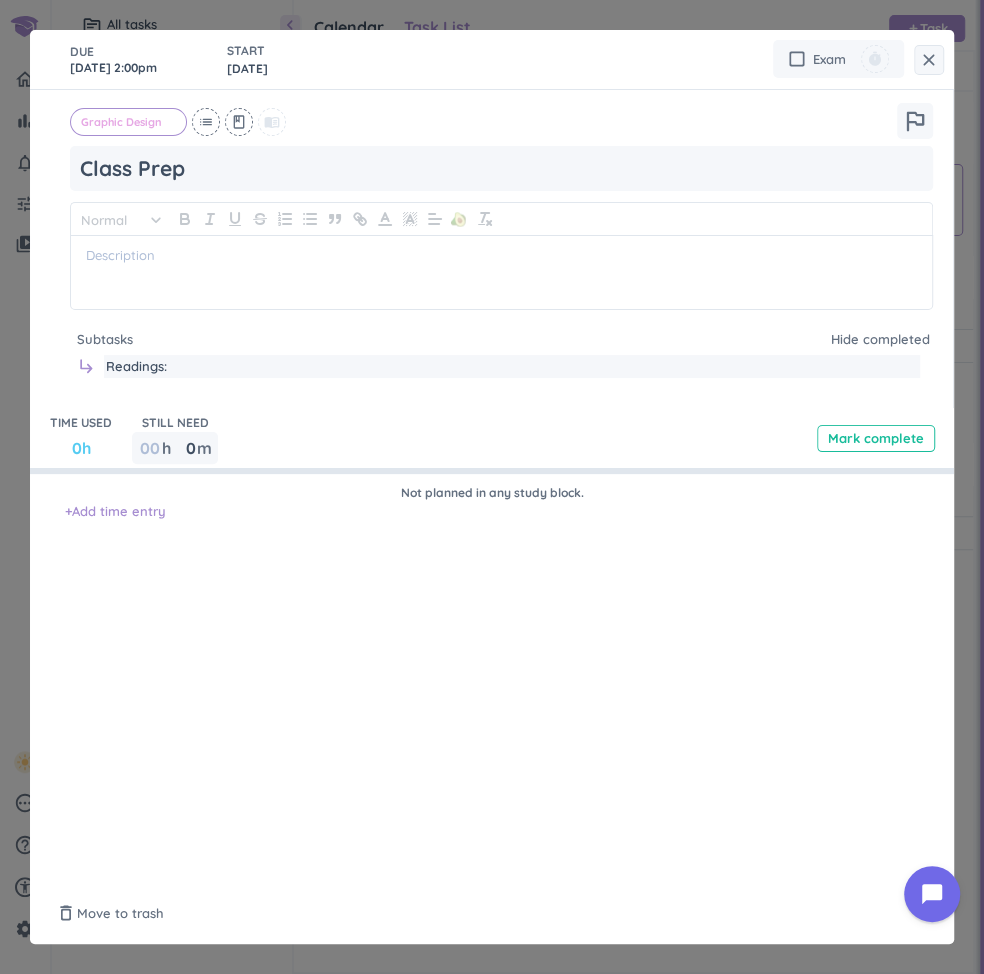 paste on "Cost of Living Crises Reading 2: Housing Affordability Reading 3: Conservation of Aotearoa's Flora & Fauna" 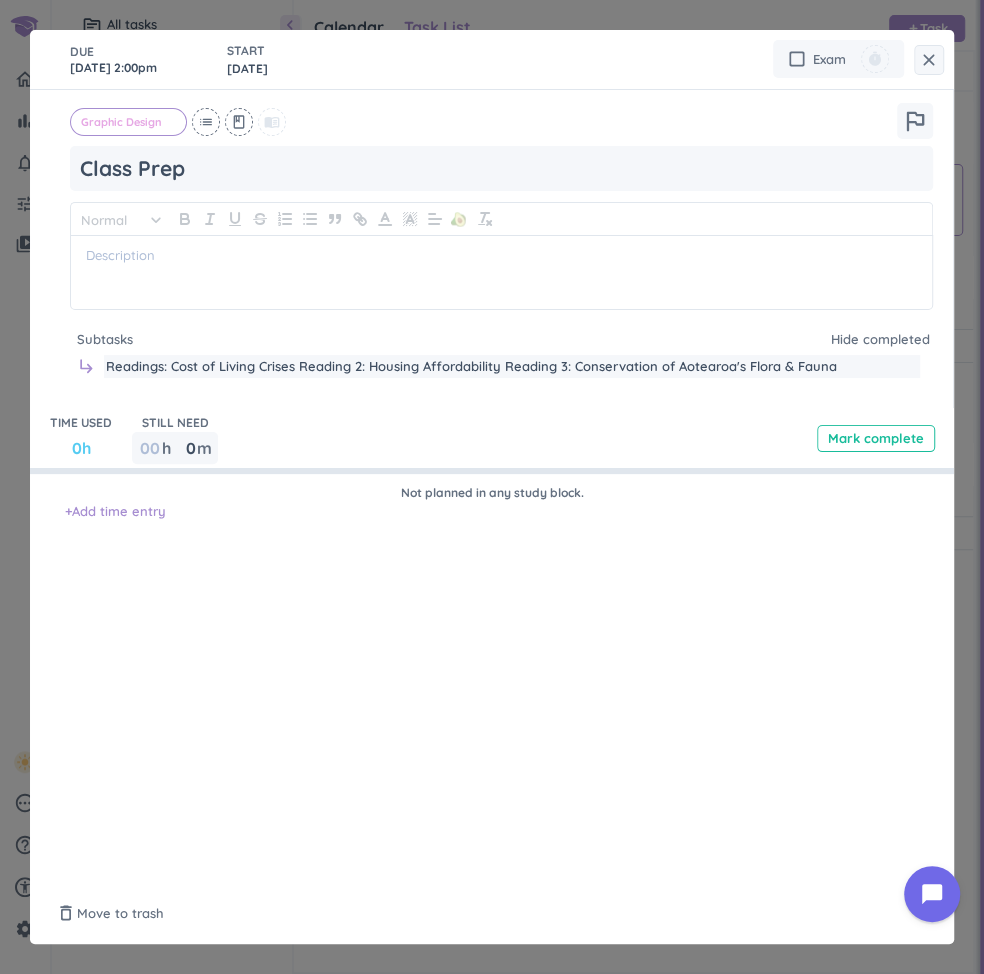 drag, startPoint x: 368, startPoint y: 368, endPoint x: 301, endPoint y: 373, distance: 67.18631 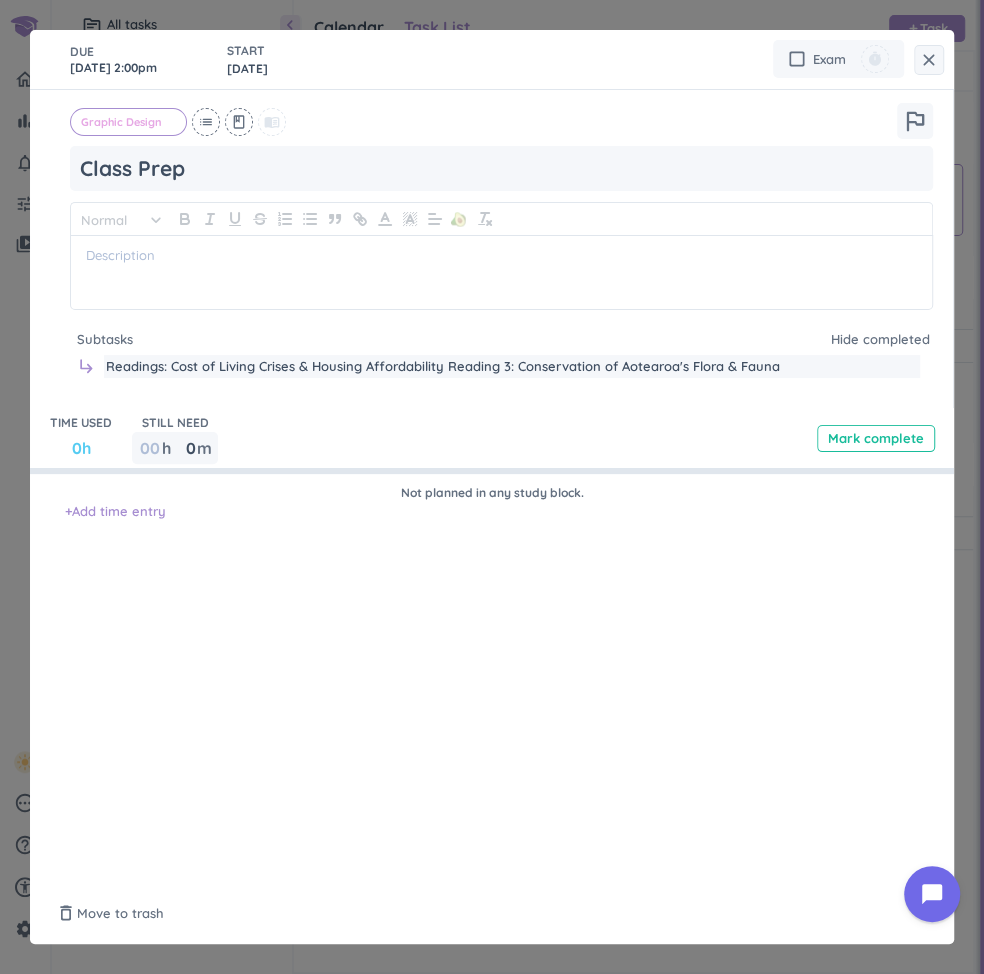 drag, startPoint x: 798, startPoint y: 371, endPoint x: 447, endPoint y: 375, distance: 351.0228 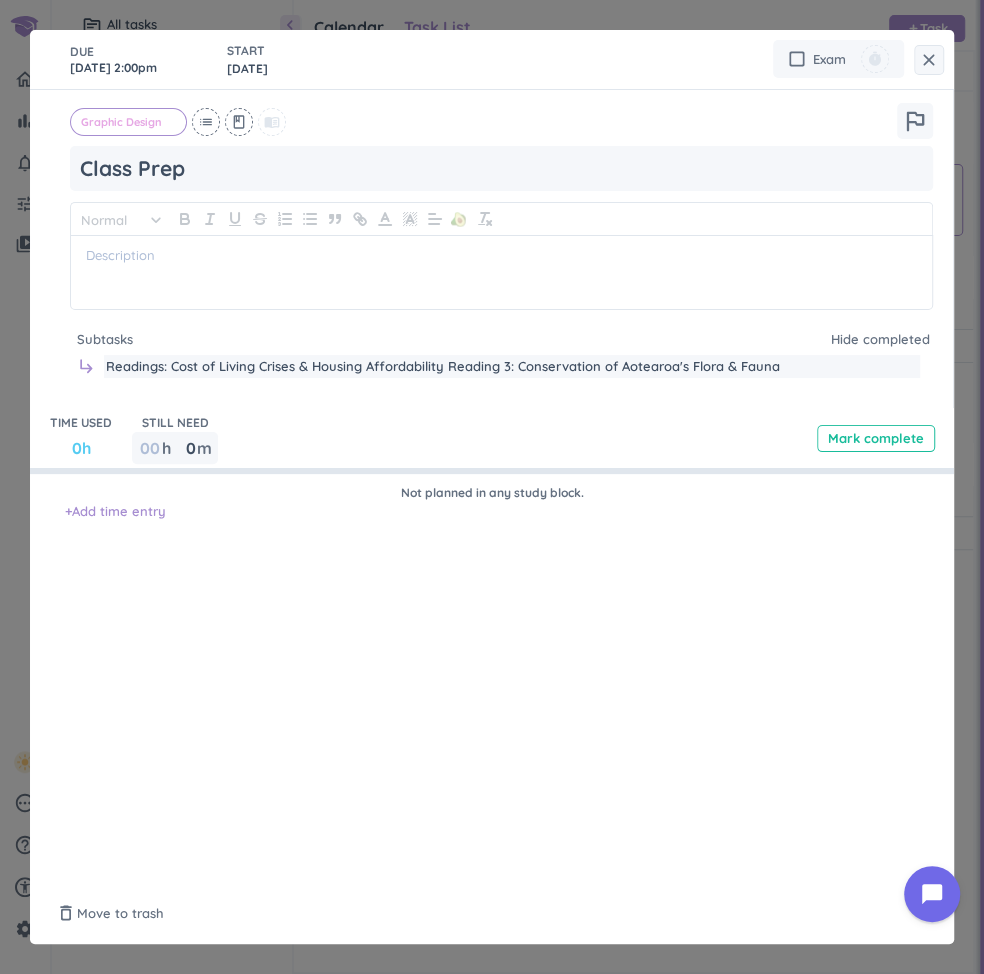 click on "Readings: Cost of Living Crises & Housing Affordability Reading 3: Conservation of Aotearoa's Flora & Fauna" at bounding box center [512, 367] 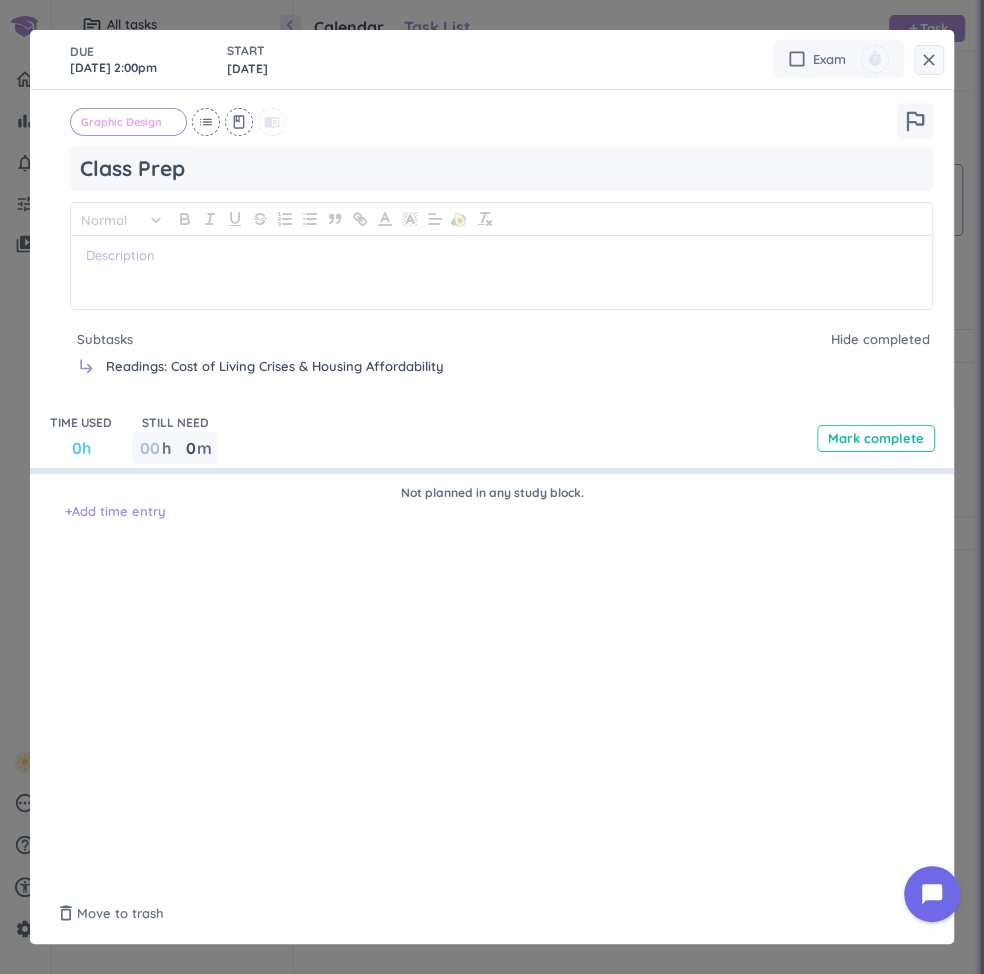 type on "Readings: Cost of Living Crises & Housing Affordability" 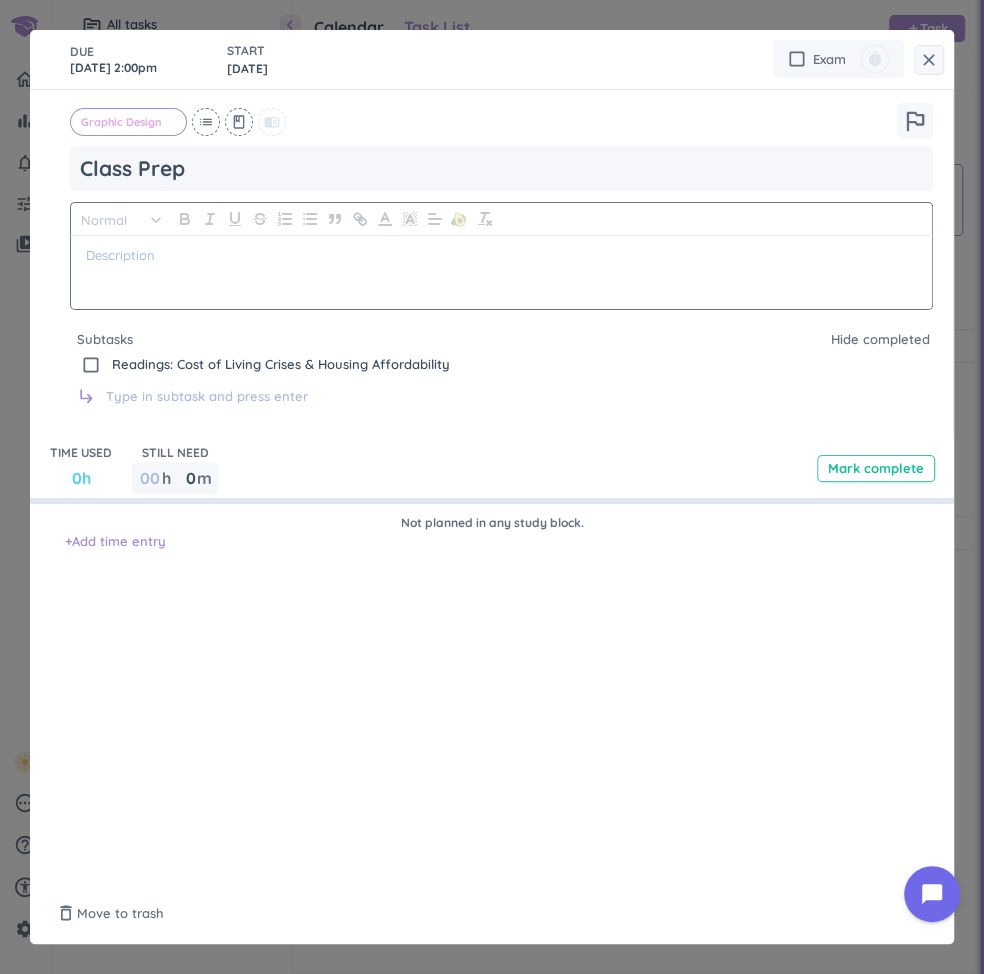 click at bounding box center (501, 272) 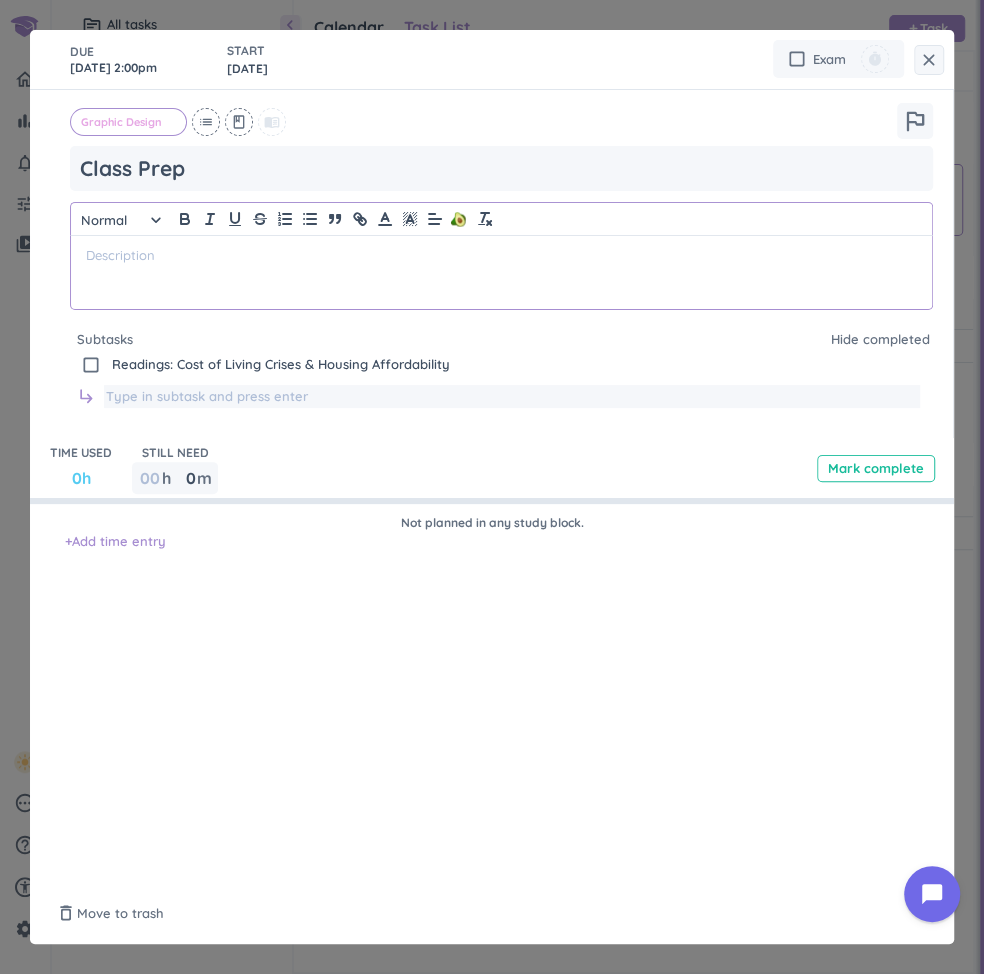 click at bounding box center (512, 397) 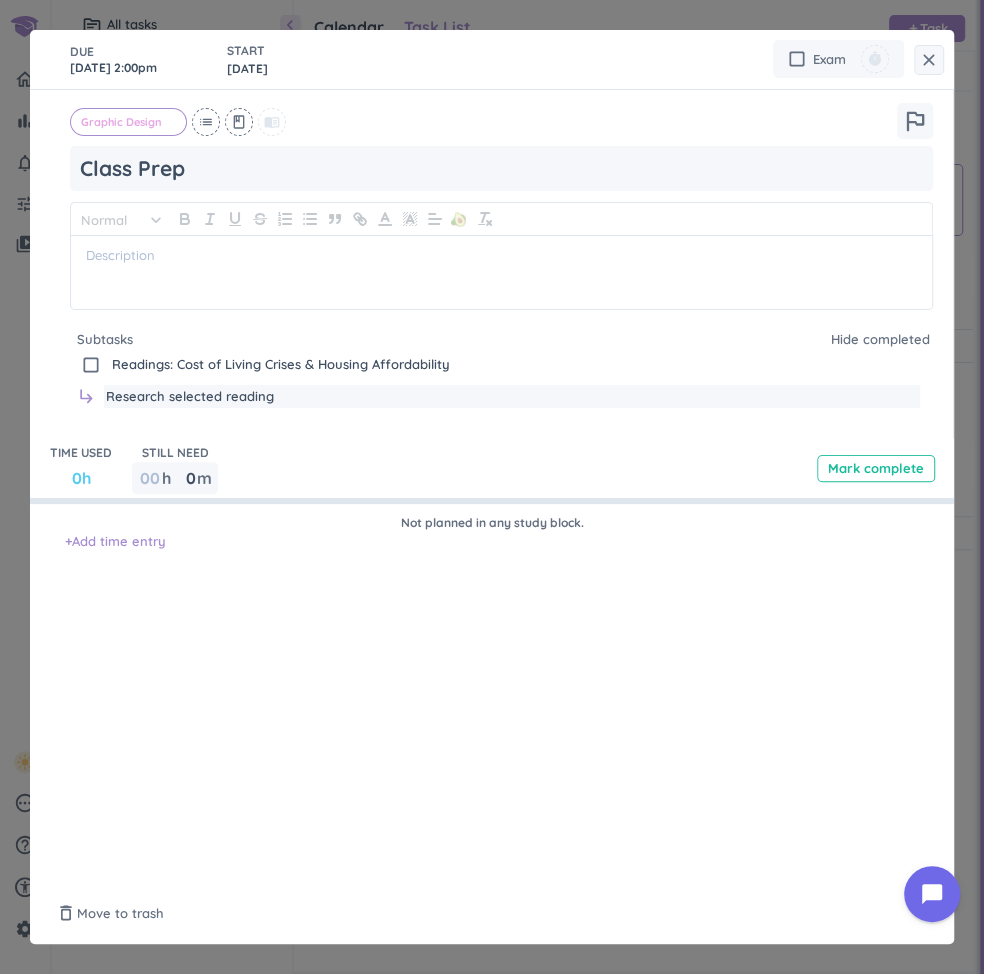 drag, startPoint x: 282, startPoint y: 399, endPoint x: 168, endPoint y: 397, distance: 114.01754 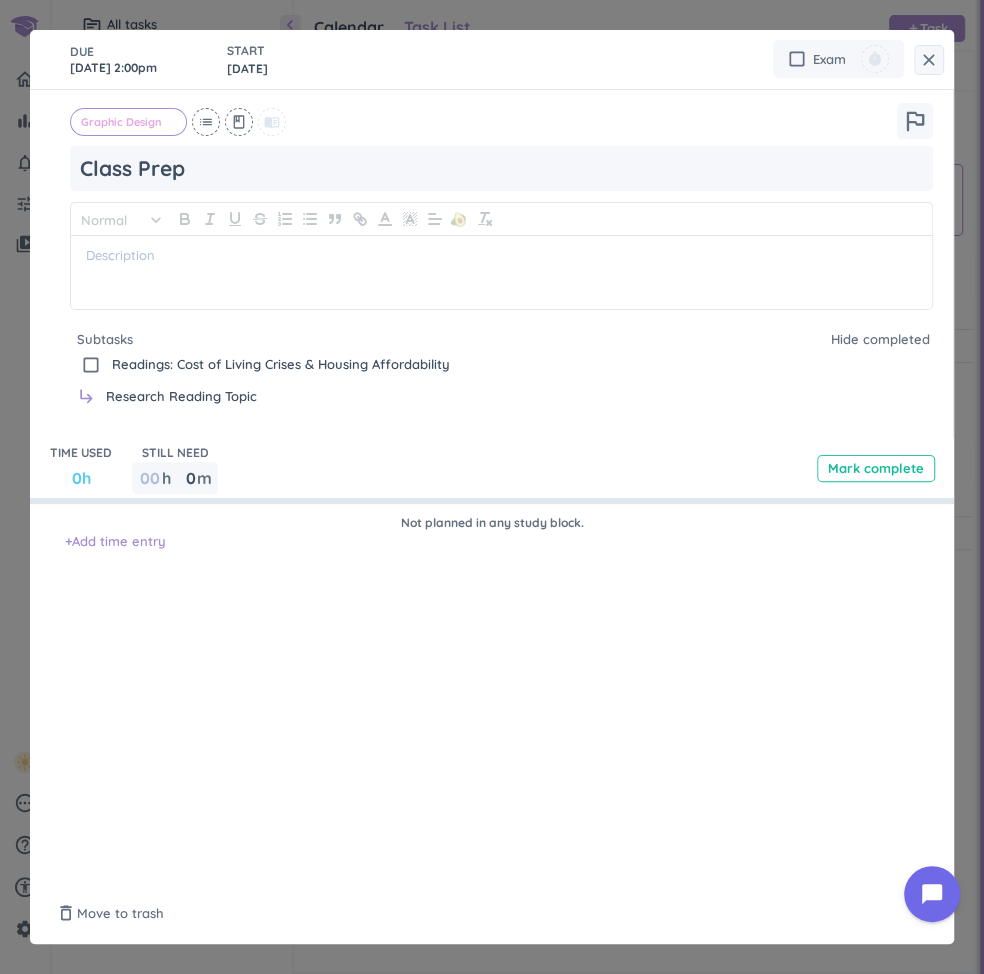 type on "Research Reading Topic" 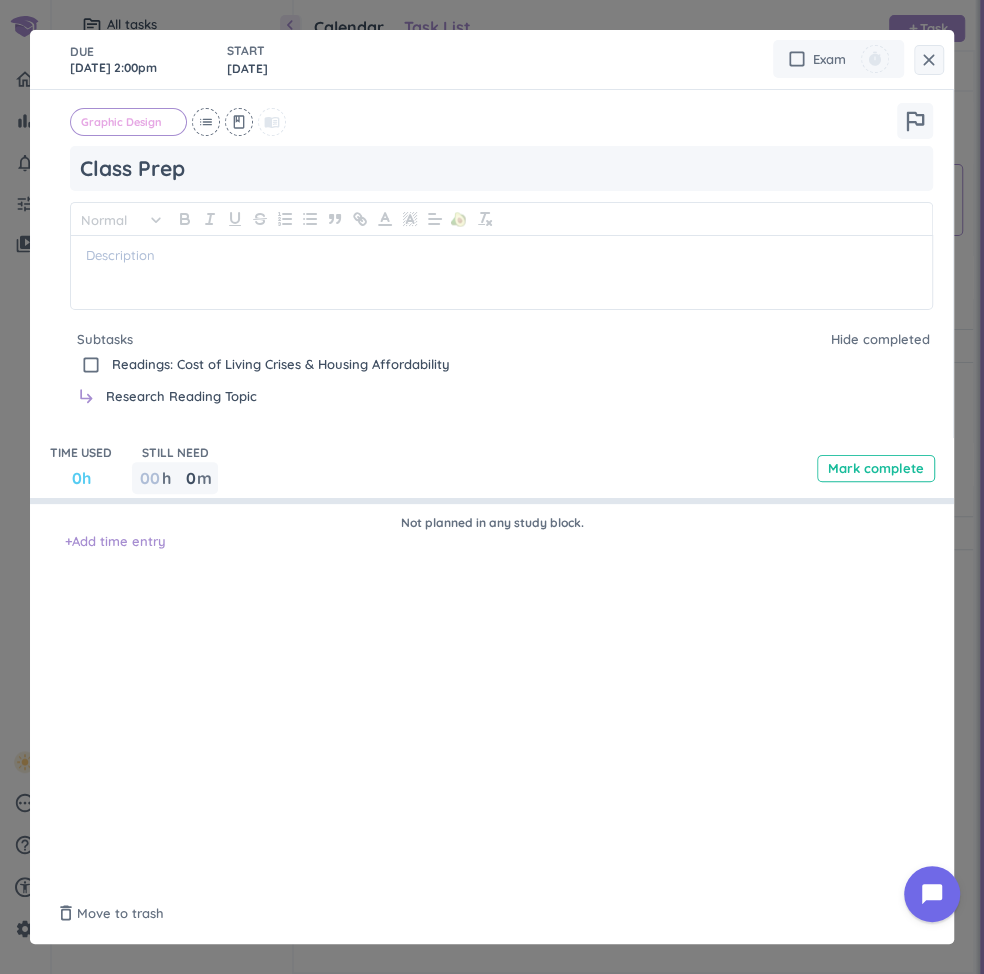 type 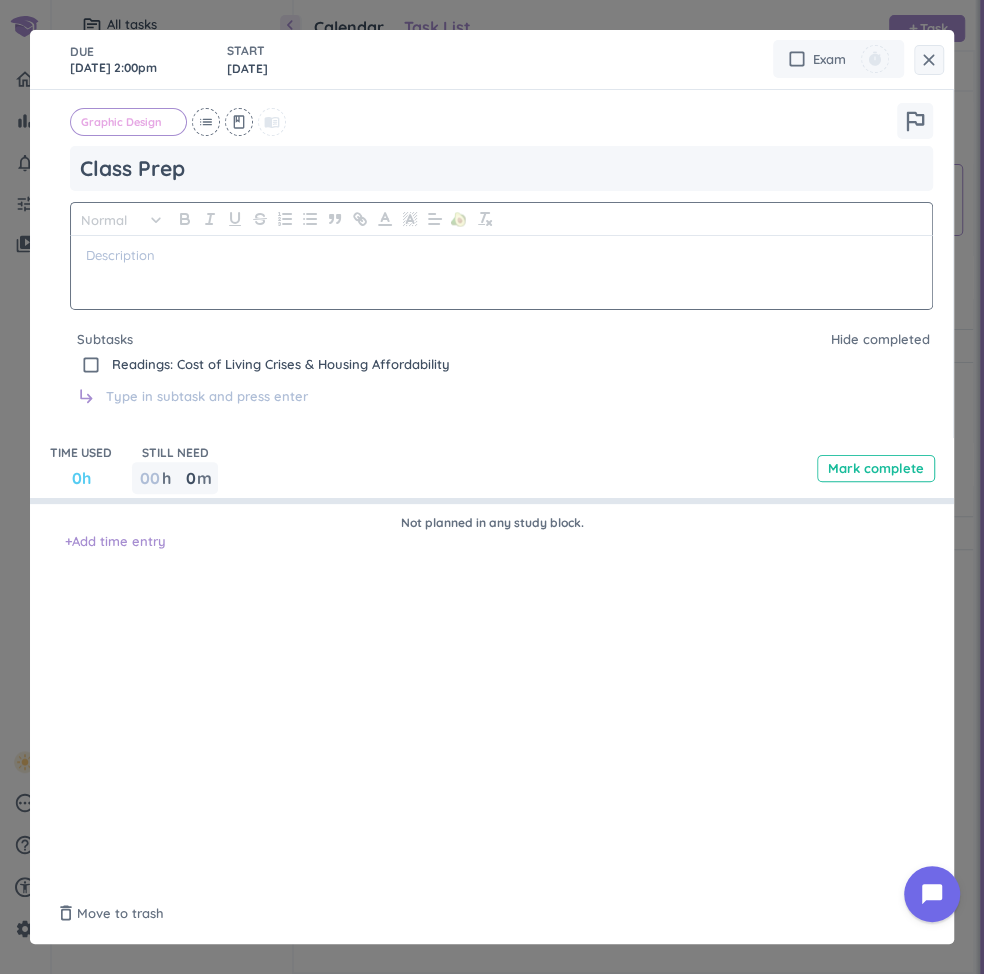 click at bounding box center [501, 272] 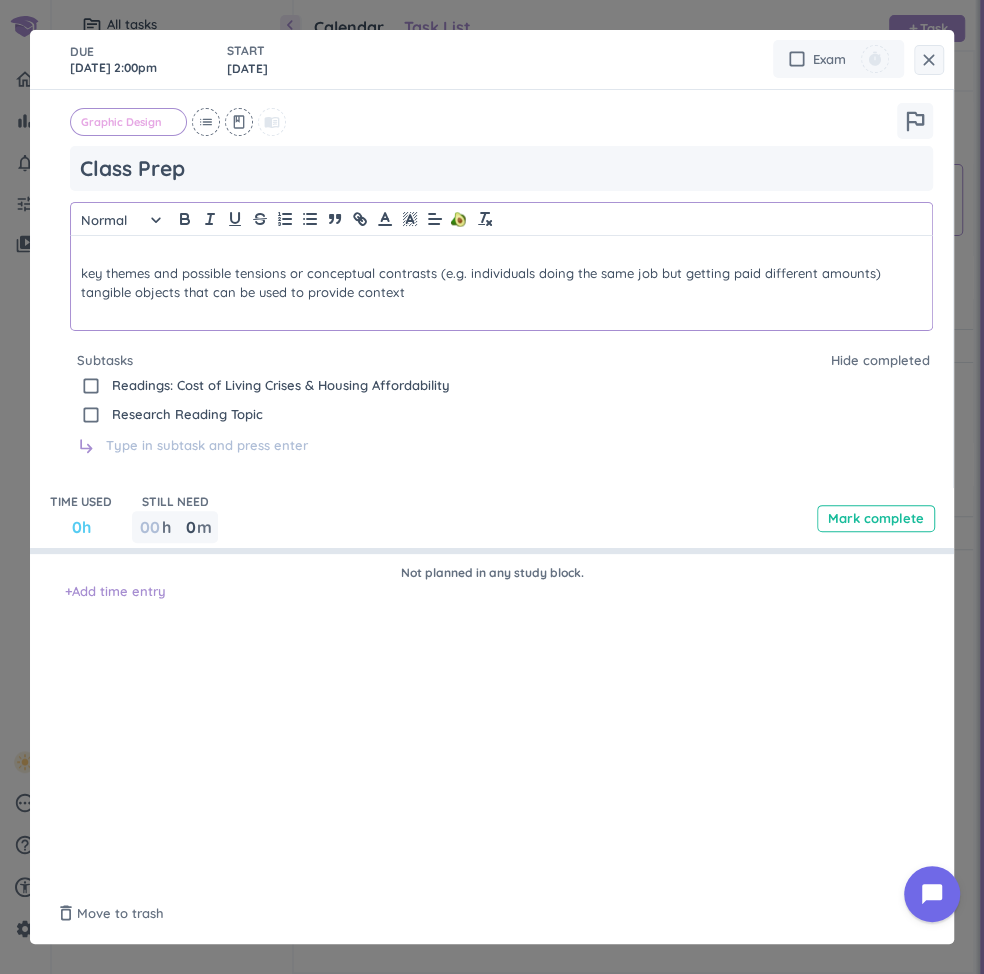 scroll, scrollTop: 0, scrollLeft: 0, axis: both 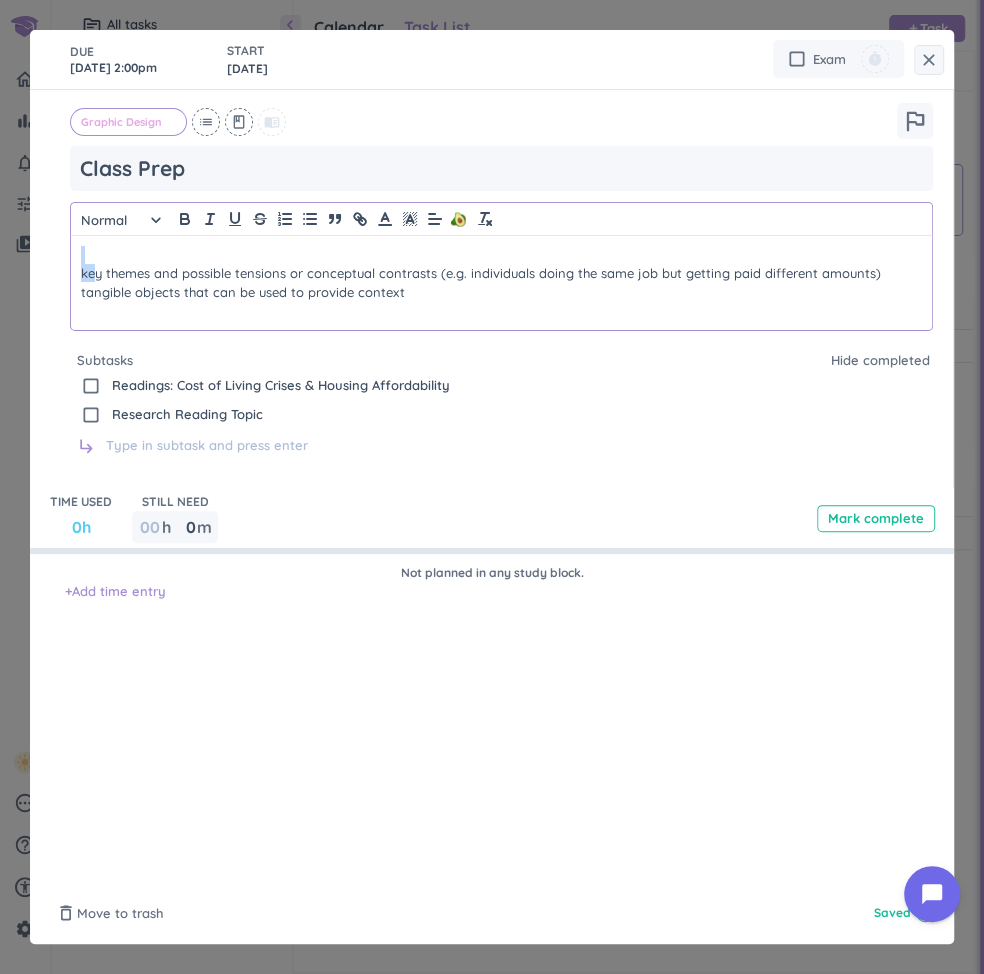 drag, startPoint x: 90, startPoint y: 280, endPoint x: 79, endPoint y: 245, distance: 36.687874 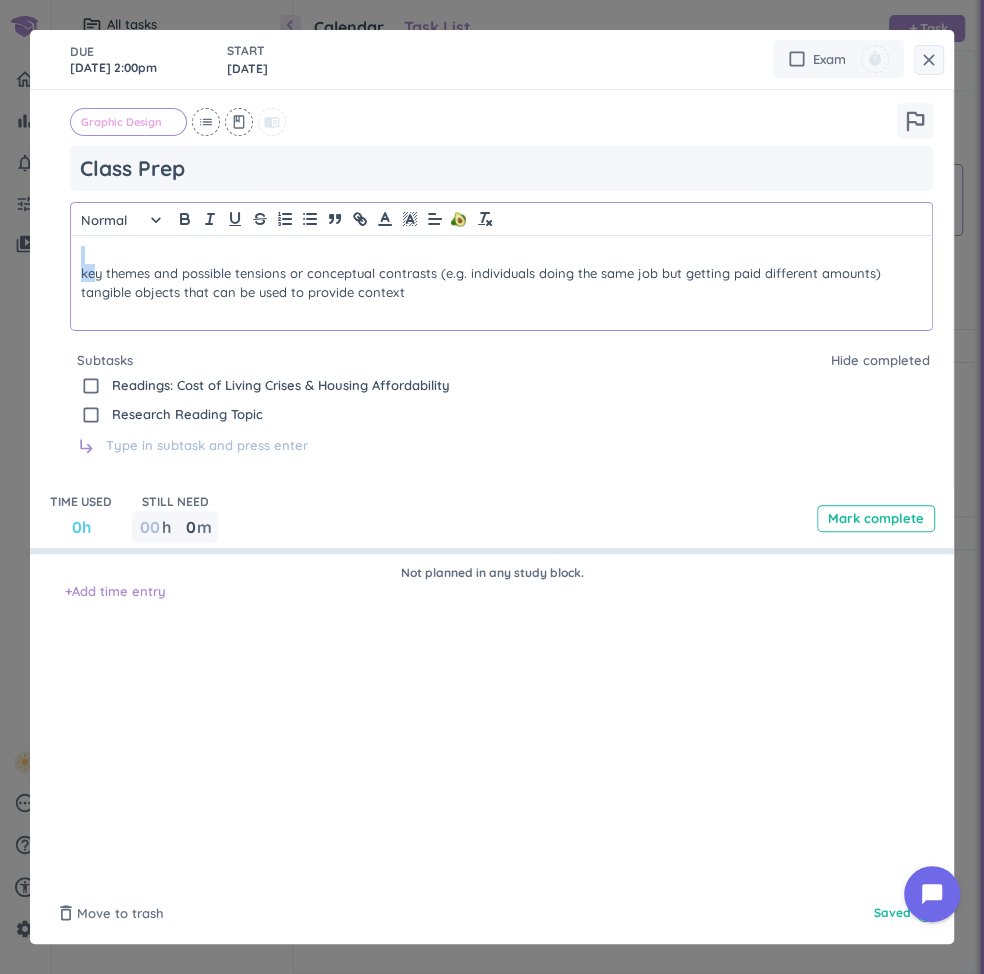 click on "key themes and possible tensions or conceptual contrasts (e.g. individuals doing the same job but getting paid different amounts)   tangible objects that can be used to provide context" at bounding box center [501, 283] 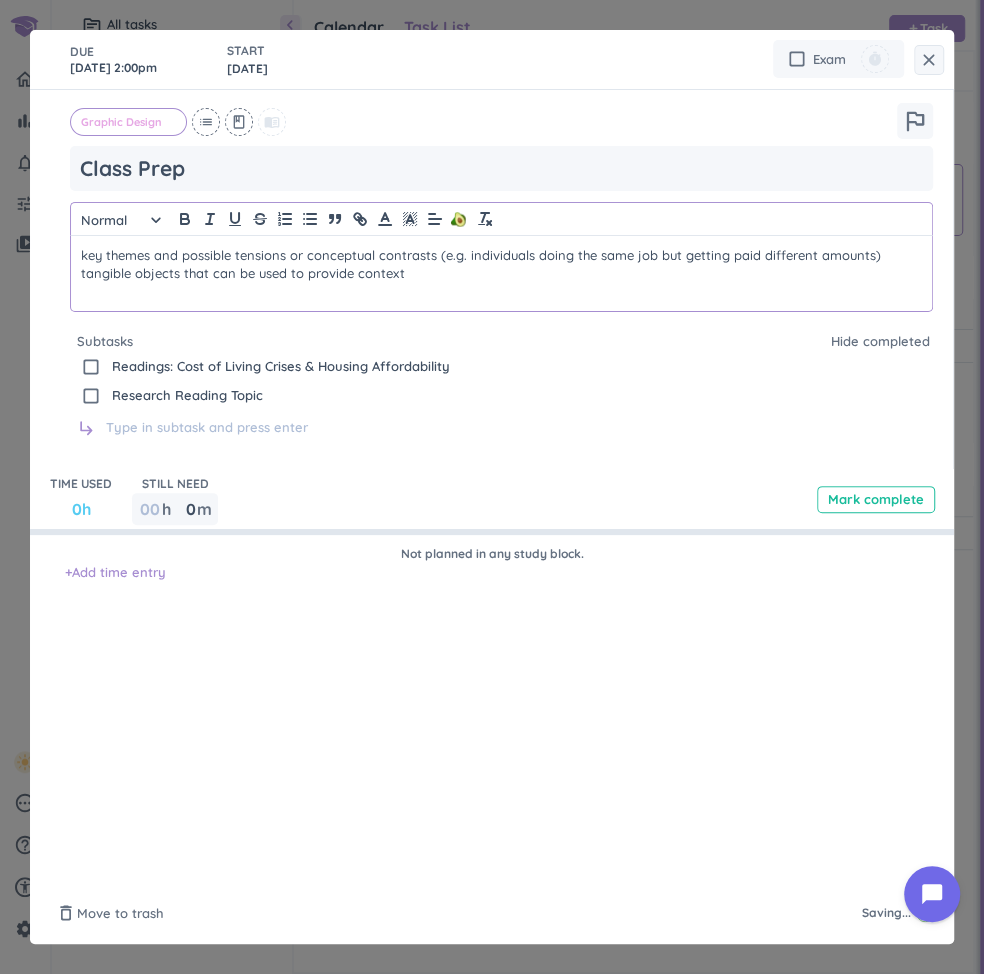 click on "tangible objects that can be used to provide context" at bounding box center (501, 273) 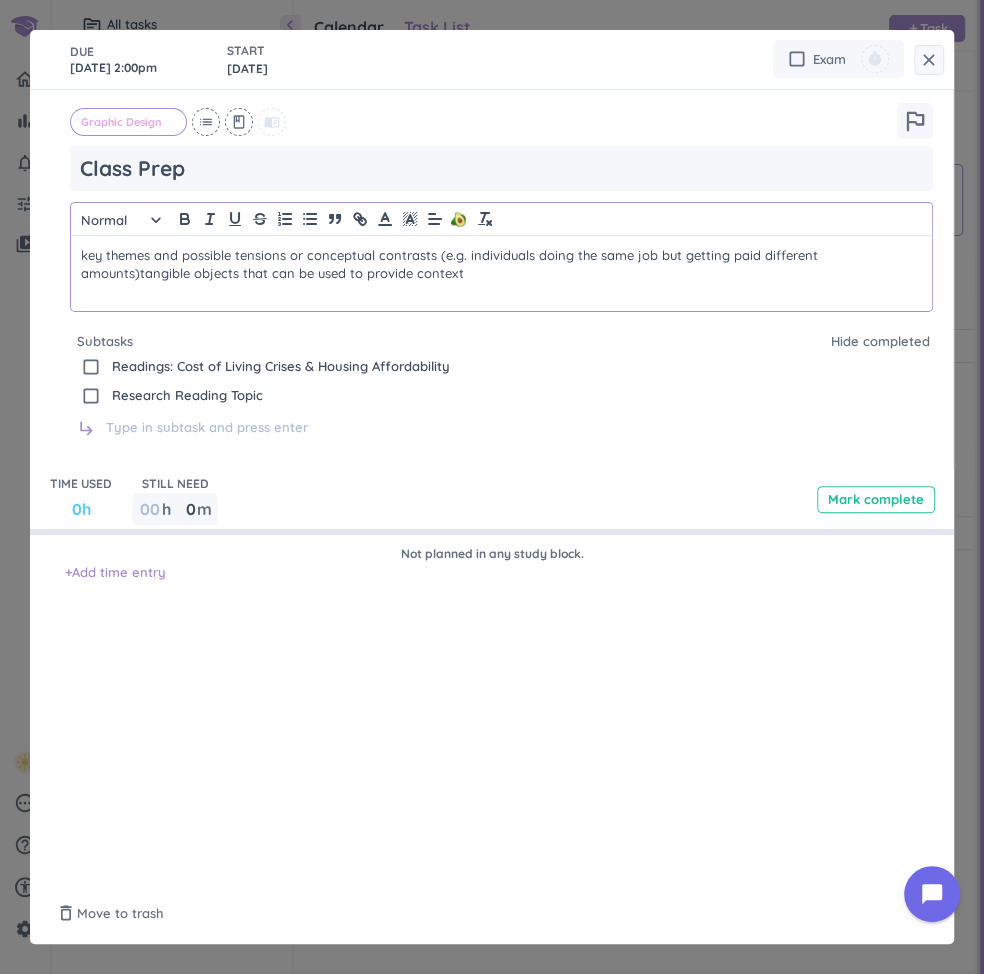 type 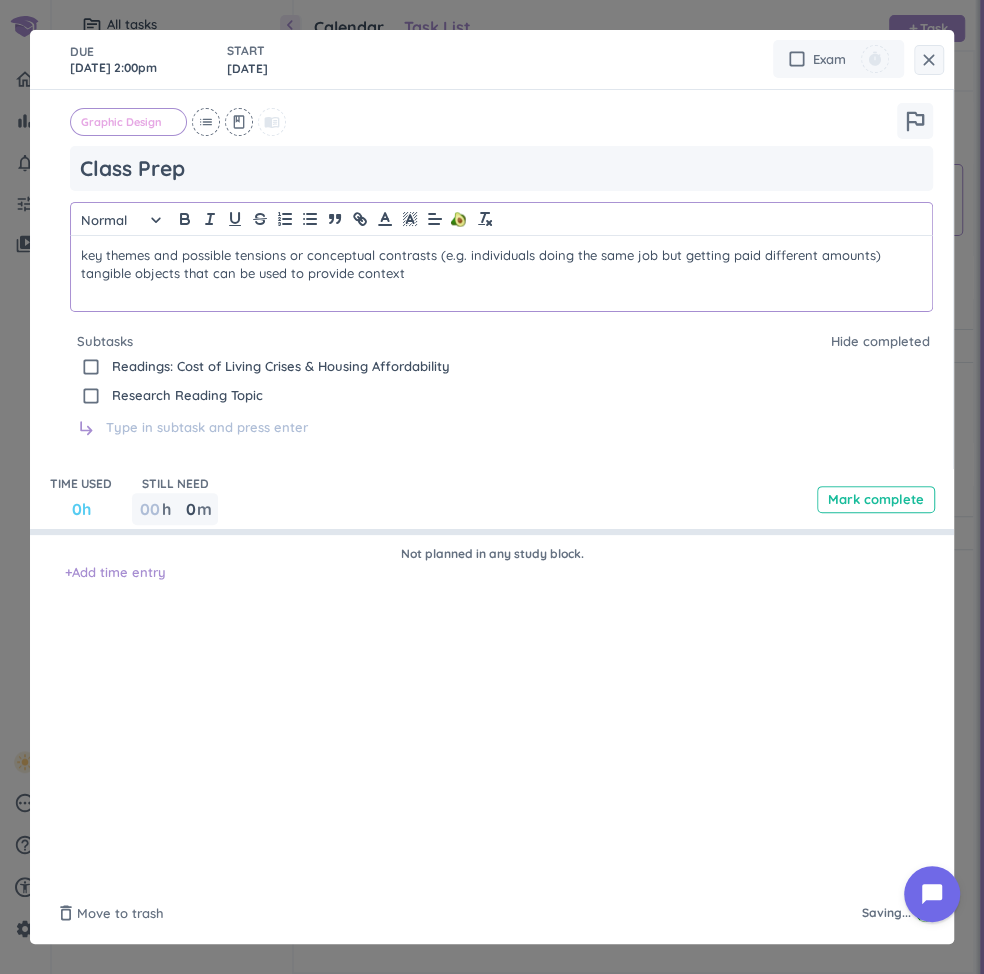 click on "key themes and possible tensions or conceptual contrasts (e.g. individuals doing the same job but getting paid different amounts) tangible objects that can be used to provide context" at bounding box center [501, 273] 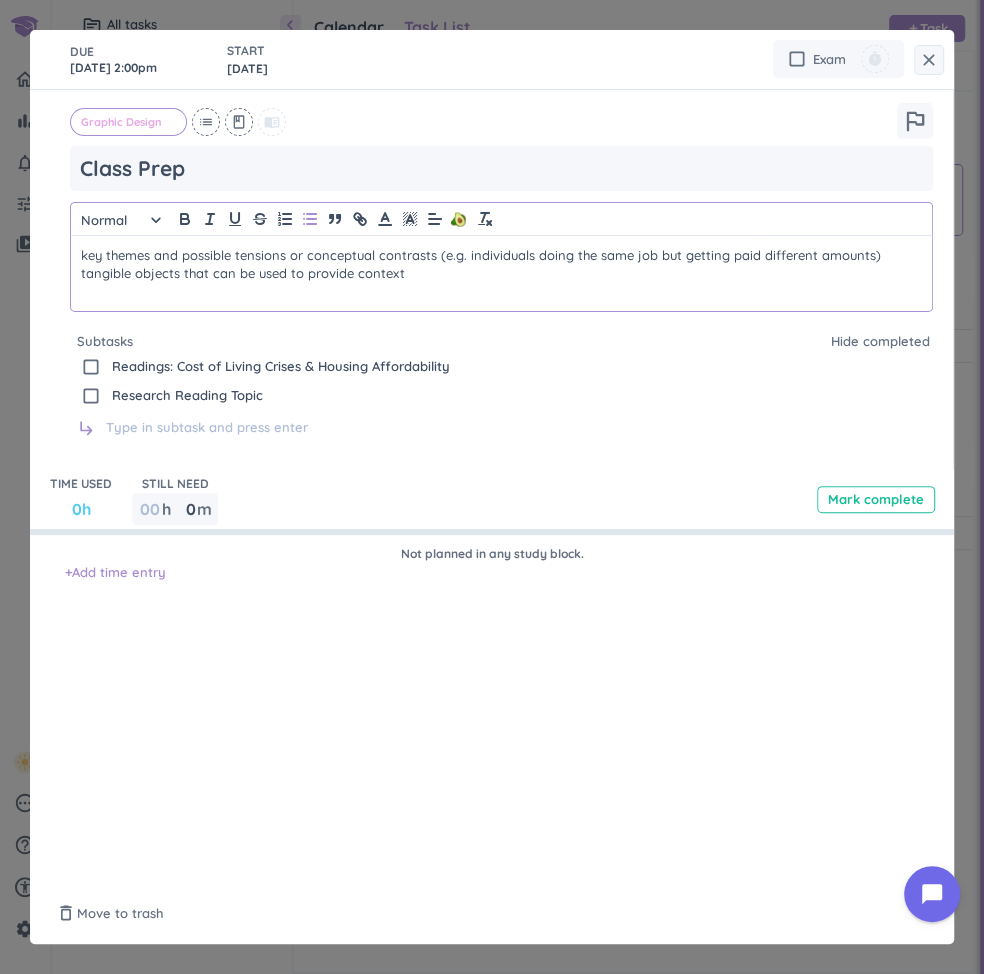 click 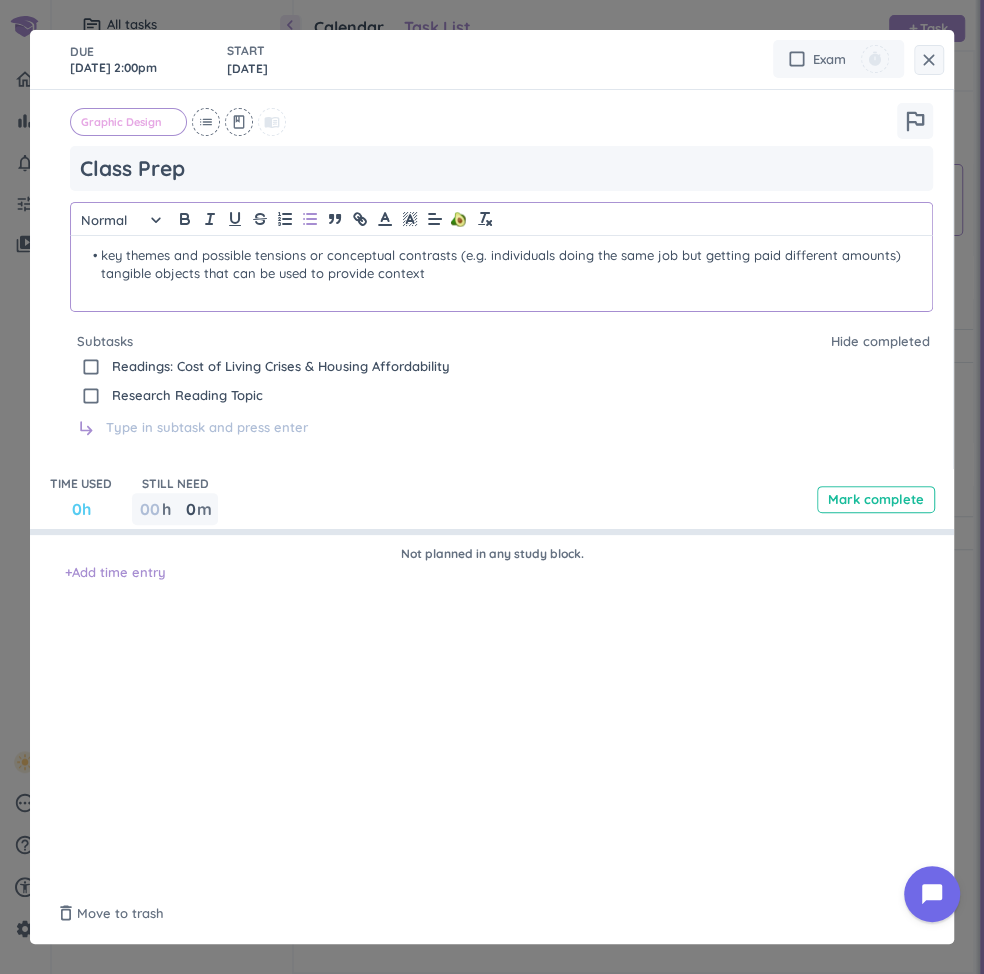 click on "key themes and possible tensions or conceptual contrasts (e.g. individuals doing the same job but getting paid different amounts) tangible objects that can be used to provide context" at bounding box center (501, 264) 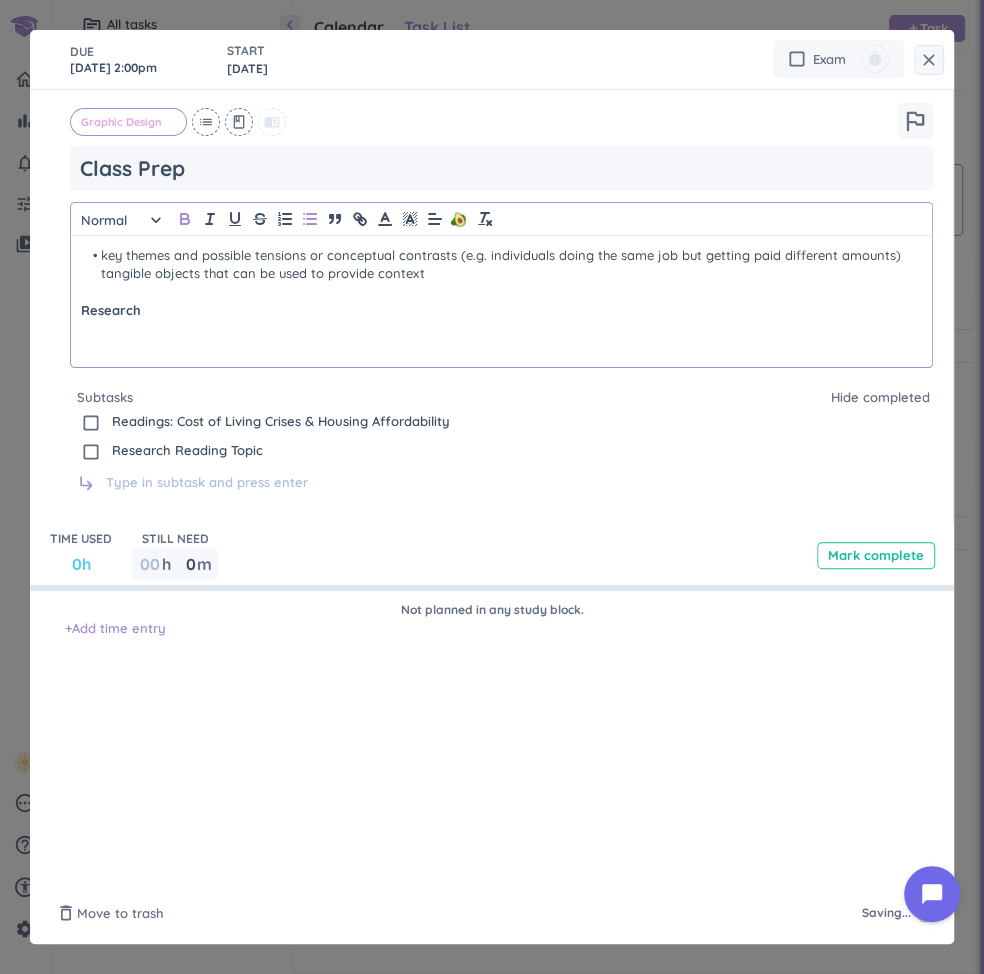 click 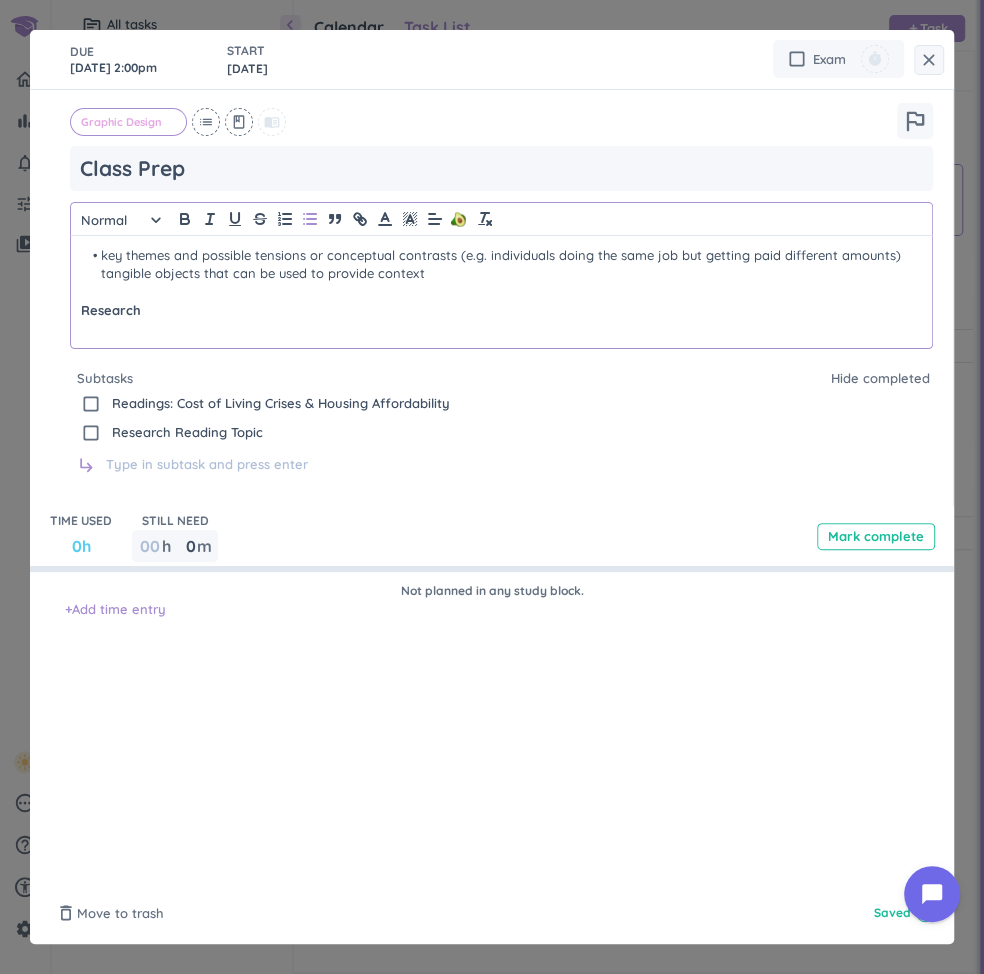 scroll, scrollTop: 0, scrollLeft: 0, axis: both 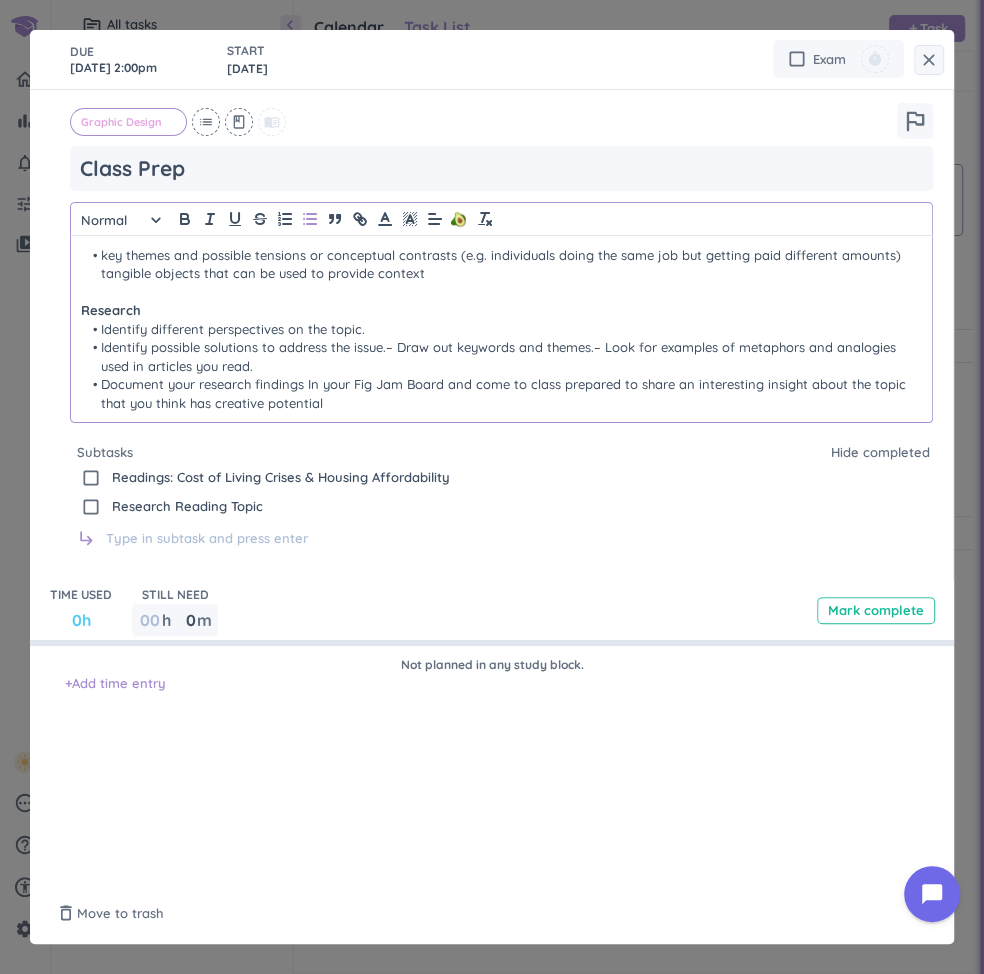 click on "Identify possible solutions to address the issue.– Draw out keywords and themes.– Look for examples of metaphors and analogies used in articles you read." at bounding box center [501, 356] 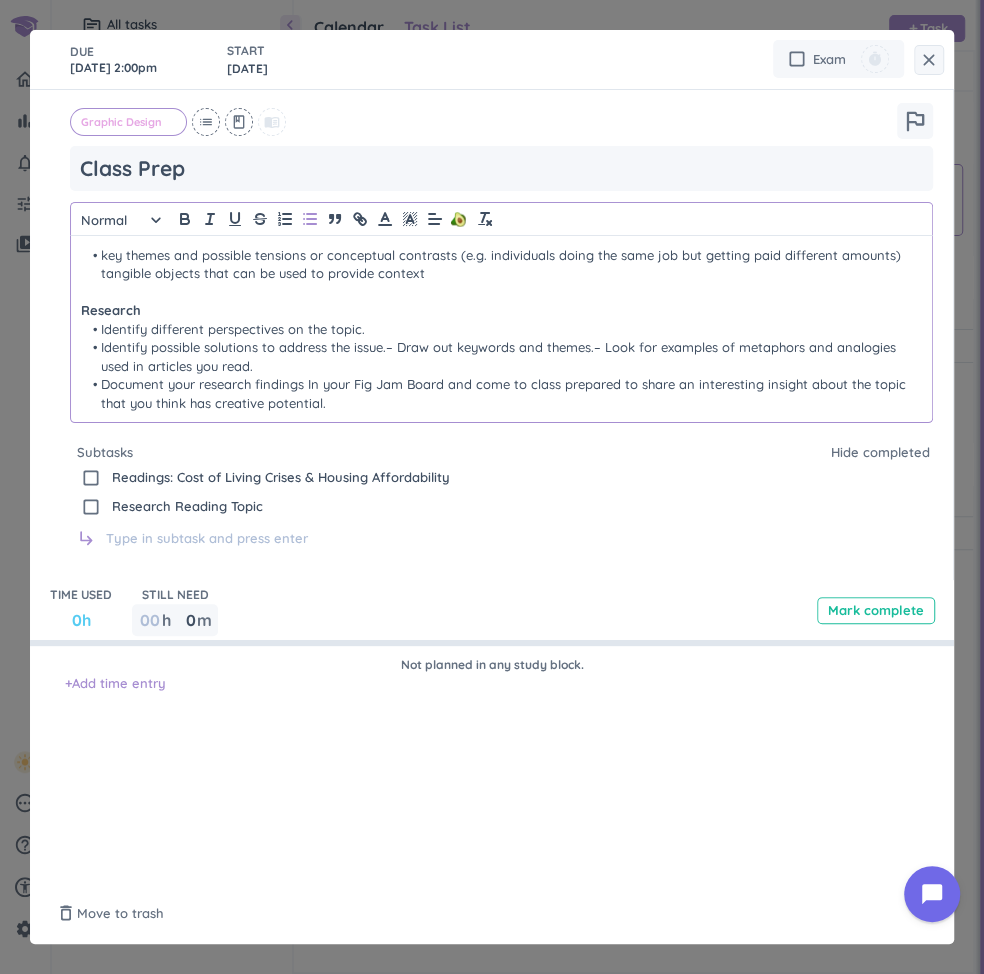 click on "key themes and possible tensions or conceptual contrasts (e.g. individuals doing the same job but getting paid different amounts) tangible objects that can be used to provide context" at bounding box center [501, 264] 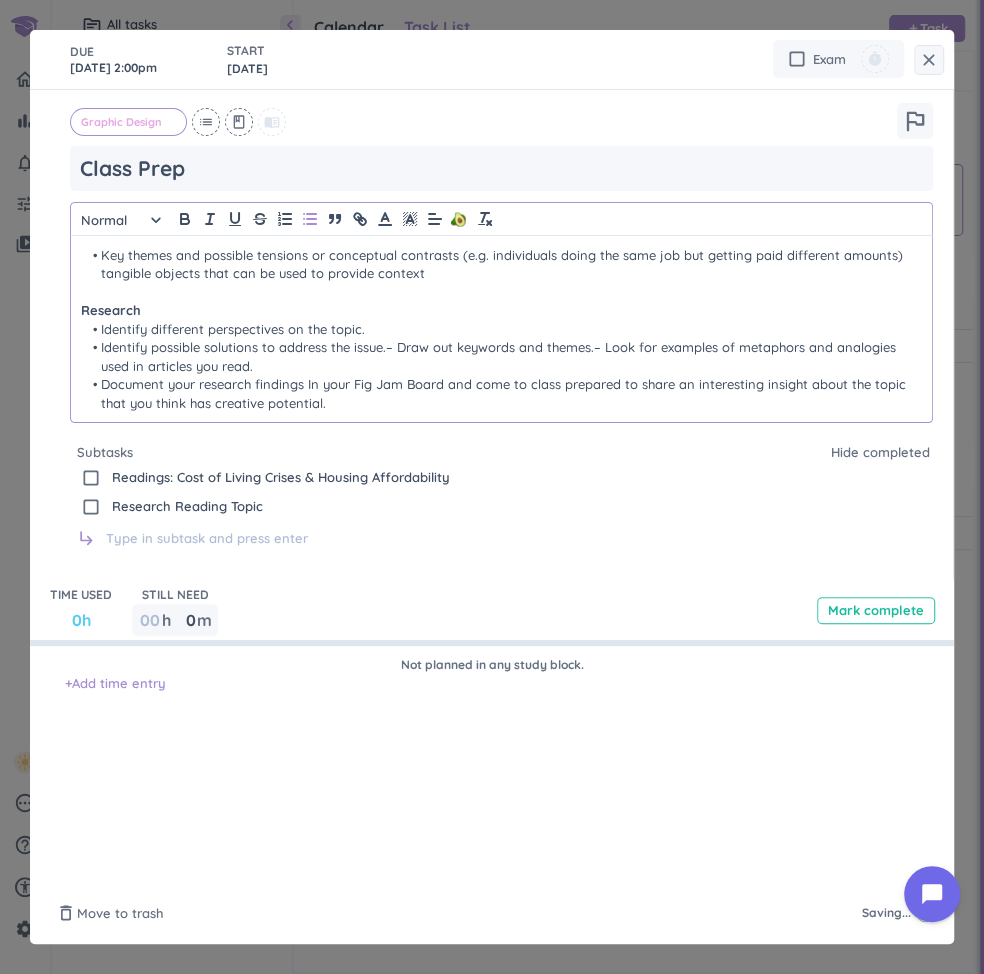 click on "Key themes and possible tensions or conceptual contrasts (e.g. individuals doing the same job but getting paid different amounts) tangible objects that can be used to provide context" at bounding box center [501, 264] 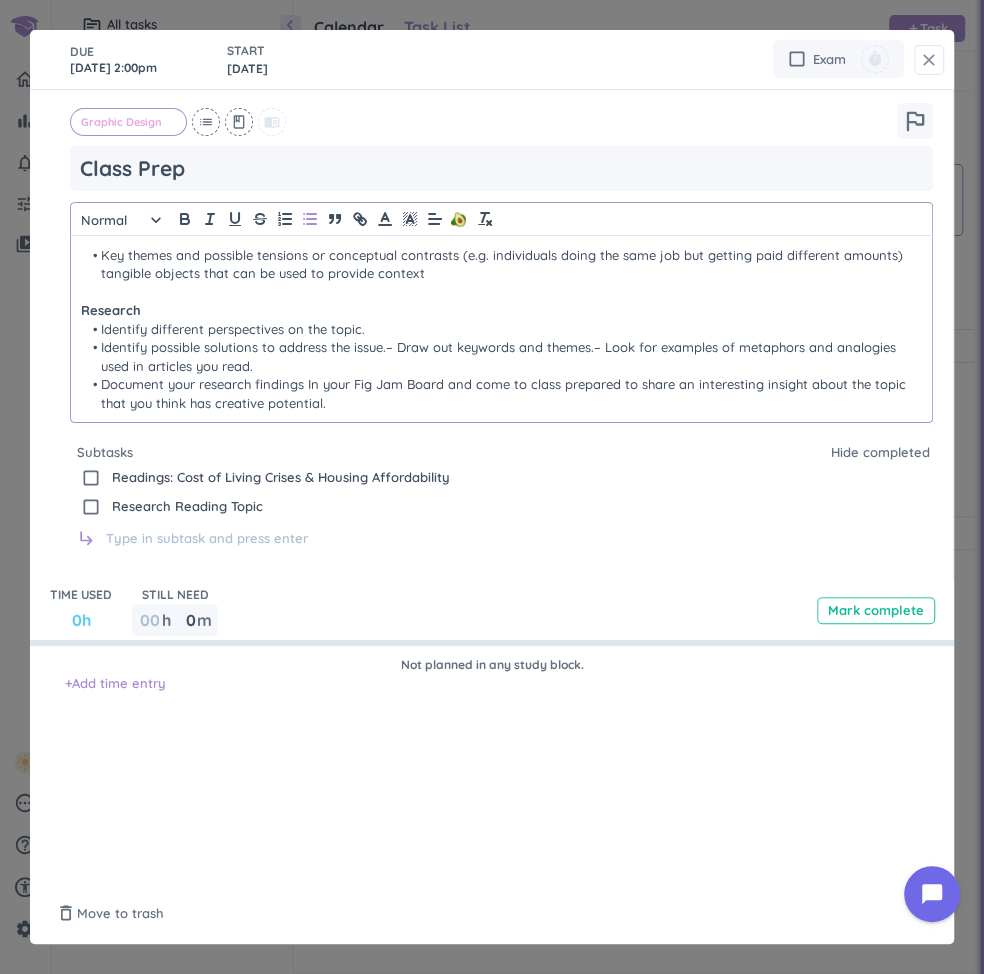 click on "close" at bounding box center [929, 60] 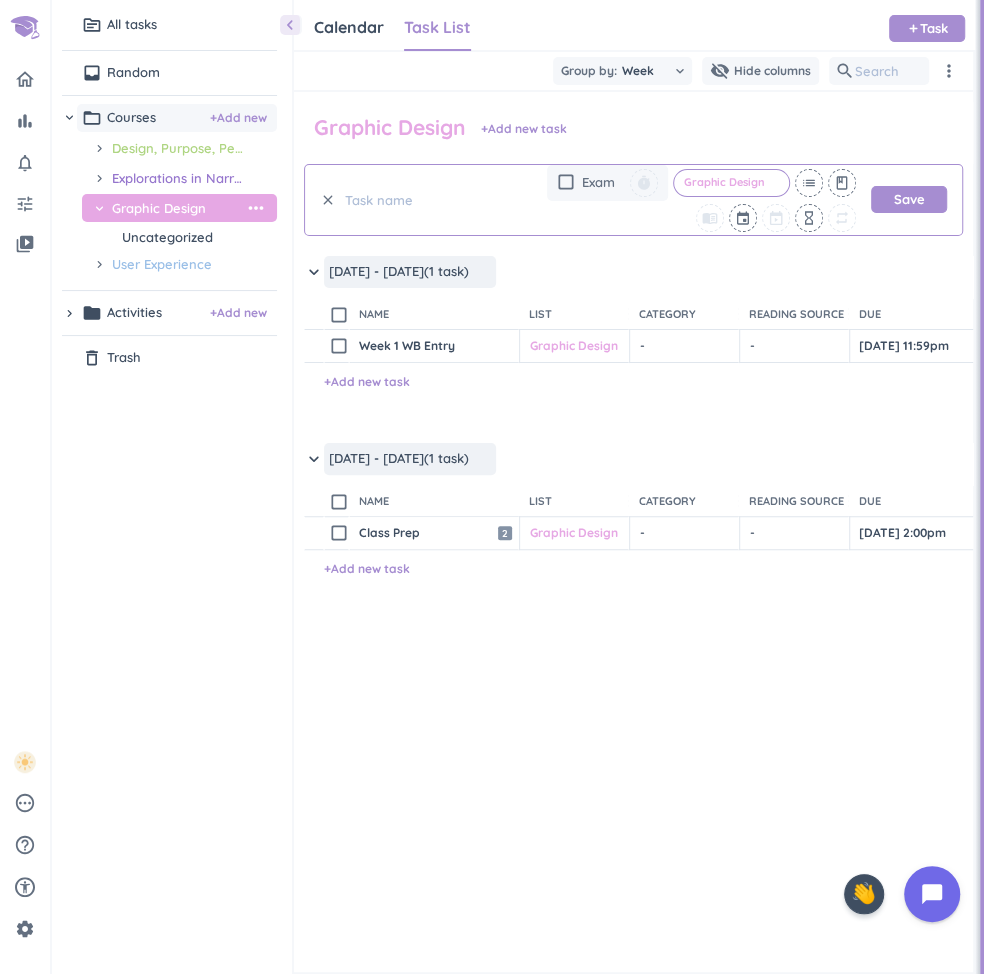 click on "content_copy check_box_outline_blank Class Prep Open launch 2 Graphic Design cancel keyboard_arrow_down - cancel keyboard_arrow_down - cancel keyboard_arrow_down [DATE] 2:00pm outlined_flag 0   days N/A 0h check_circle_outline delete_outline +  Add new task" at bounding box center [633, 653] 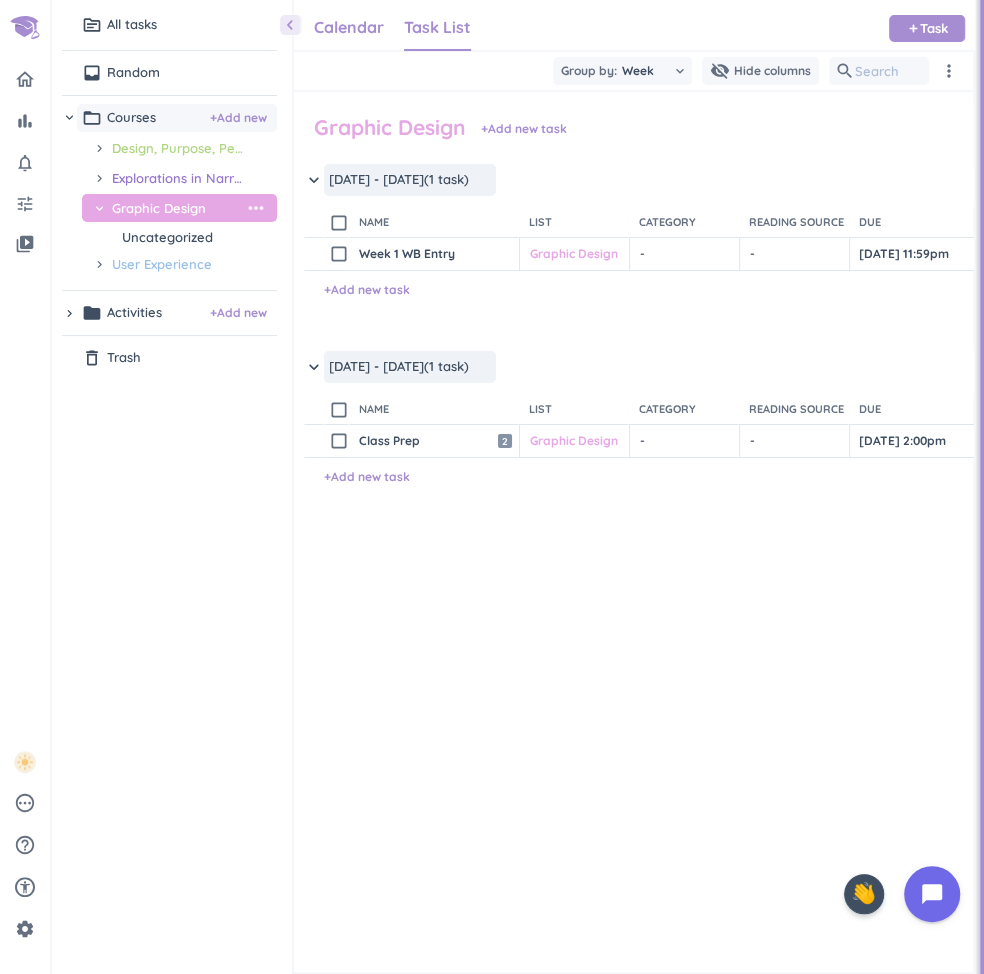 click on "Calendar" at bounding box center [349, 27] 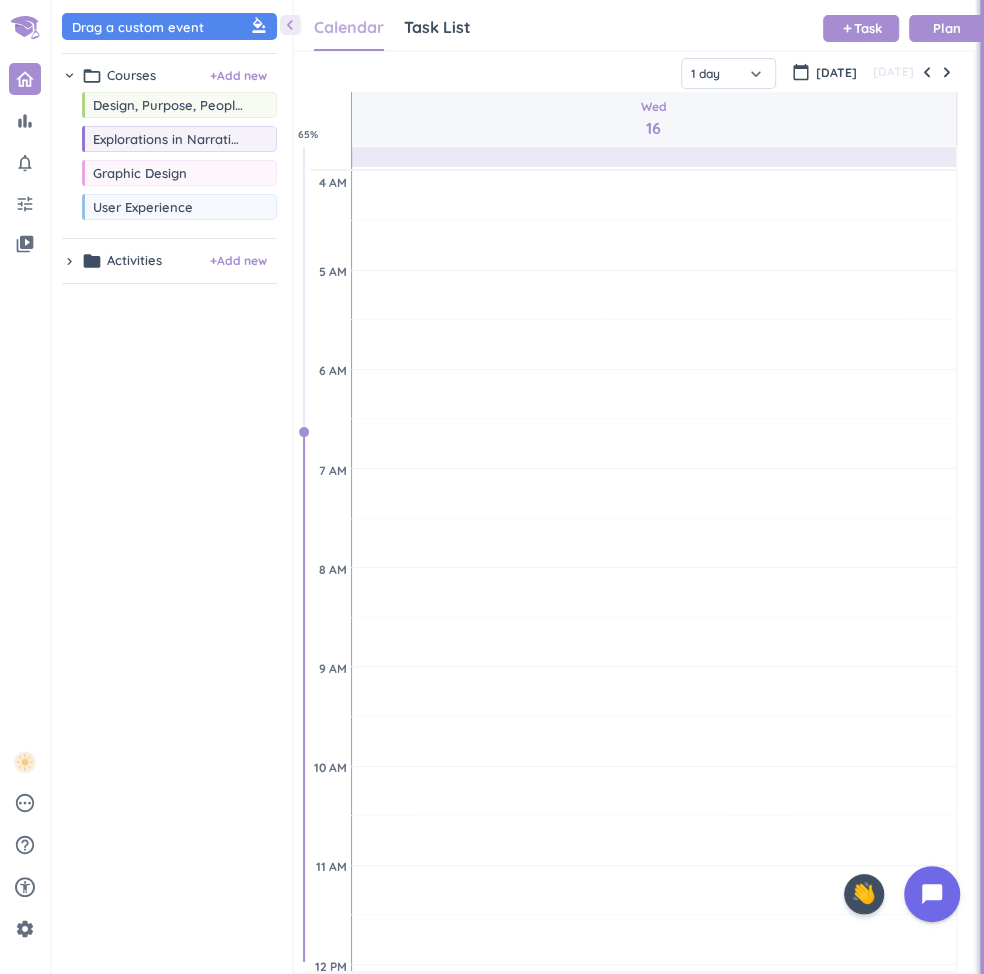 scroll, scrollTop: 1, scrollLeft: 1, axis: both 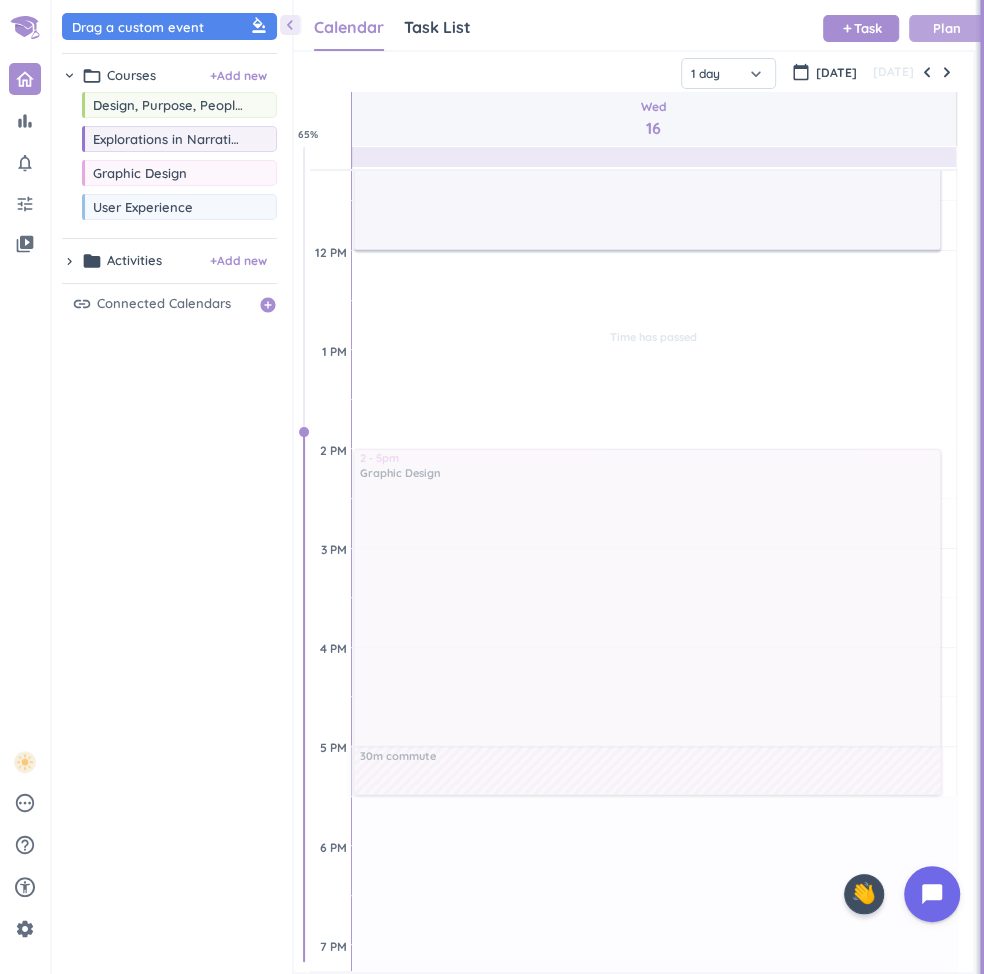 click on "Plan" at bounding box center [947, 28] 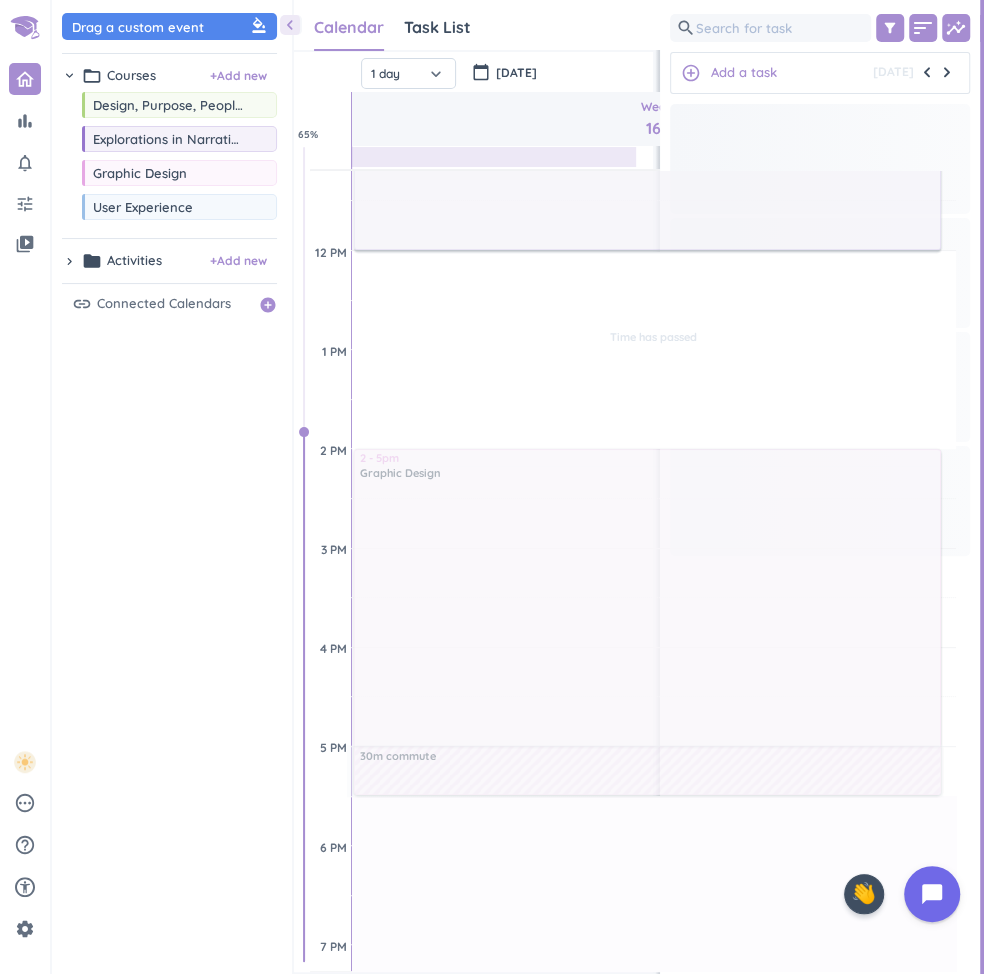 scroll, scrollTop: 50, scrollLeft: 469, axis: both 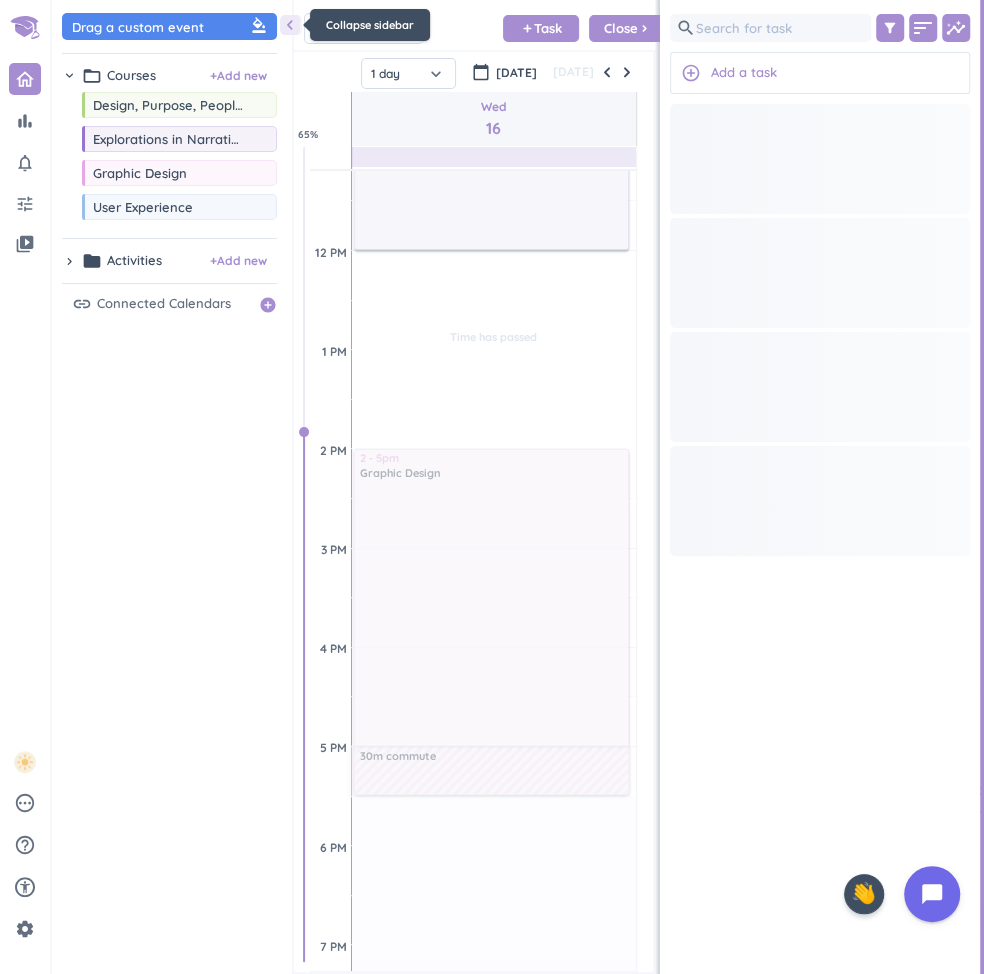 click on "chevron_left" at bounding box center (290, 25) 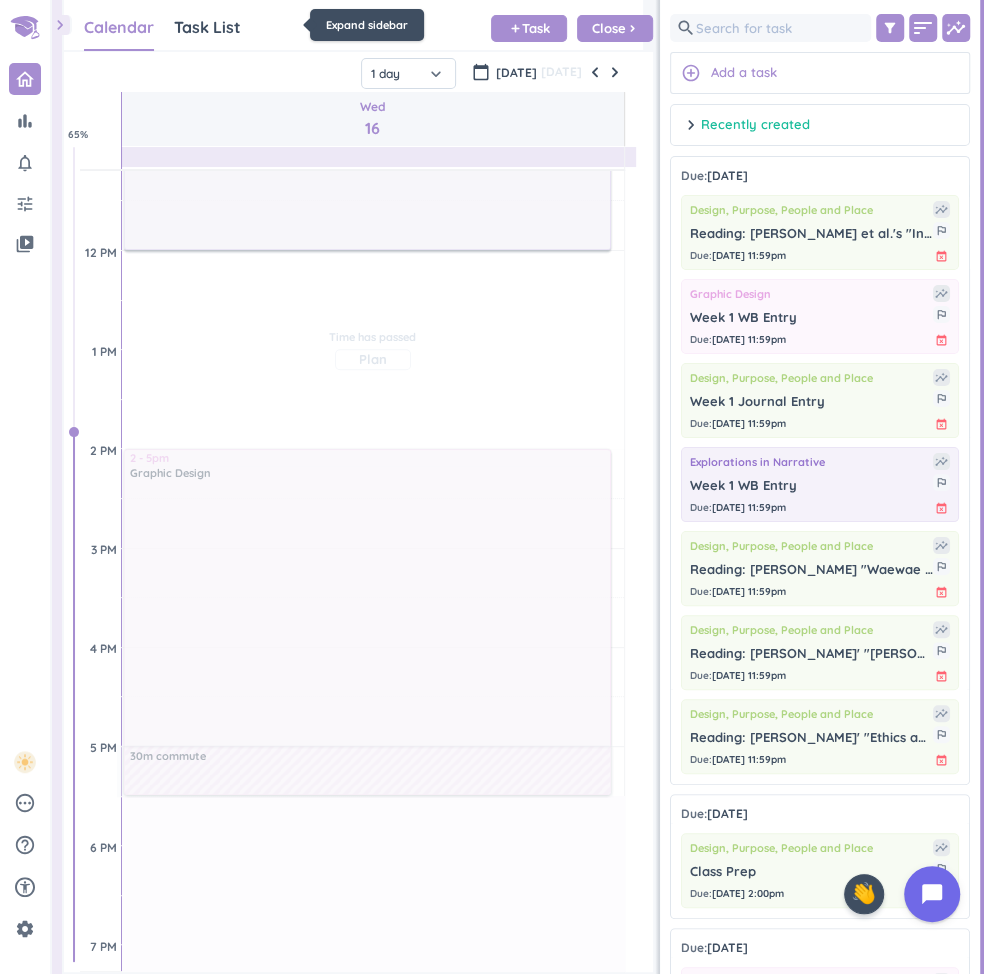 scroll, scrollTop: 1, scrollLeft: 2, axis: both 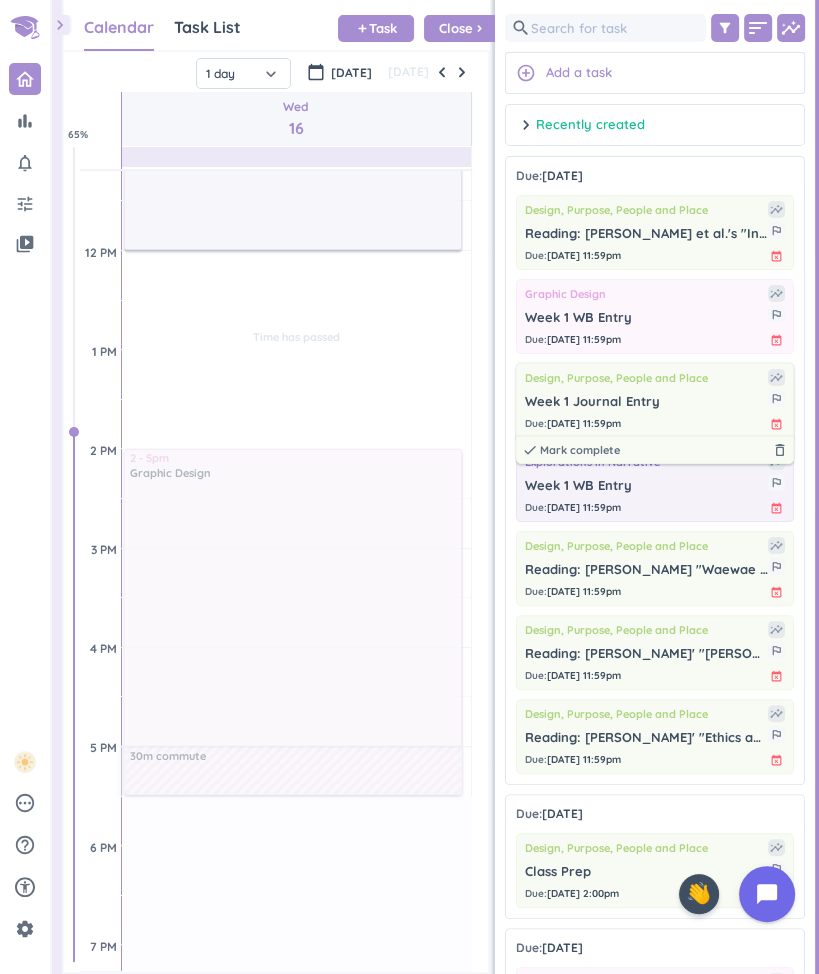 click on "Design, Purpose, People and Place insights Week 1 Journal Entry outlined_flag Due :  [DATE] 11:59pm event_busy done [PERSON_NAME] complete delete_outline" at bounding box center [655, 400] 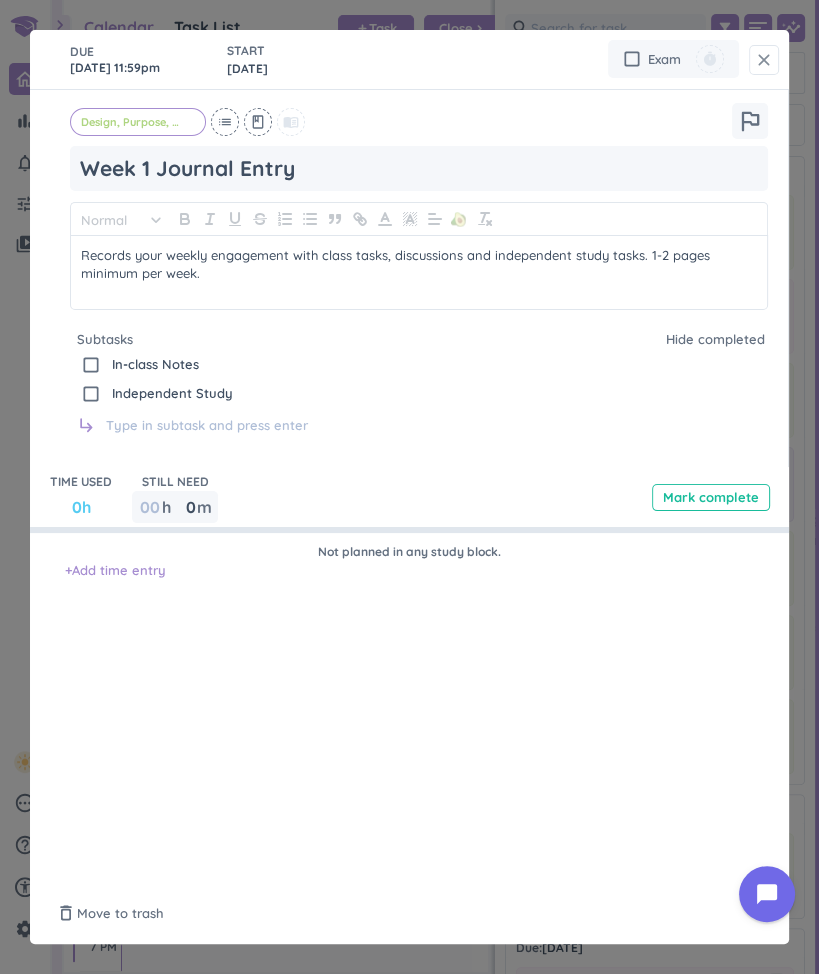 click on "close" at bounding box center (764, 60) 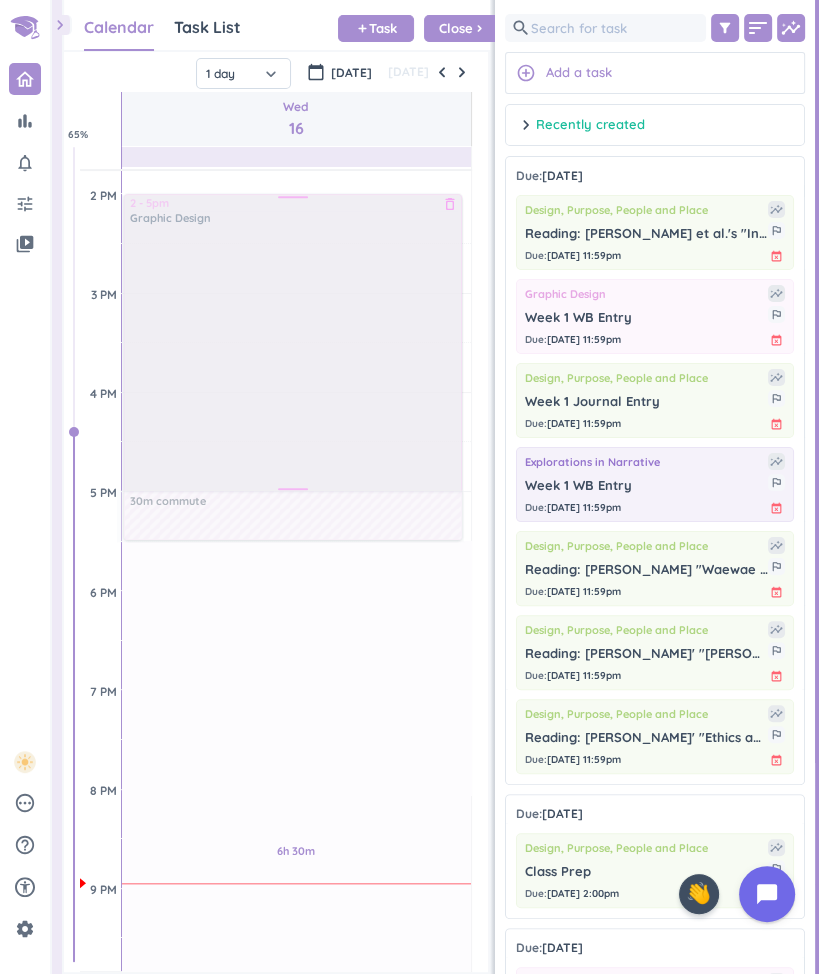 scroll, scrollTop: 1309, scrollLeft: 0, axis: vertical 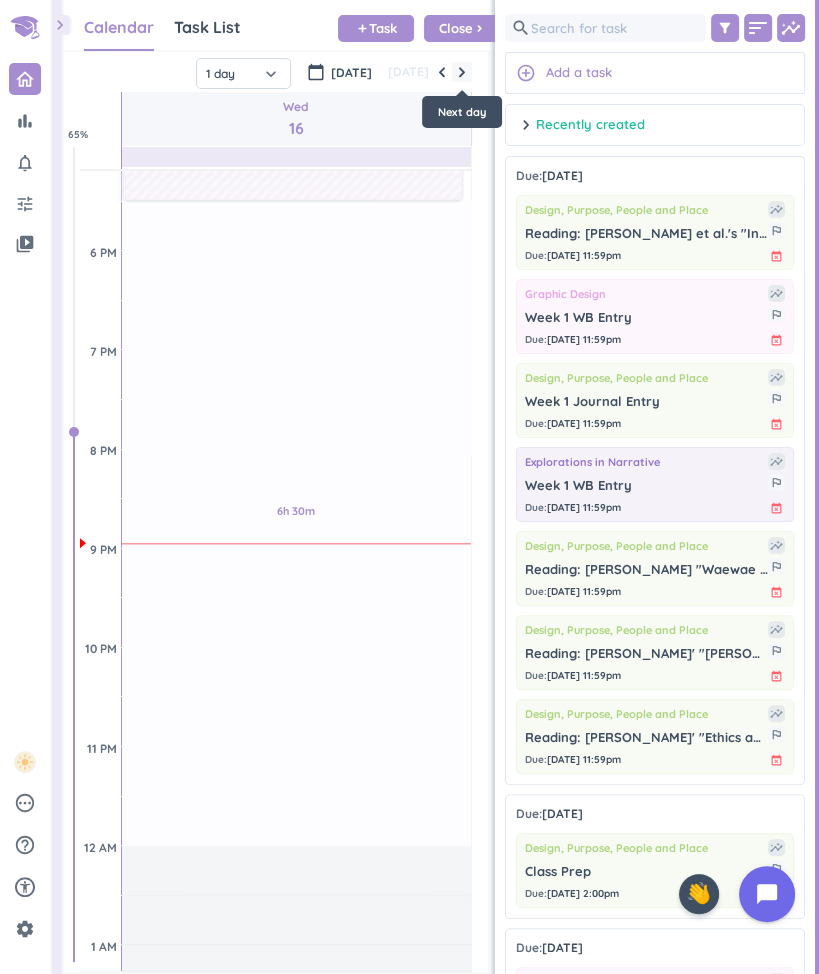 click at bounding box center (462, 72) 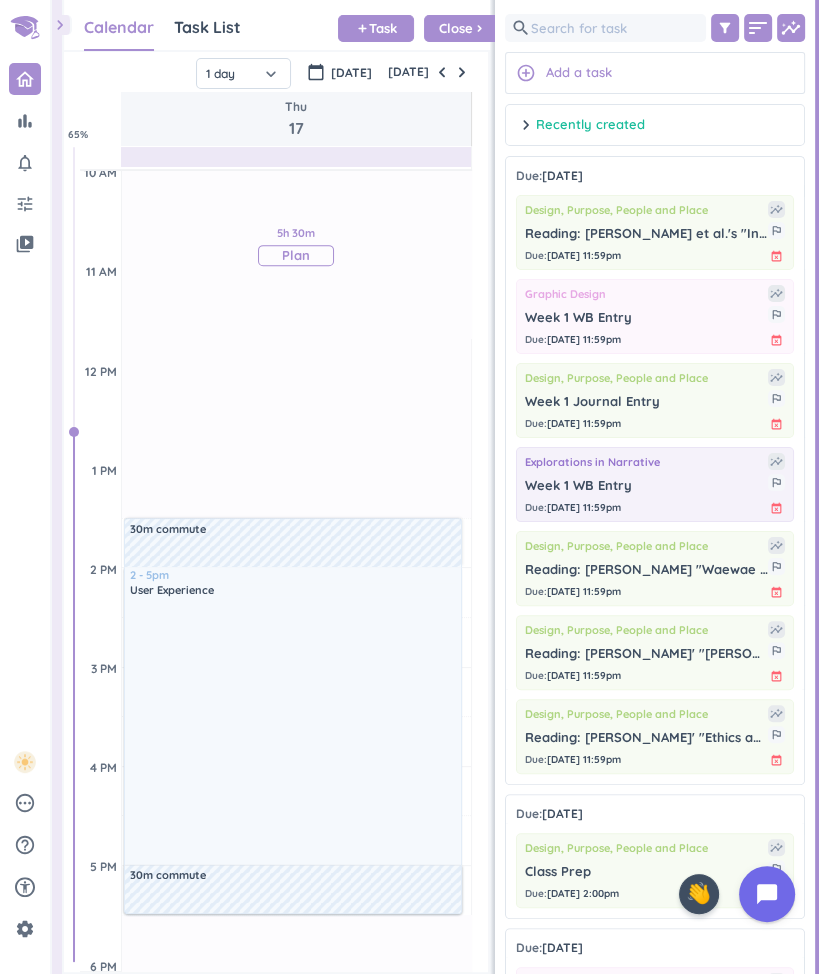 scroll, scrollTop: 476, scrollLeft: 0, axis: vertical 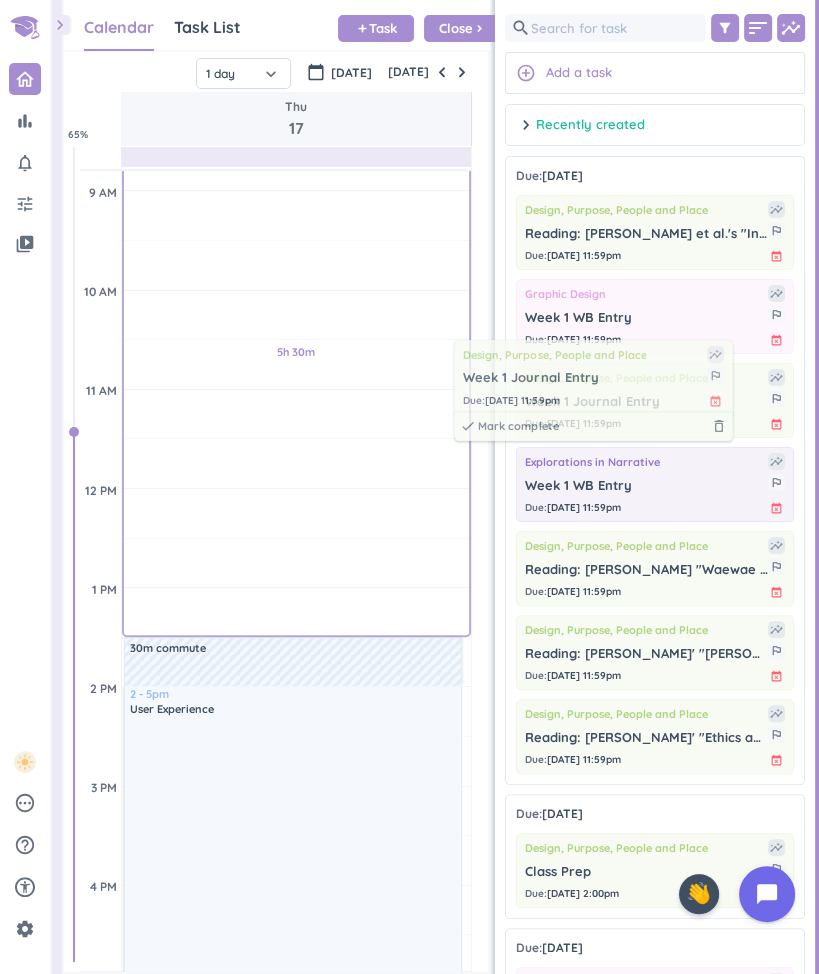 drag, startPoint x: 654, startPoint y: 413, endPoint x: 594, endPoint y: 390, distance: 64.25729 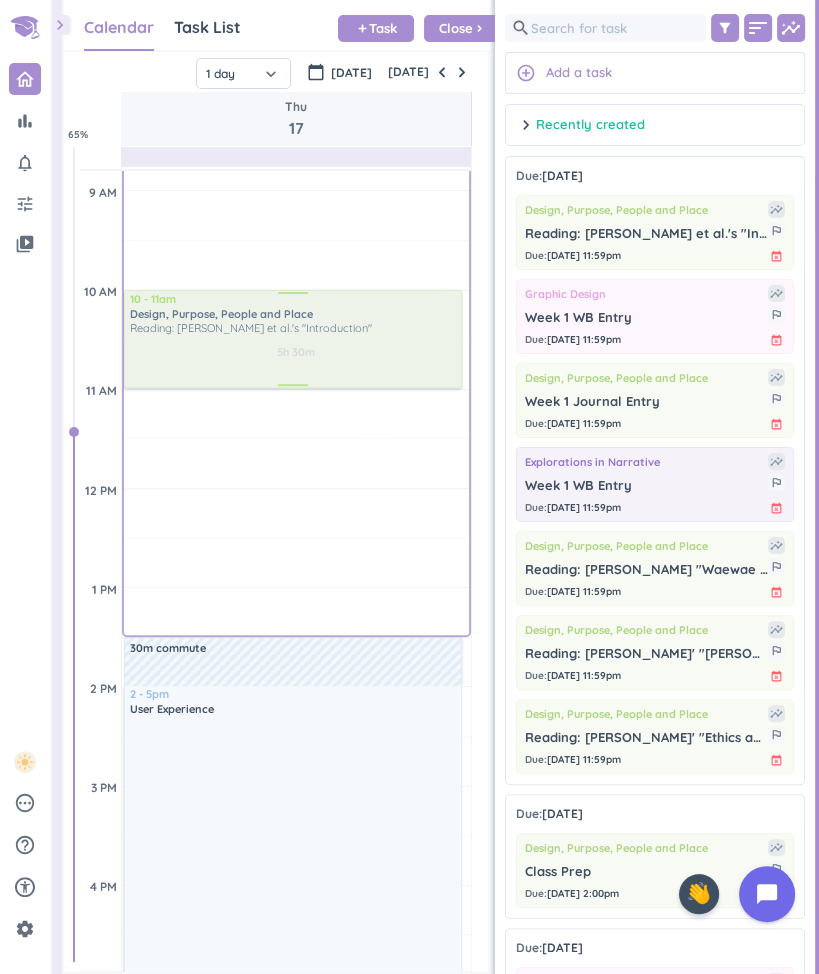 drag, startPoint x: 635, startPoint y: 236, endPoint x: 357, endPoint y: 296, distance: 284.40112 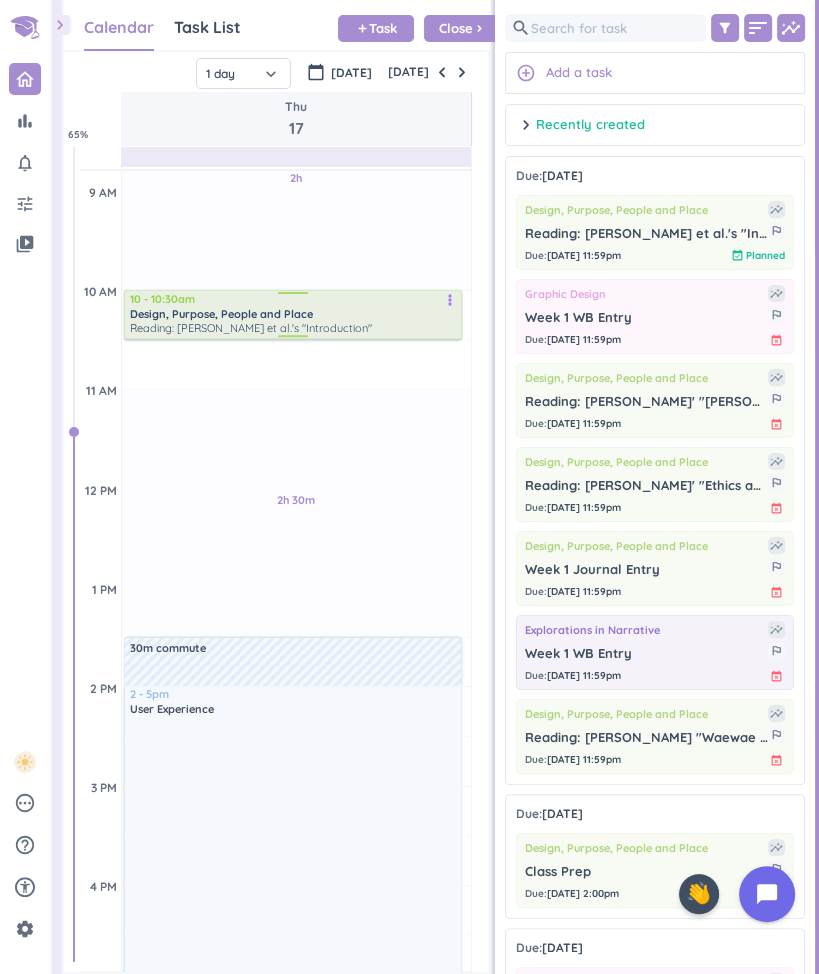 drag, startPoint x: 284, startPoint y: 388, endPoint x: 286, endPoint y: 335, distance: 53.037724 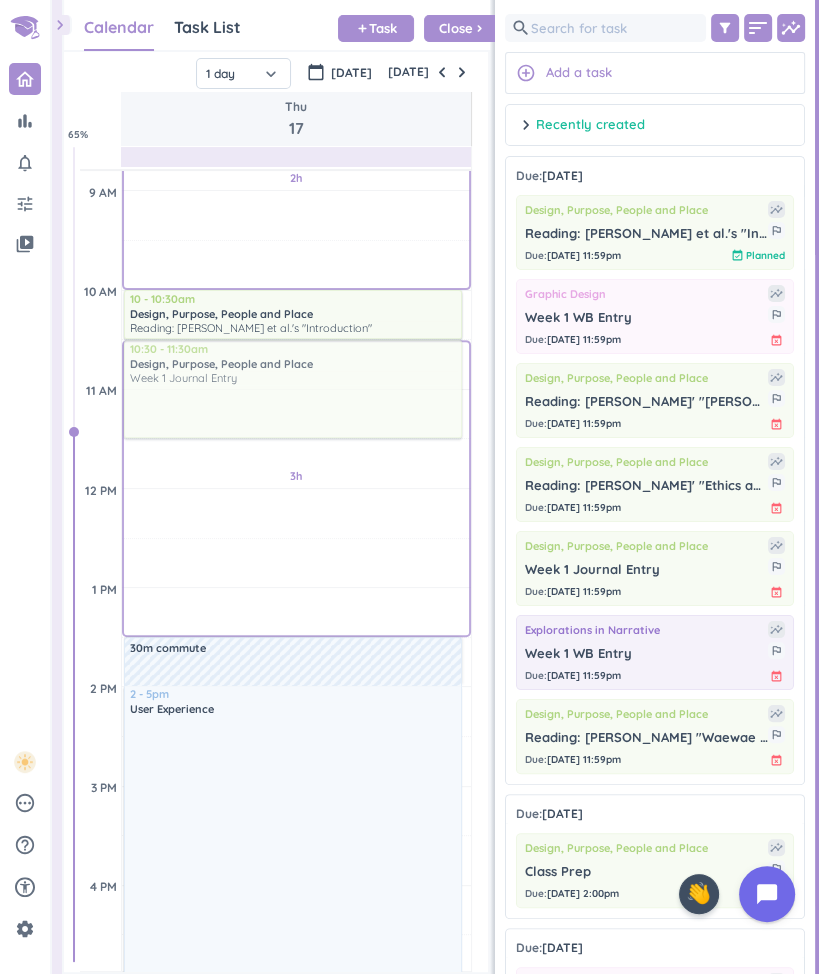 drag, startPoint x: 622, startPoint y: 566, endPoint x: 334, endPoint y: 340, distance: 366.08743 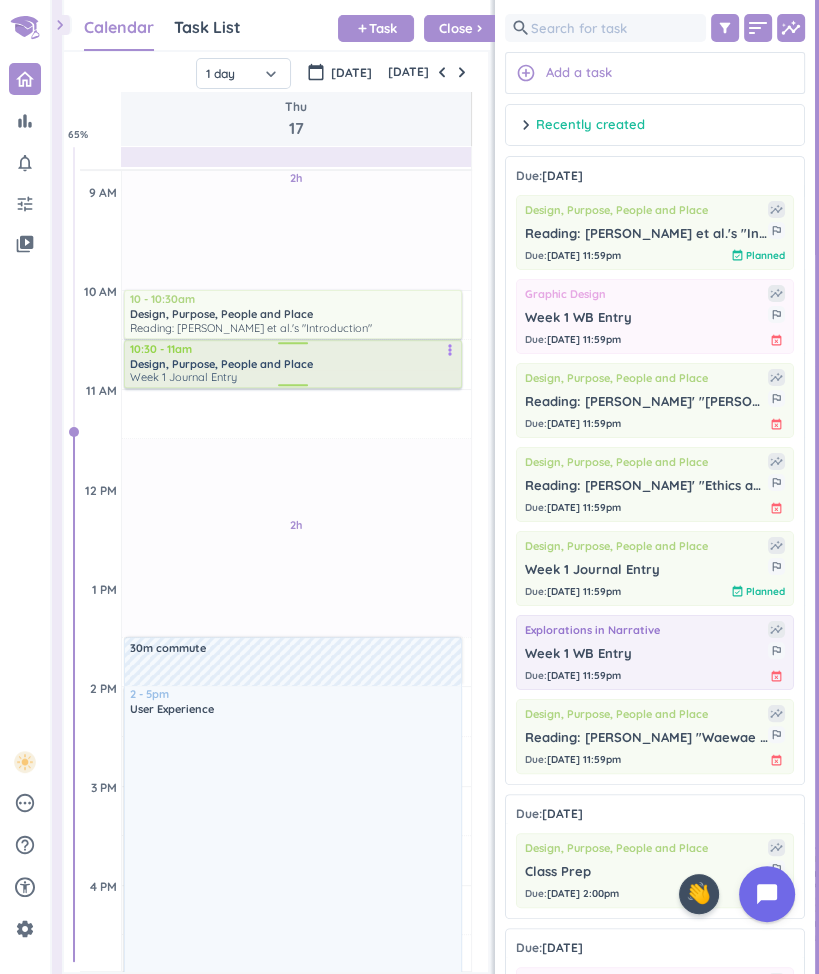 drag, startPoint x: 273, startPoint y: 436, endPoint x: 258, endPoint y: 385, distance: 53.160137 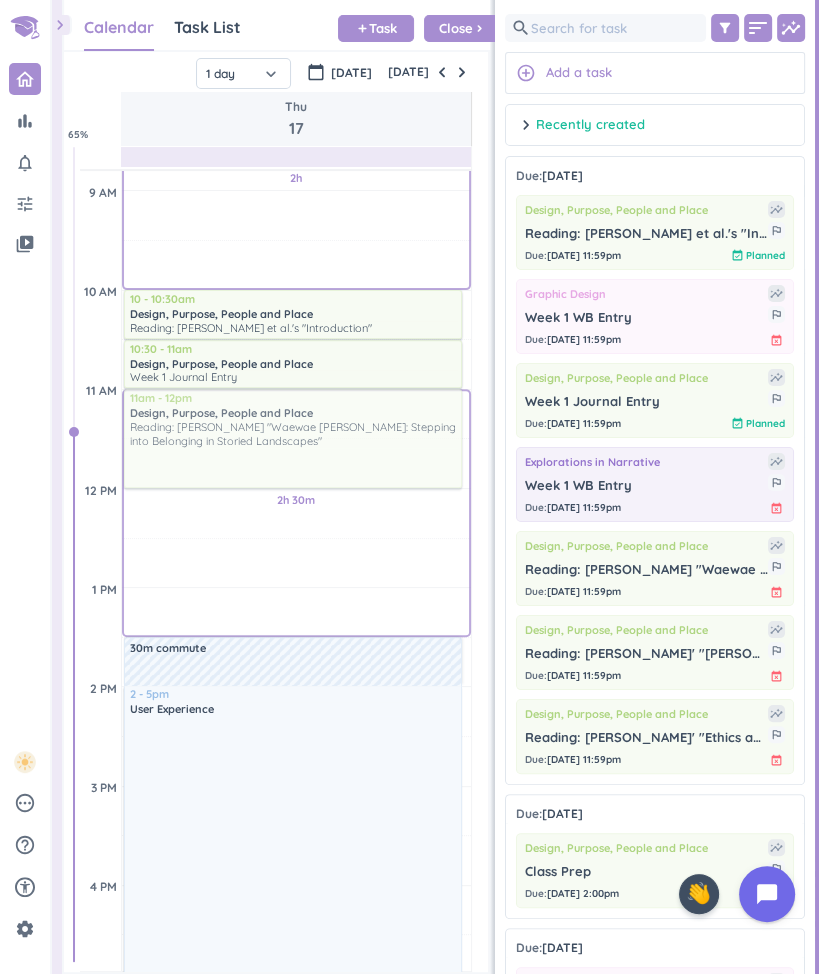 drag, startPoint x: 656, startPoint y: 575, endPoint x: 348, endPoint y: 390, distance: 359.28958 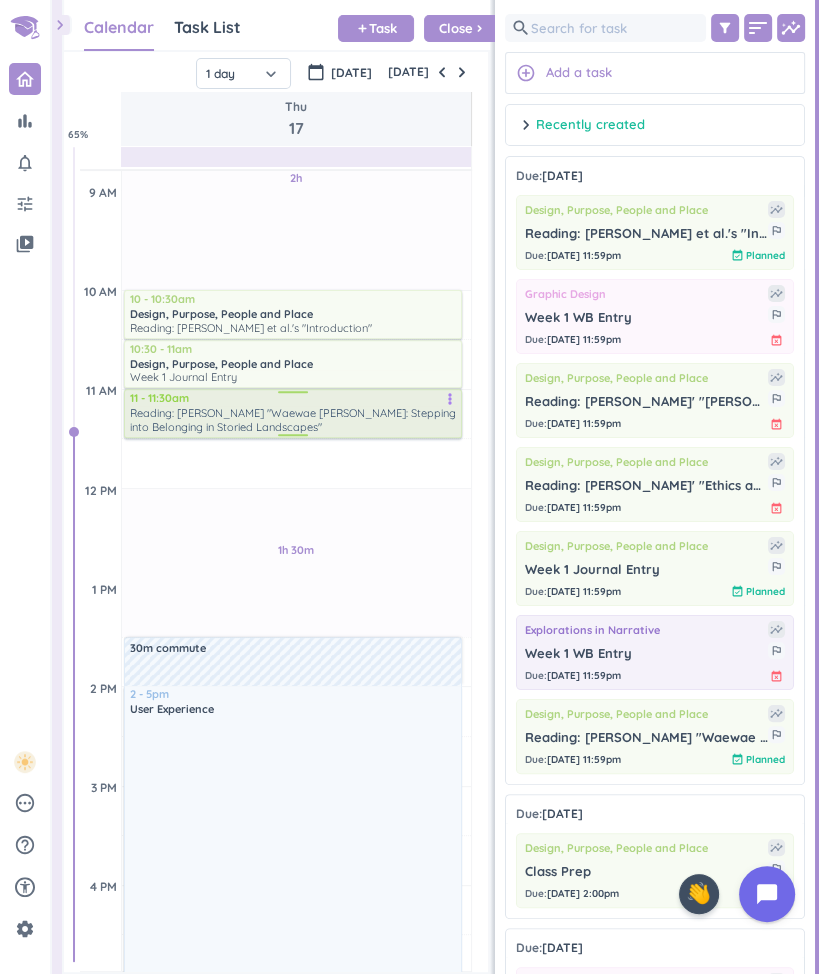 drag, startPoint x: 262, startPoint y: 486, endPoint x: 255, endPoint y: 438, distance: 48.507732 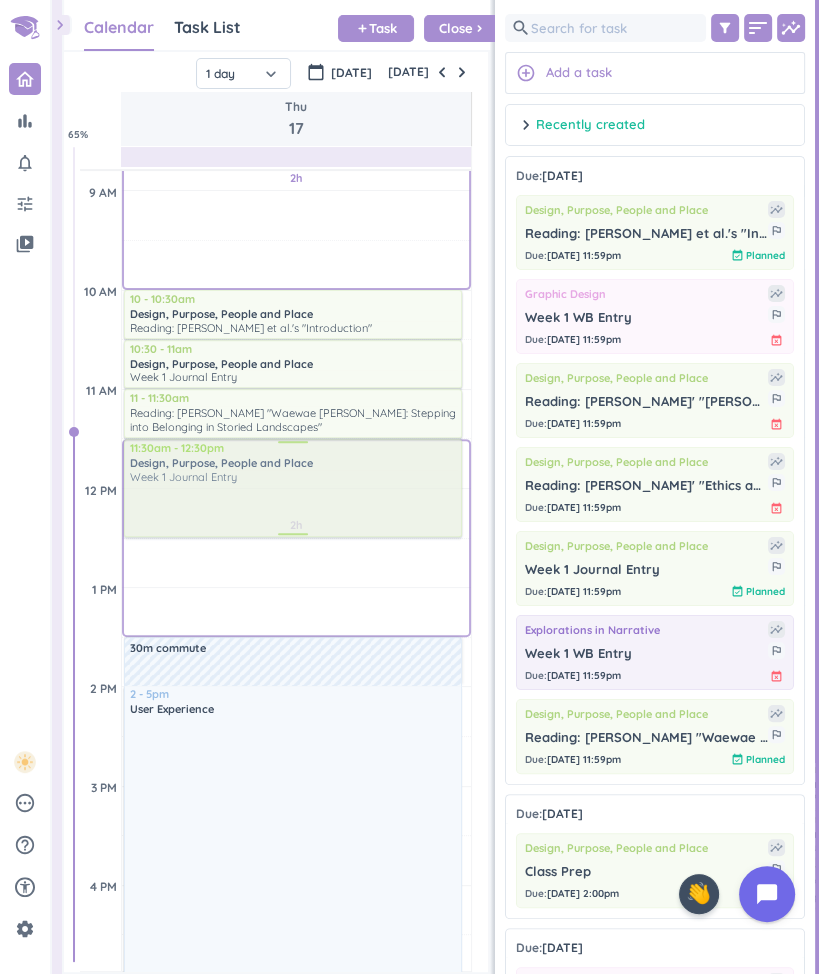drag, startPoint x: 660, startPoint y: 575, endPoint x: 406, endPoint y: 444, distance: 285.79187 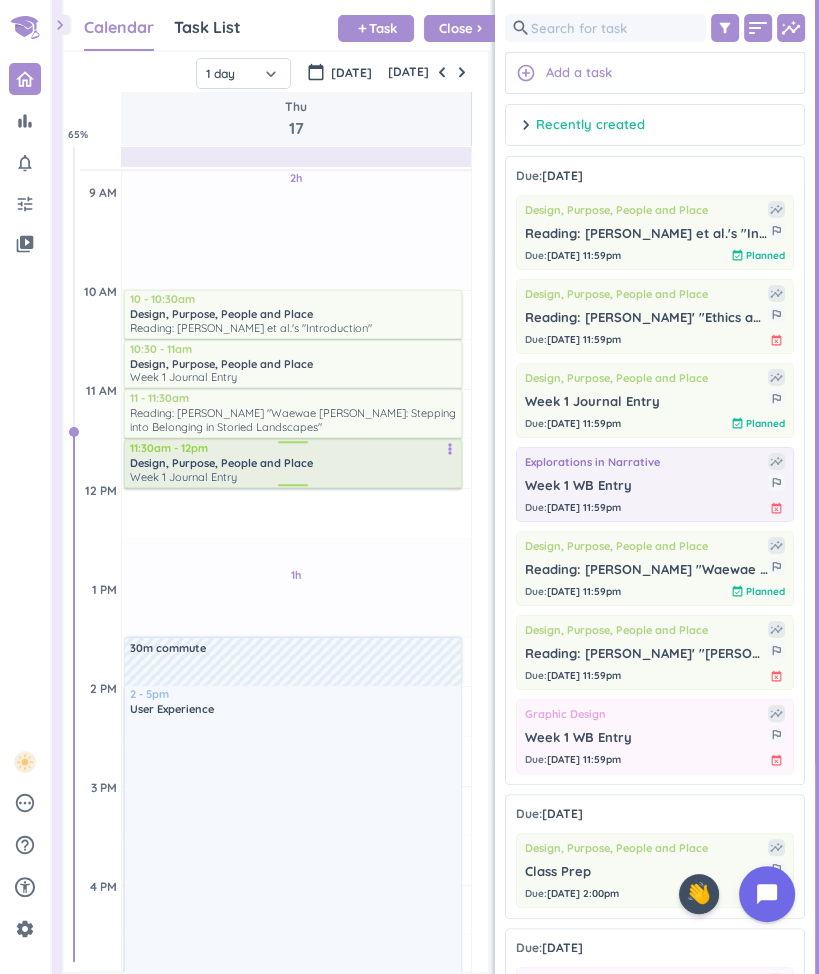 drag, startPoint x: 273, startPoint y: 535, endPoint x: 267, endPoint y: 488, distance: 47.38143 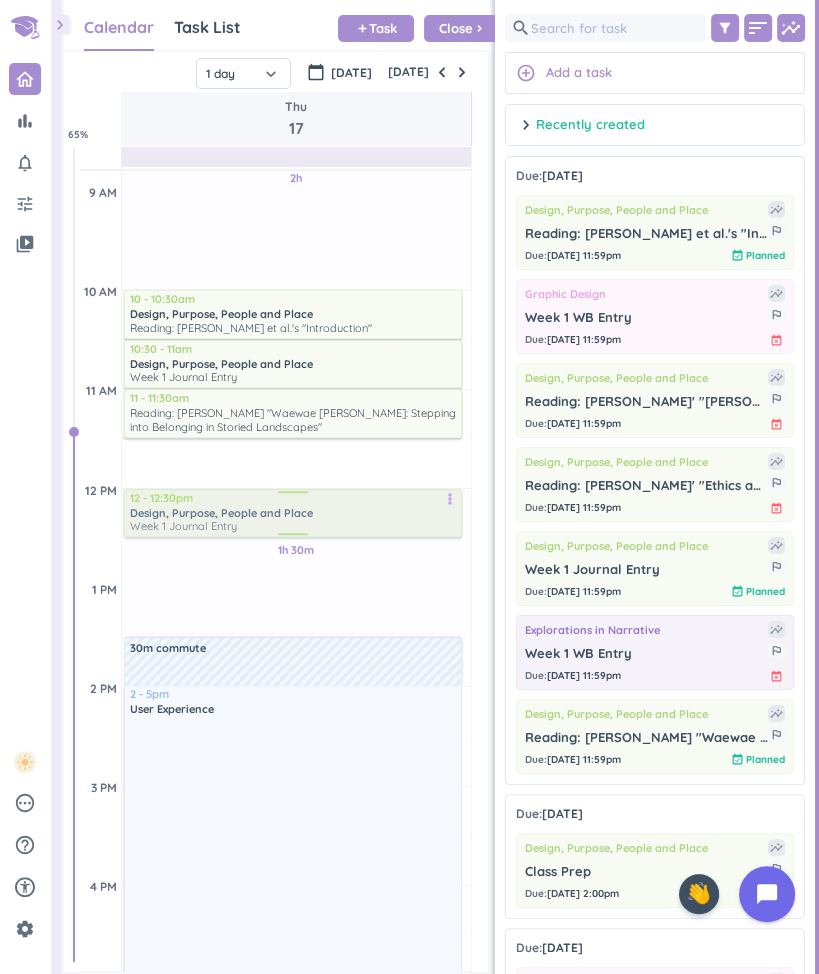 drag, startPoint x: 239, startPoint y: 457, endPoint x: 239, endPoint y: 506, distance: 49 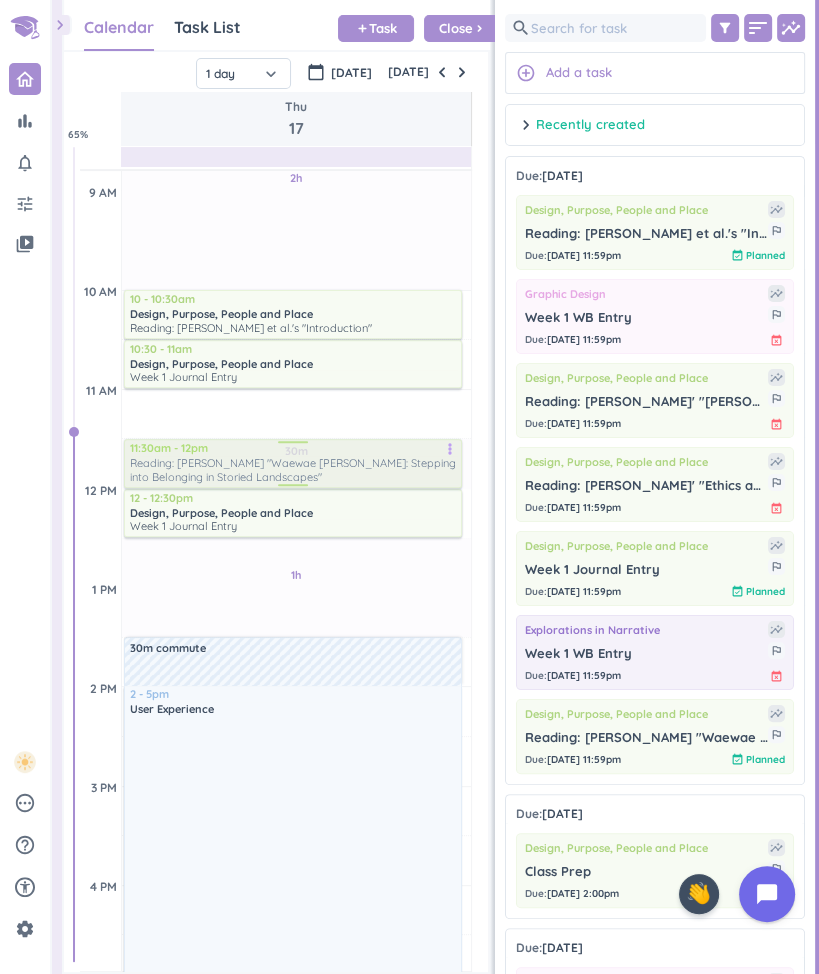 drag, startPoint x: 195, startPoint y: 418, endPoint x: 202, endPoint y: 470, distance: 52.46904 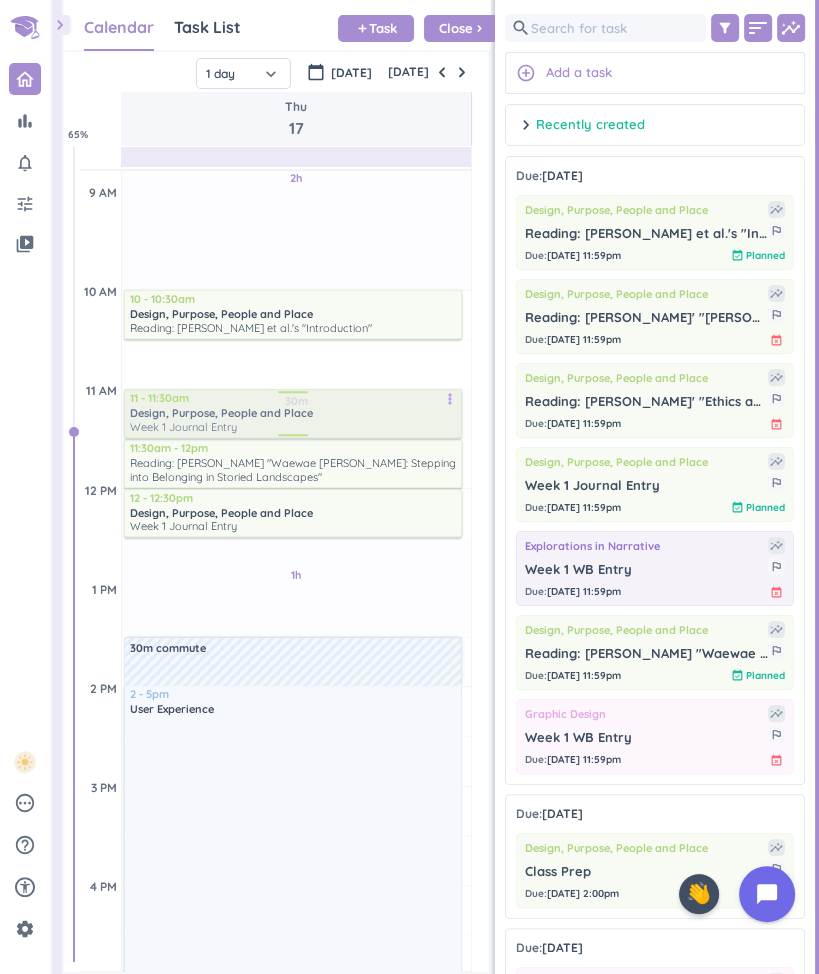 drag, startPoint x: 172, startPoint y: 375, endPoint x: 182, endPoint y: 436, distance: 61.81424 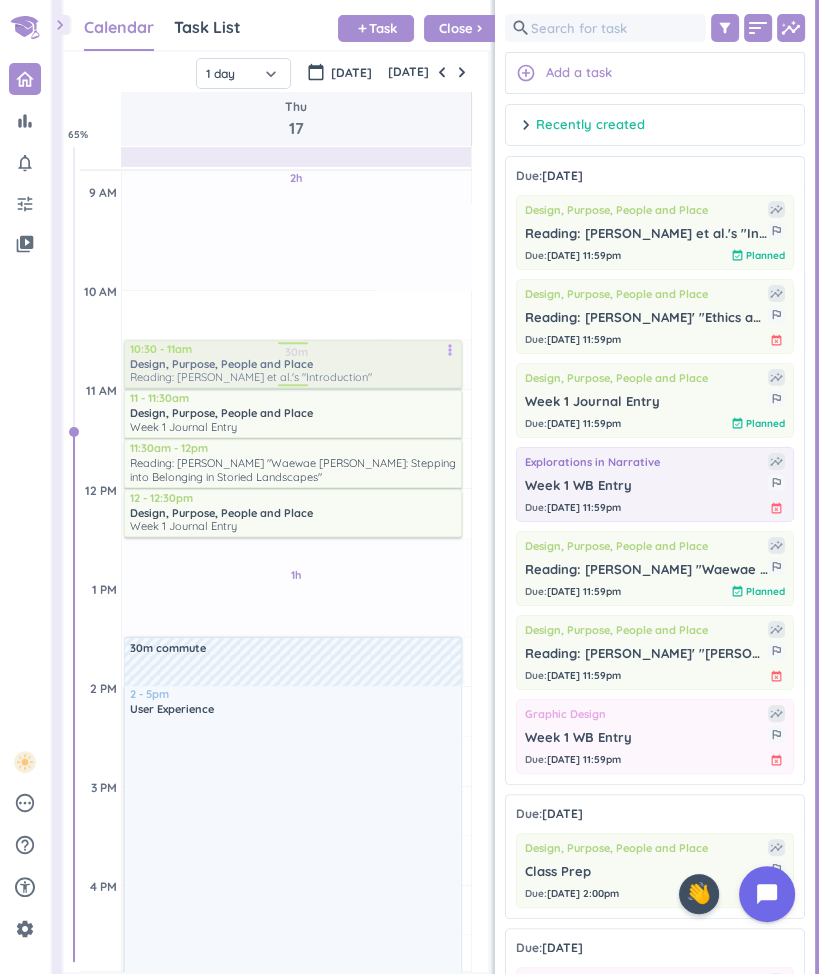 drag, startPoint x: 164, startPoint y: 330, endPoint x: 165, endPoint y: 376, distance: 46.010868 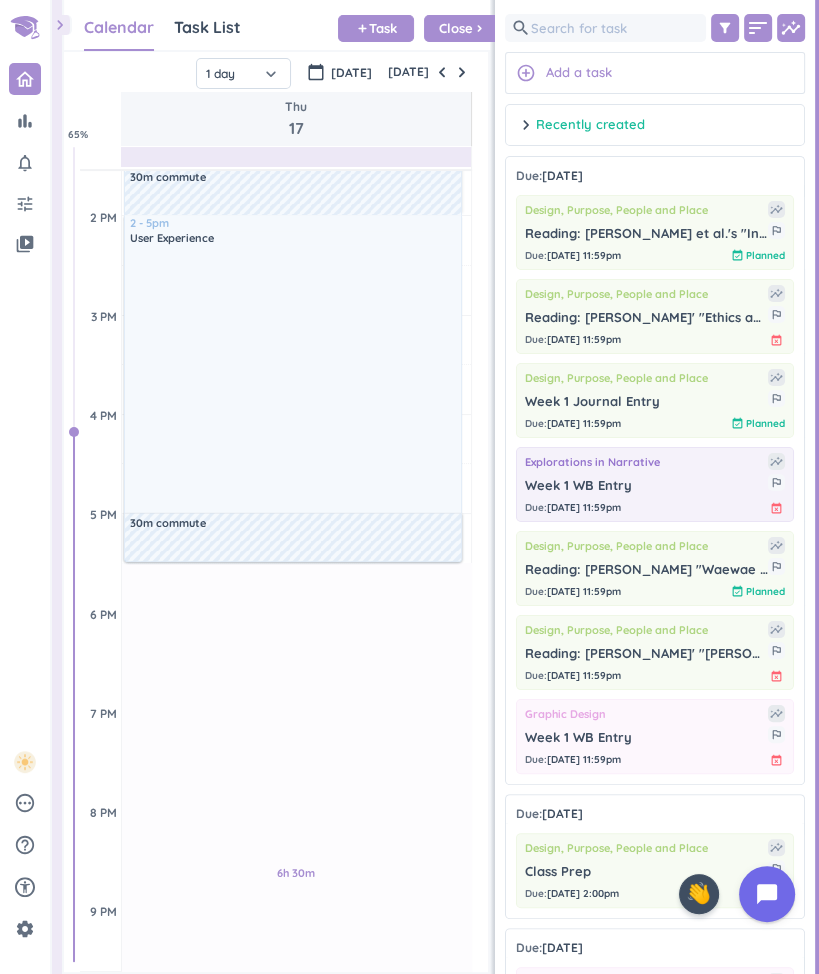 scroll, scrollTop: 952, scrollLeft: 0, axis: vertical 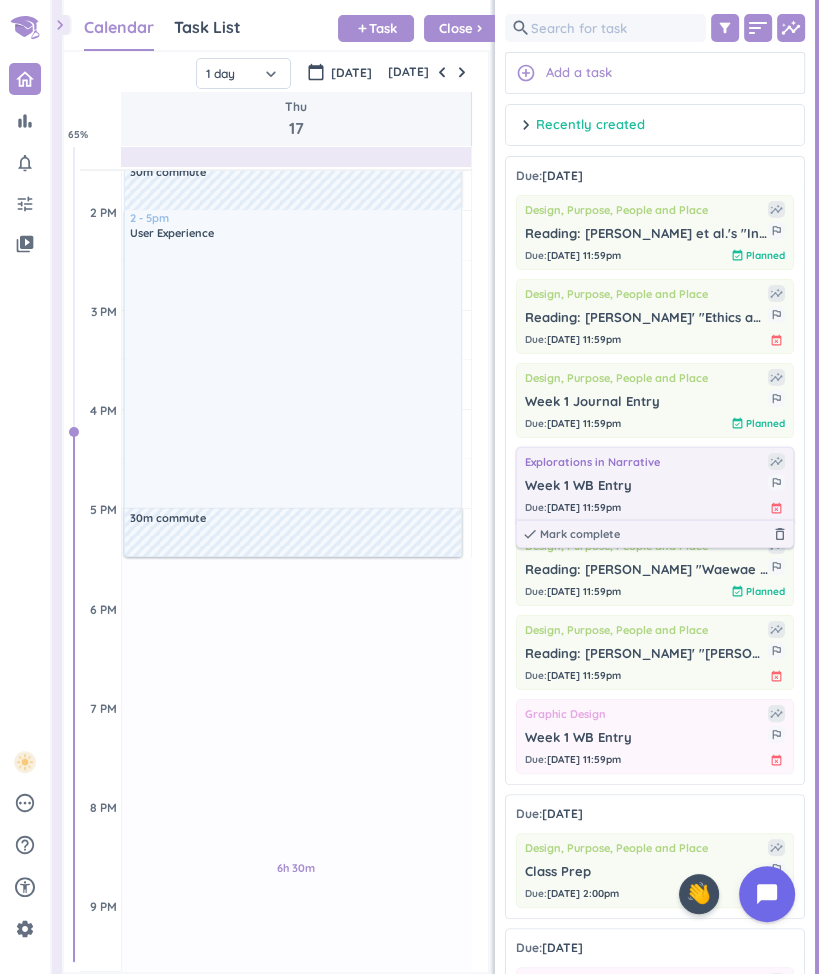 click on "Explorations in Narrative insights Week 1 WB Entry outlined_flag Due :  [DATE] 11:59pm event_busy done Mark complete delete_outline" at bounding box center [655, 484] 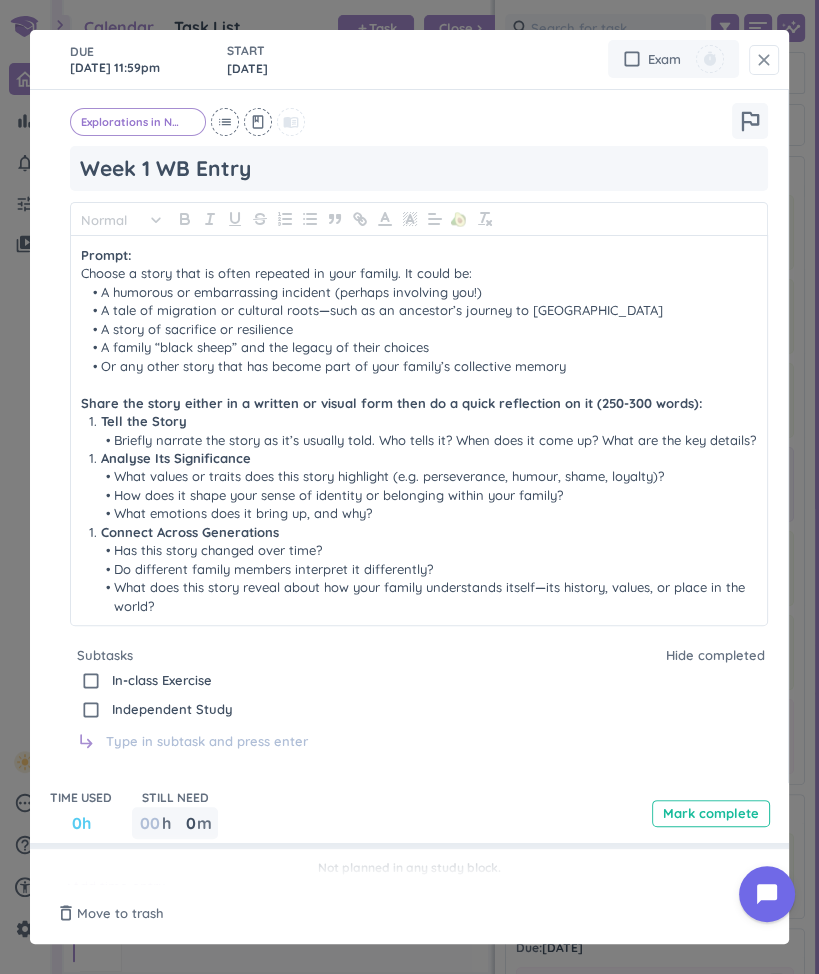 click on "close" at bounding box center (764, 60) 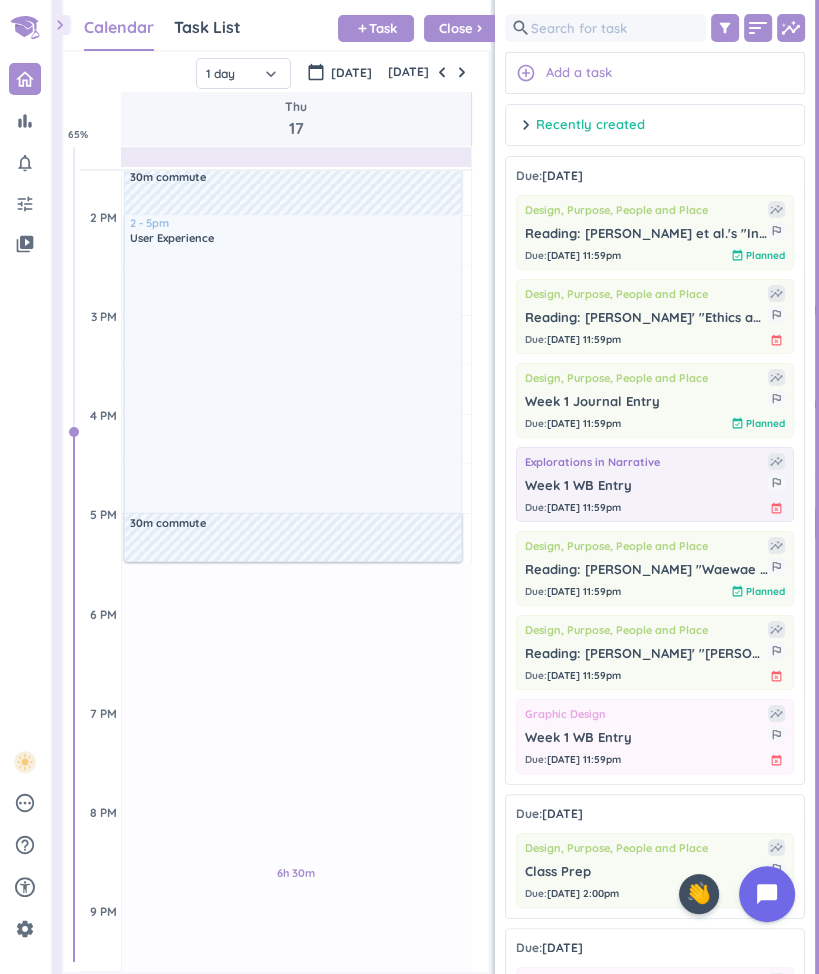 scroll, scrollTop: 952, scrollLeft: 0, axis: vertical 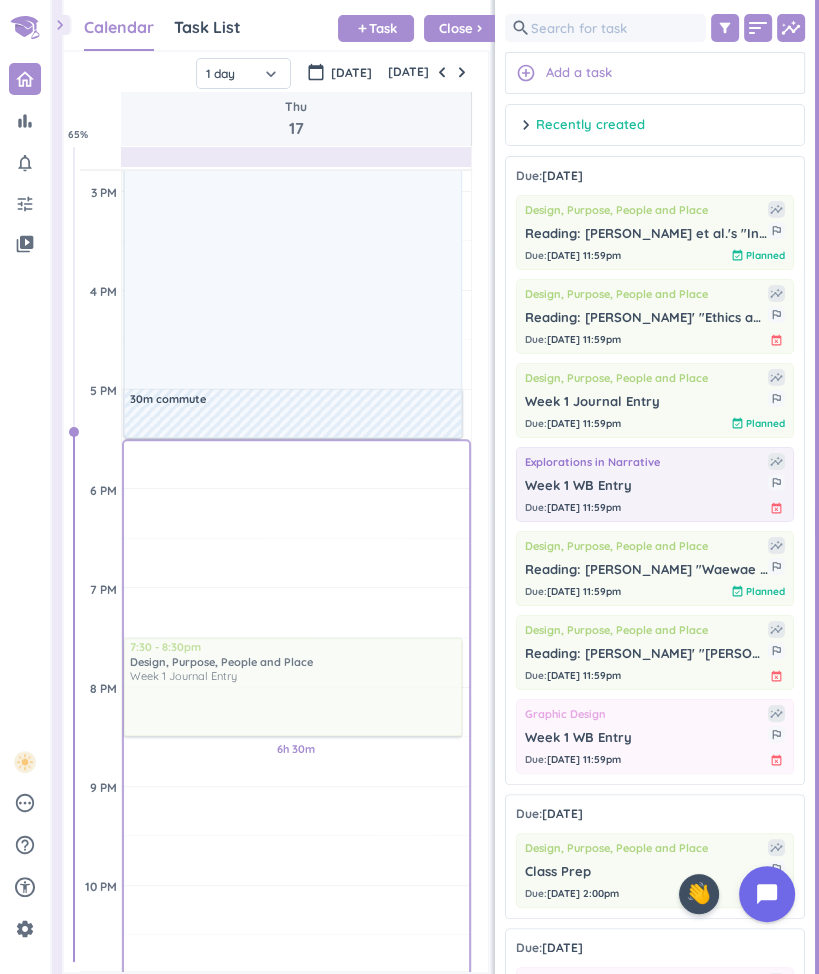 drag, startPoint x: 617, startPoint y: 412, endPoint x: 362, endPoint y: 638, distance: 340.73596 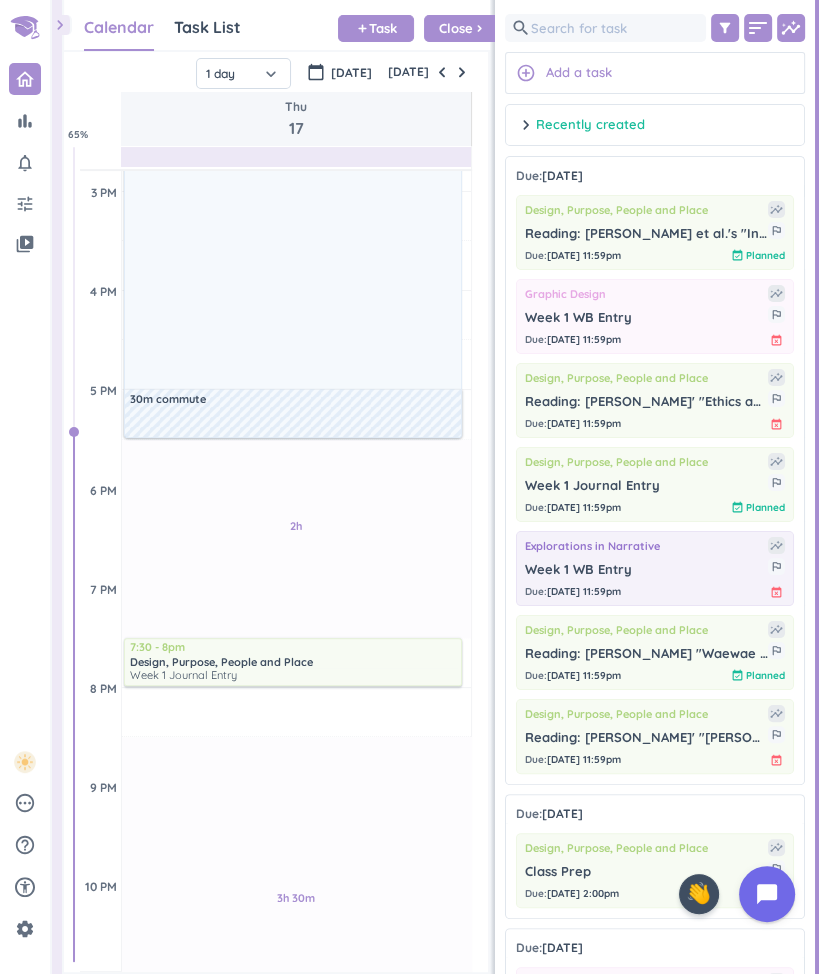 drag, startPoint x: 290, startPoint y: 737, endPoint x: 279, endPoint y: 689, distance: 49.24429 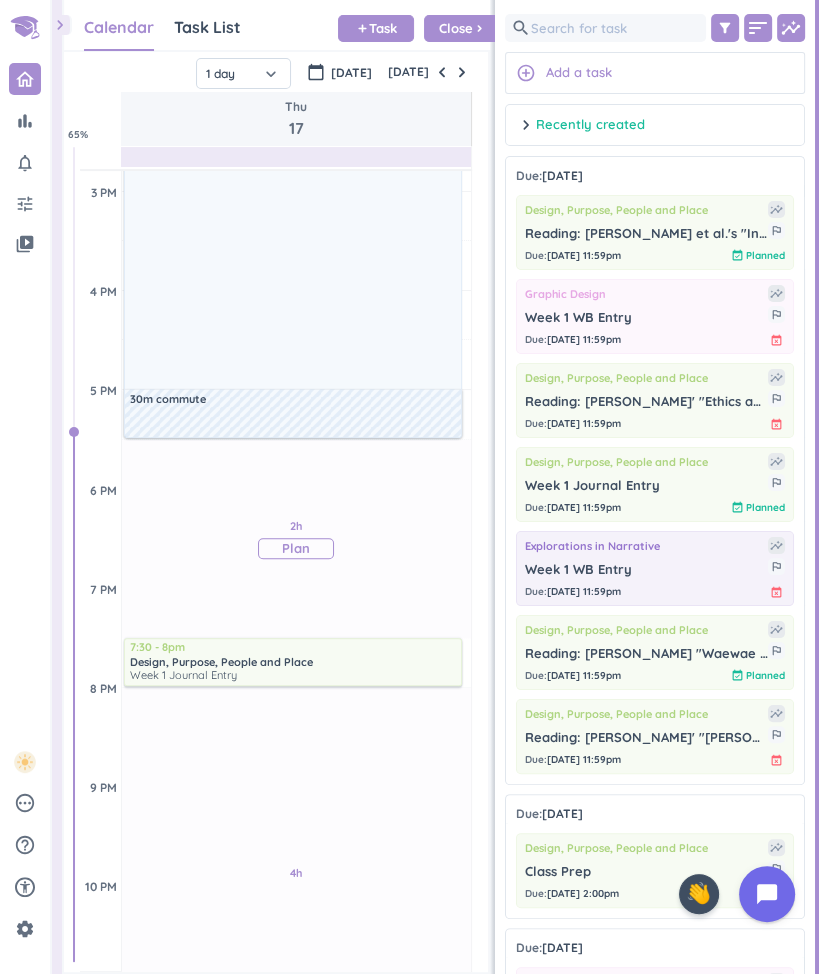 scroll, scrollTop: 1190, scrollLeft: 0, axis: vertical 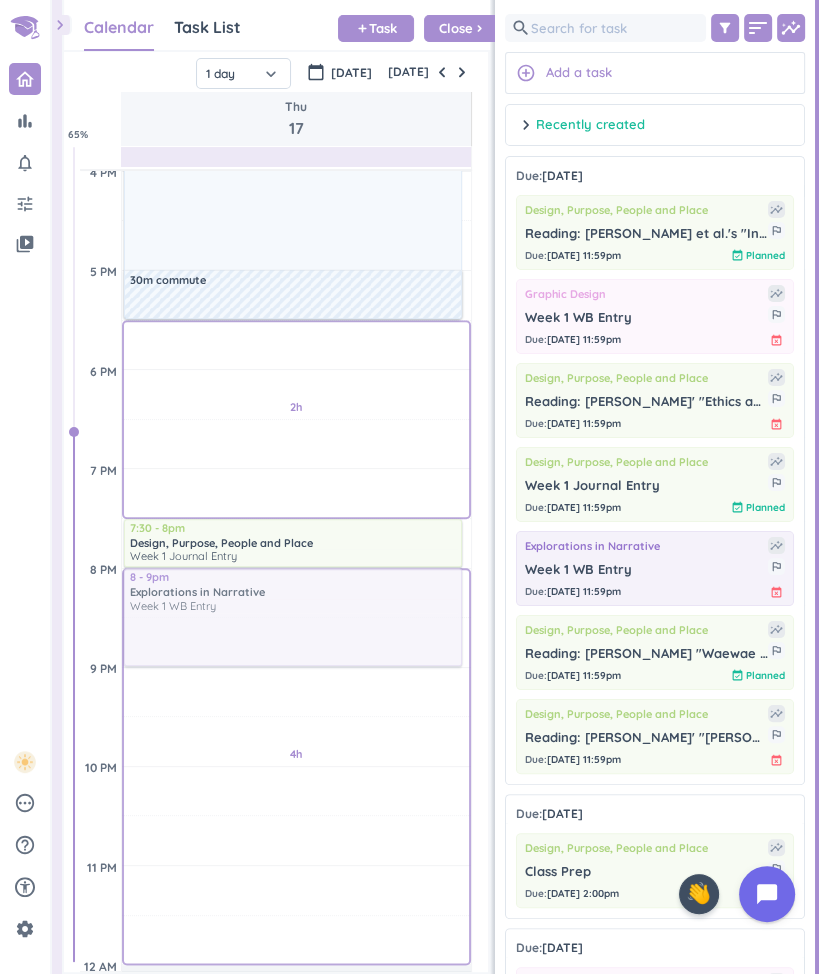 drag, startPoint x: 656, startPoint y: 581, endPoint x: 392, endPoint y: 584, distance: 264.01706 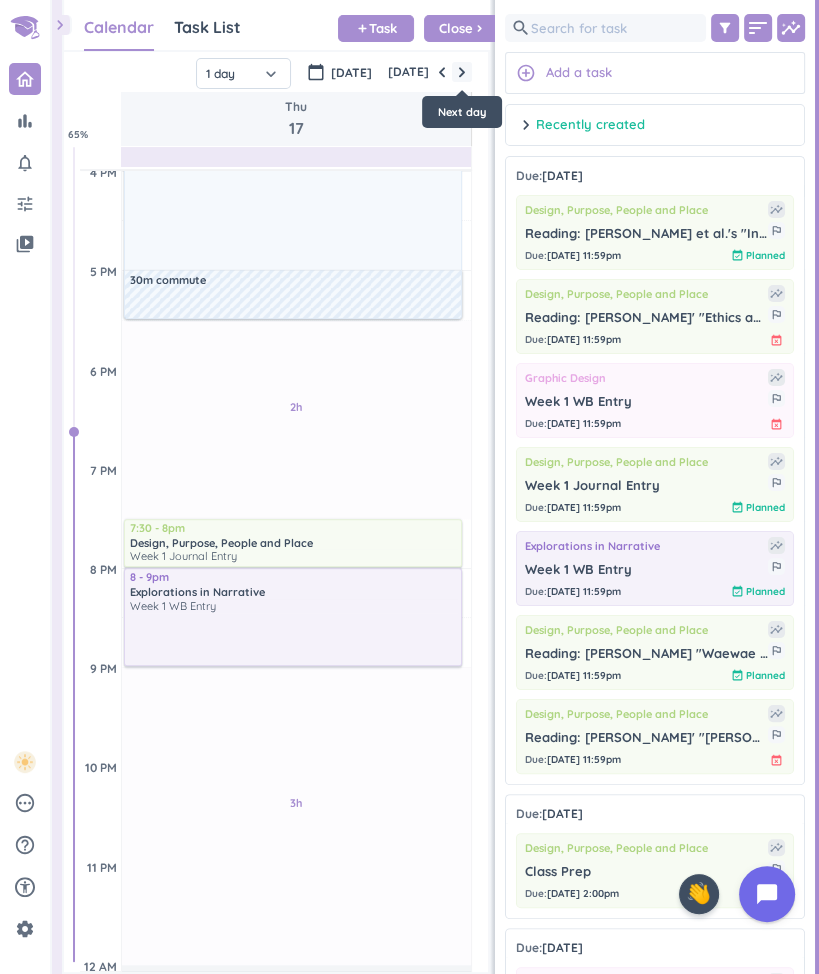 click at bounding box center (462, 72) 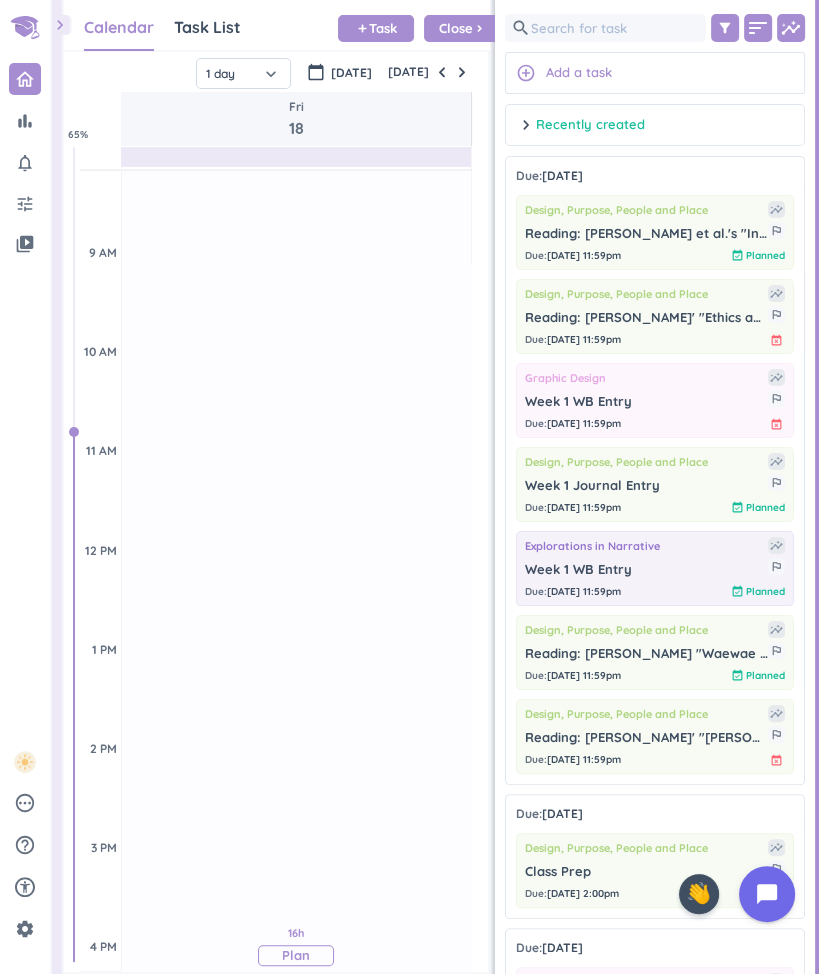 scroll, scrollTop: 476, scrollLeft: 0, axis: vertical 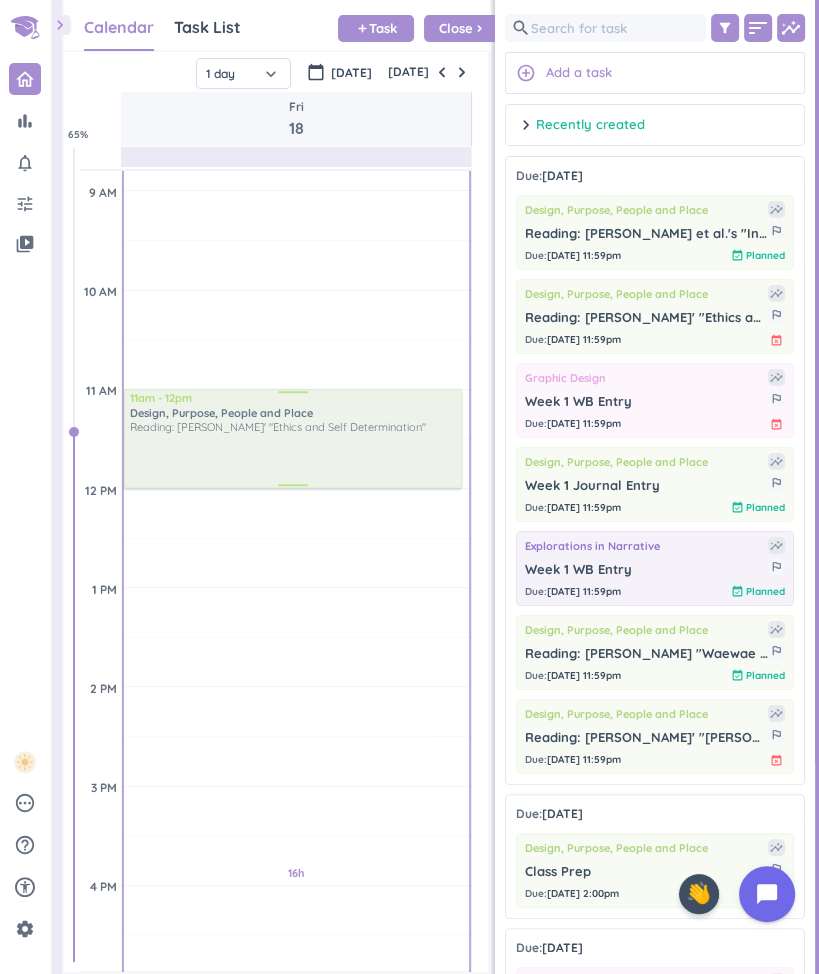 drag, startPoint x: 641, startPoint y: 331, endPoint x: 401, endPoint y: 393, distance: 247.879 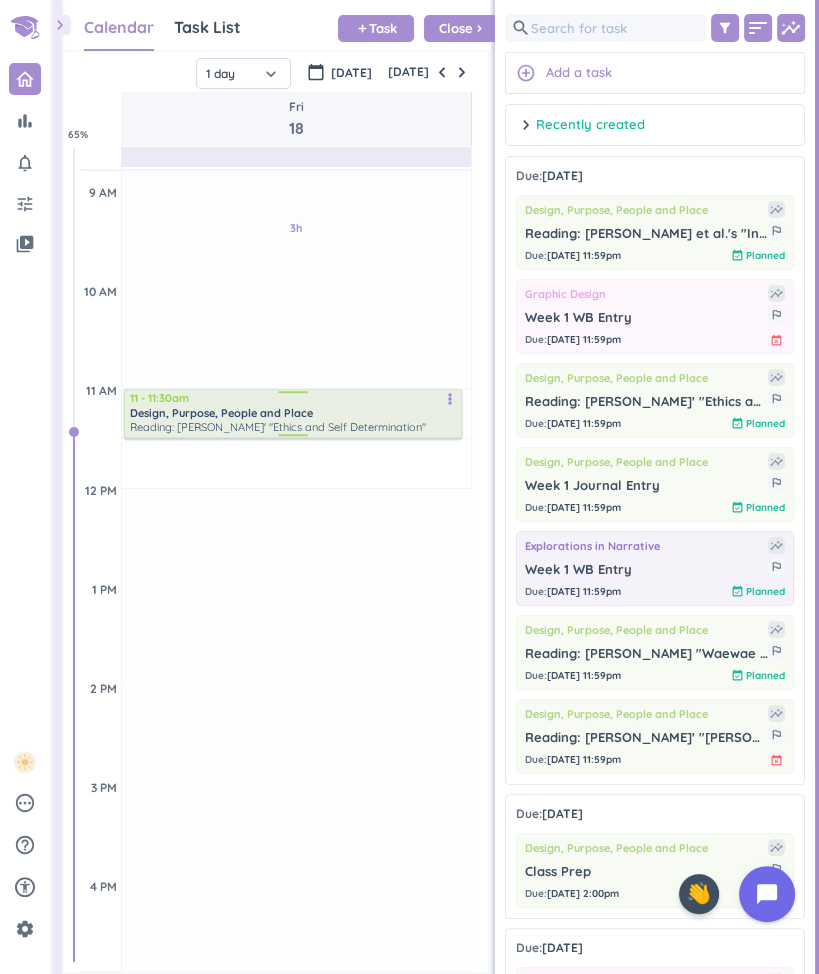 drag, startPoint x: 283, startPoint y: 488, endPoint x: 288, endPoint y: 437, distance: 51.24451 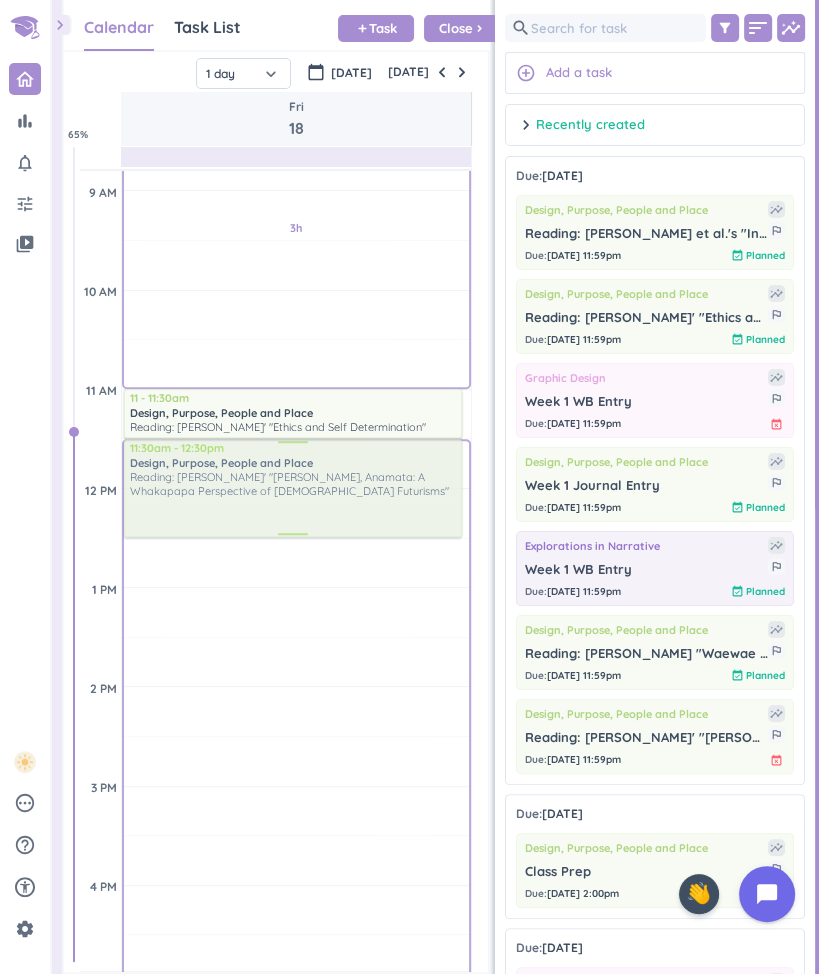 drag, startPoint x: 638, startPoint y: 742, endPoint x: 356, endPoint y: 441, distance: 412.46213 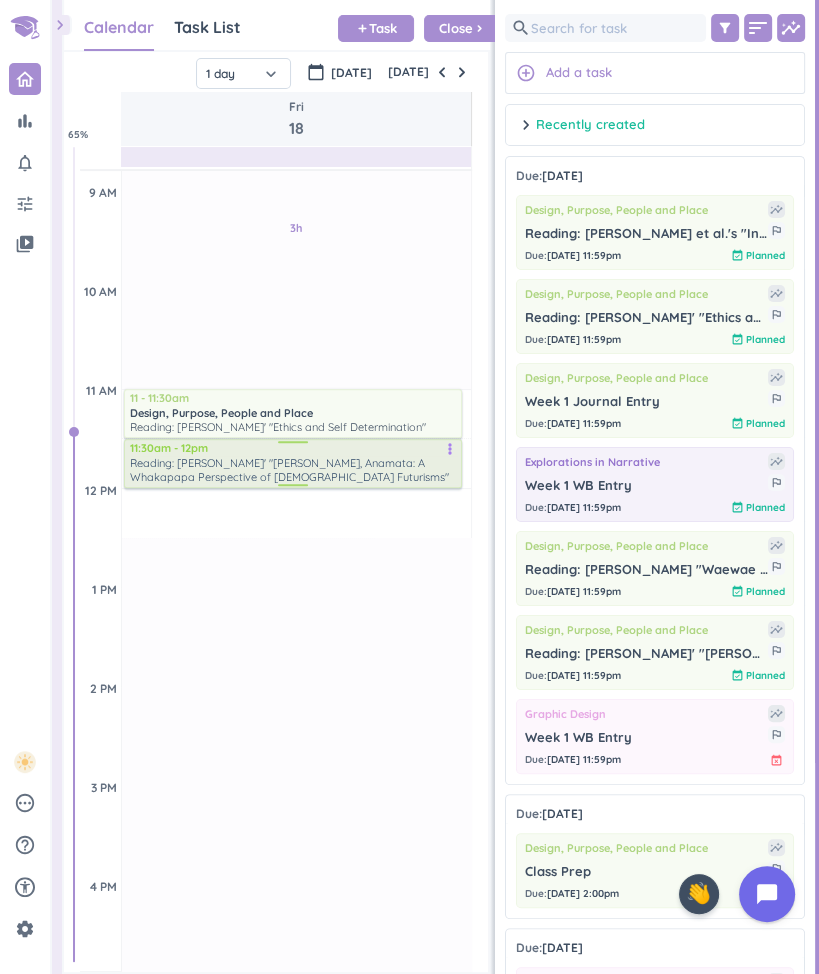 drag, startPoint x: 282, startPoint y: 536, endPoint x: 272, endPoint y: 485, distance: 51.971146 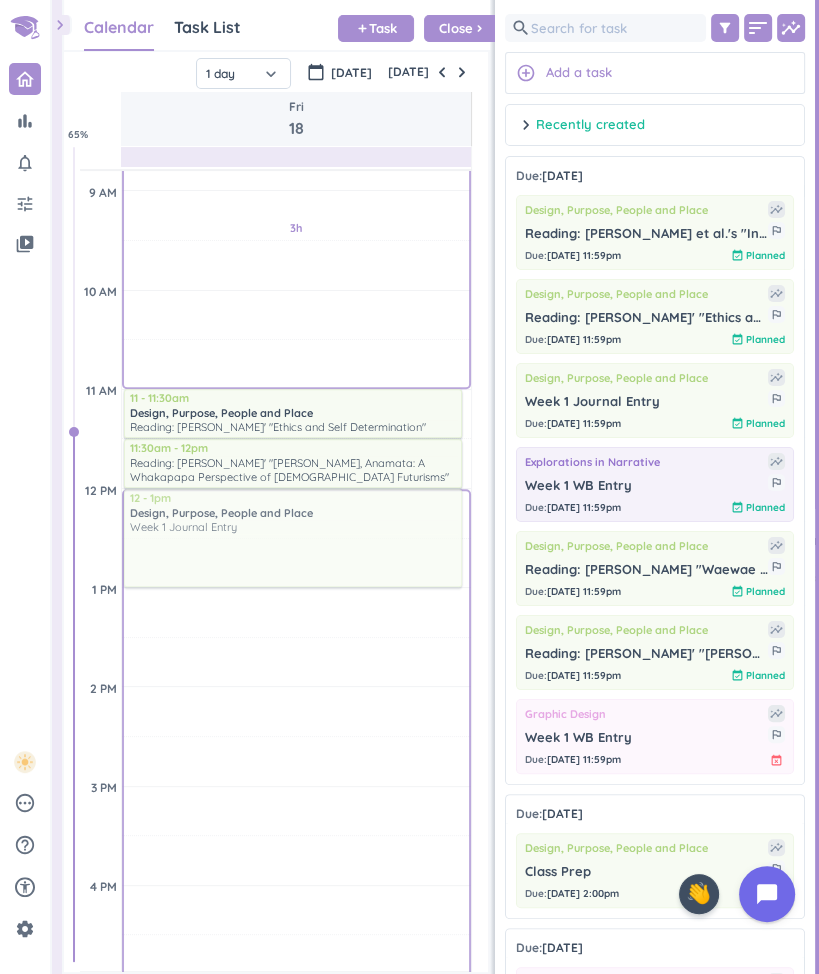 drag, startPoint x: 652, startPoint y: 419, endPoint x: 380, endPoint y: 489, distance: 280.86295 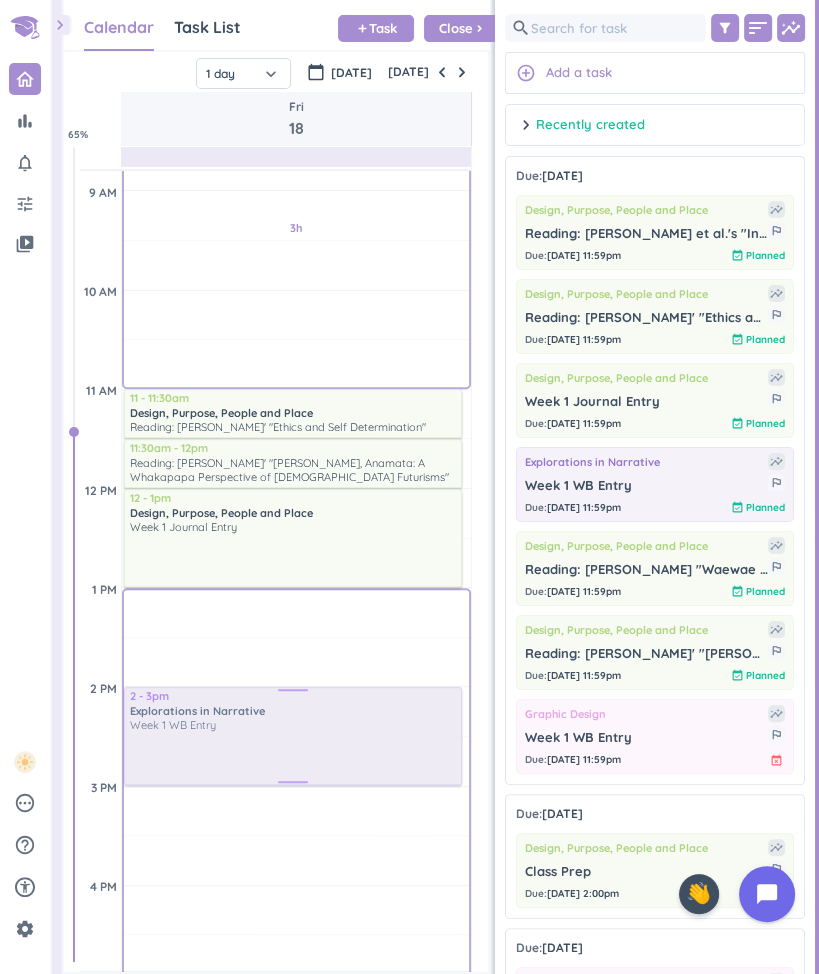 drag, startPoint x: 620, startPoint y: 491, endPoint x: 398, endPoint y: 694, distance: 300.82056 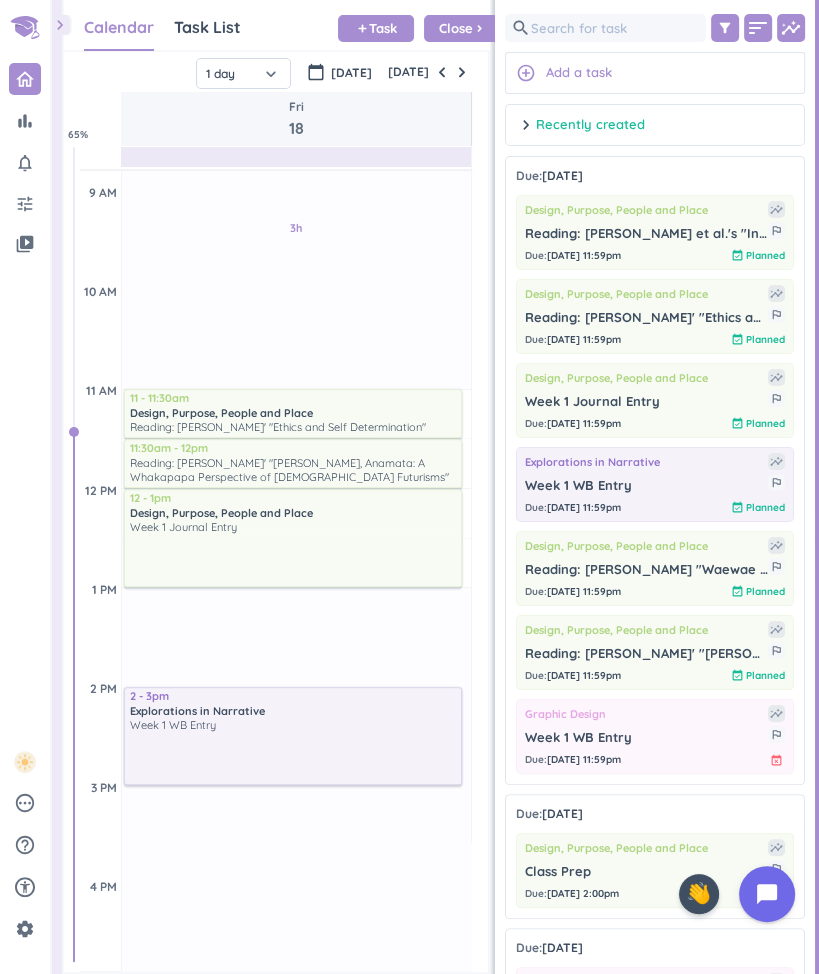 scroll, scrollTop: 595, scrollLeft: 0, axis: vertical 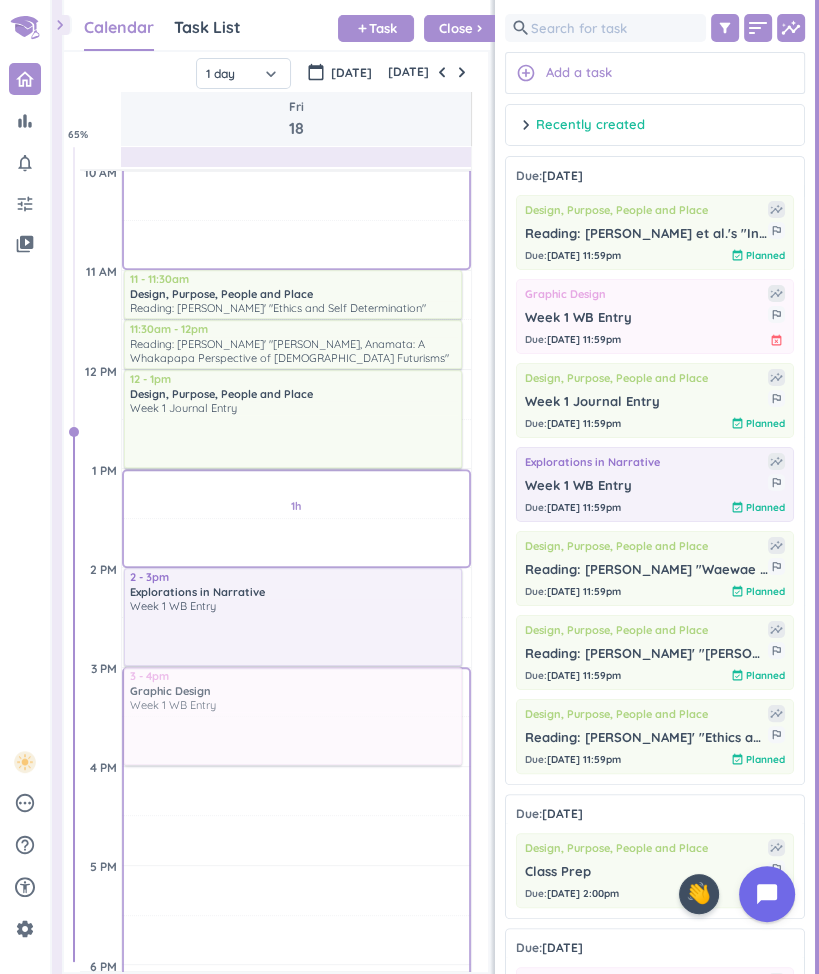 drag, startPoint x: 679, startPoint y: 321, endPoint x: 426, endPoint y: 674, distance: 434.30173 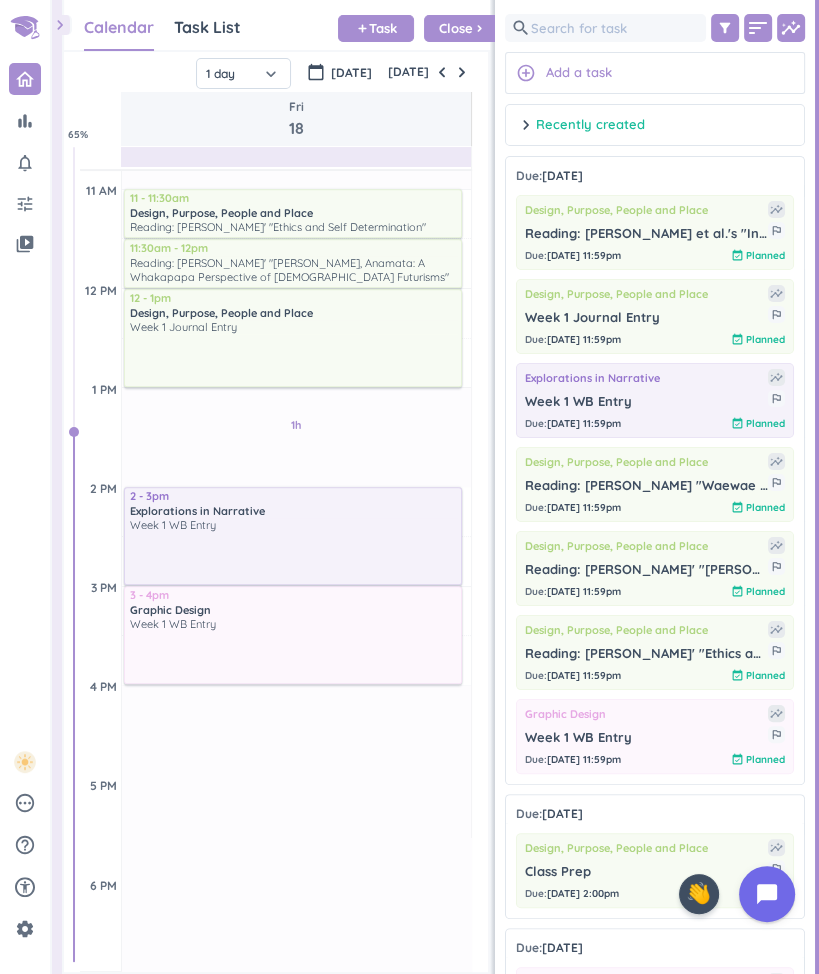 scroll, scrollTop: 714, scrollLeft: 0, axis: vertical 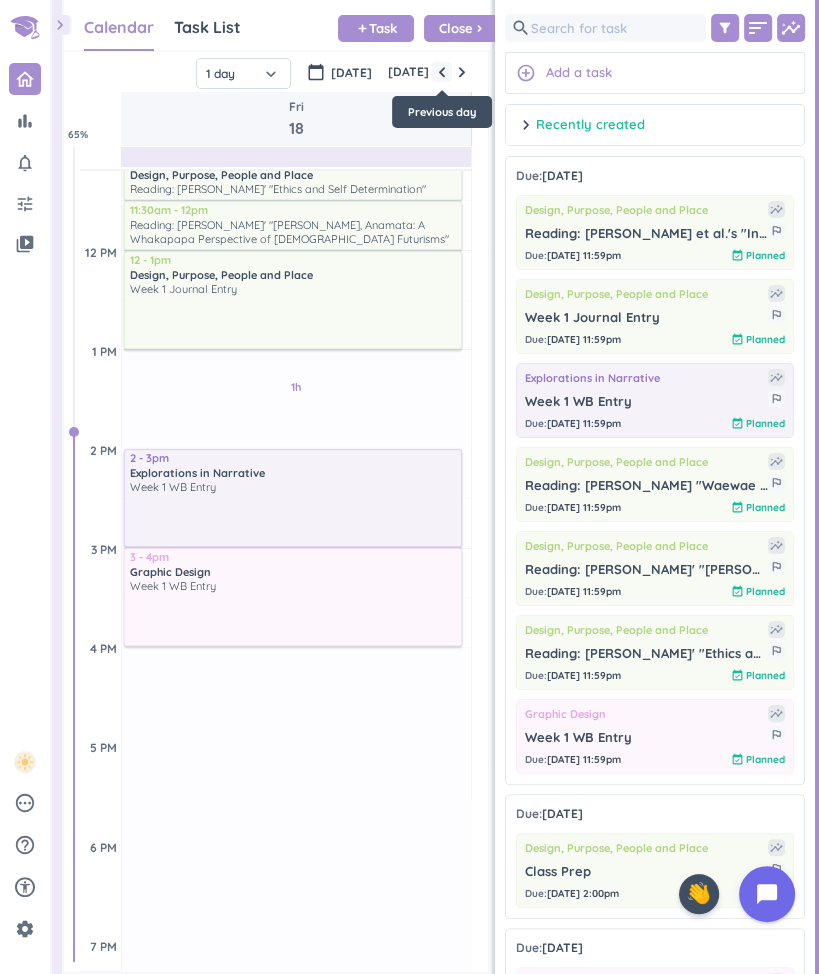 click at bounding box center [442, 72] 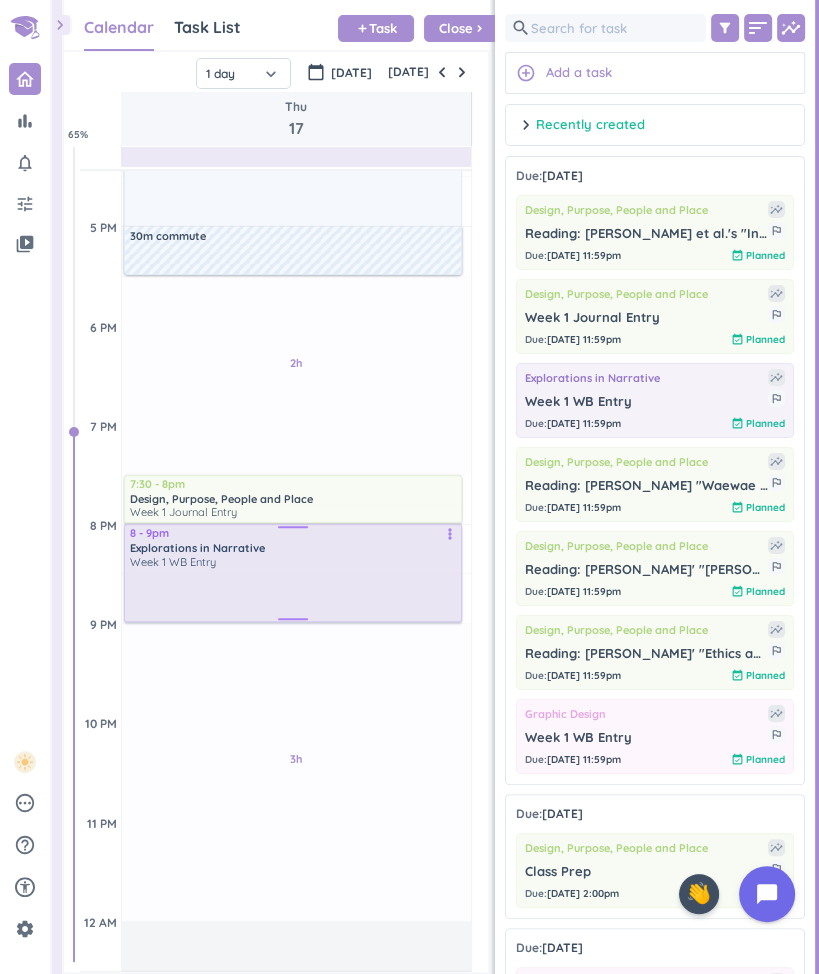 scroll, scrollTop: 1309, scrollLeft: 0, axis: vertical 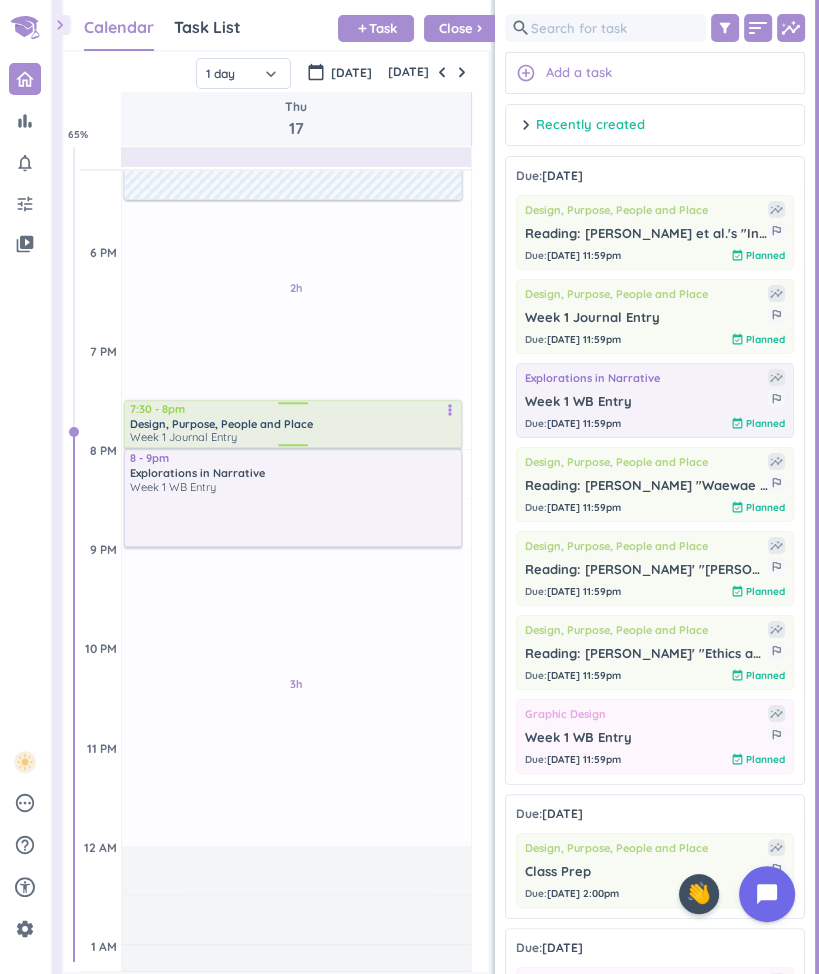 click on "Design, Purpose, People and Place" at bounding box center [294, 423] 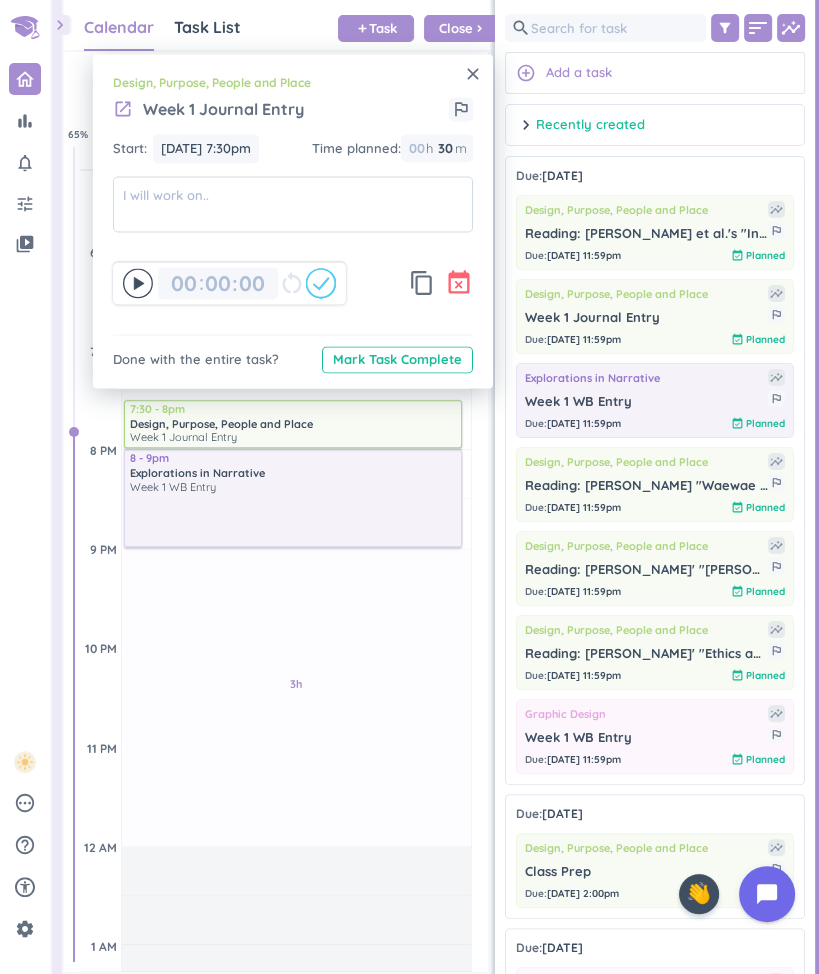 click on "event_busy" at bounding box center (459, 284) 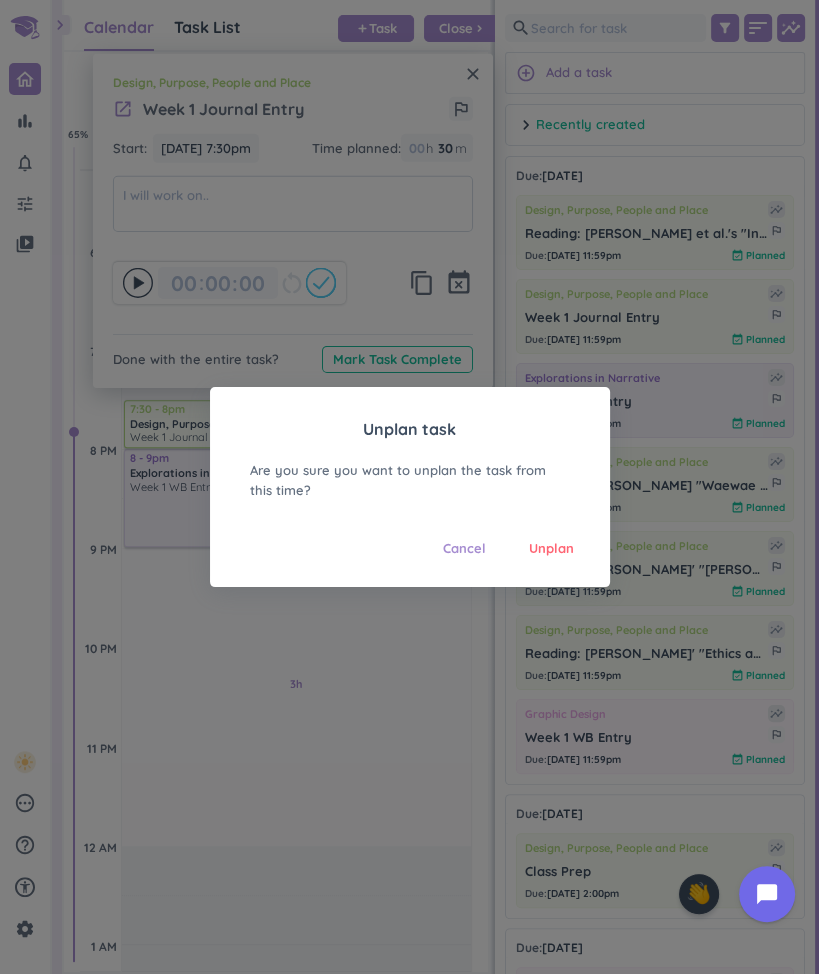 click on "Unplan task Are you sure you want to unplan the task from this time? Cancel Unplan" at bounding box center (410, 487) 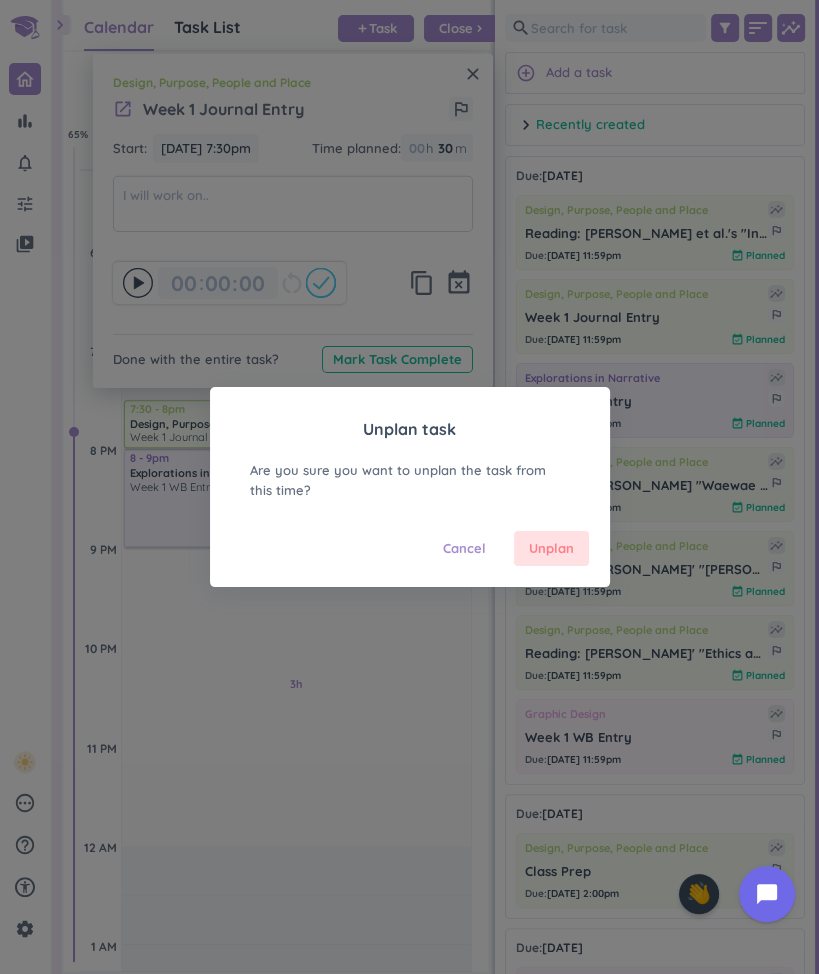 click on "Unplan" at bounding box center [551, 549] 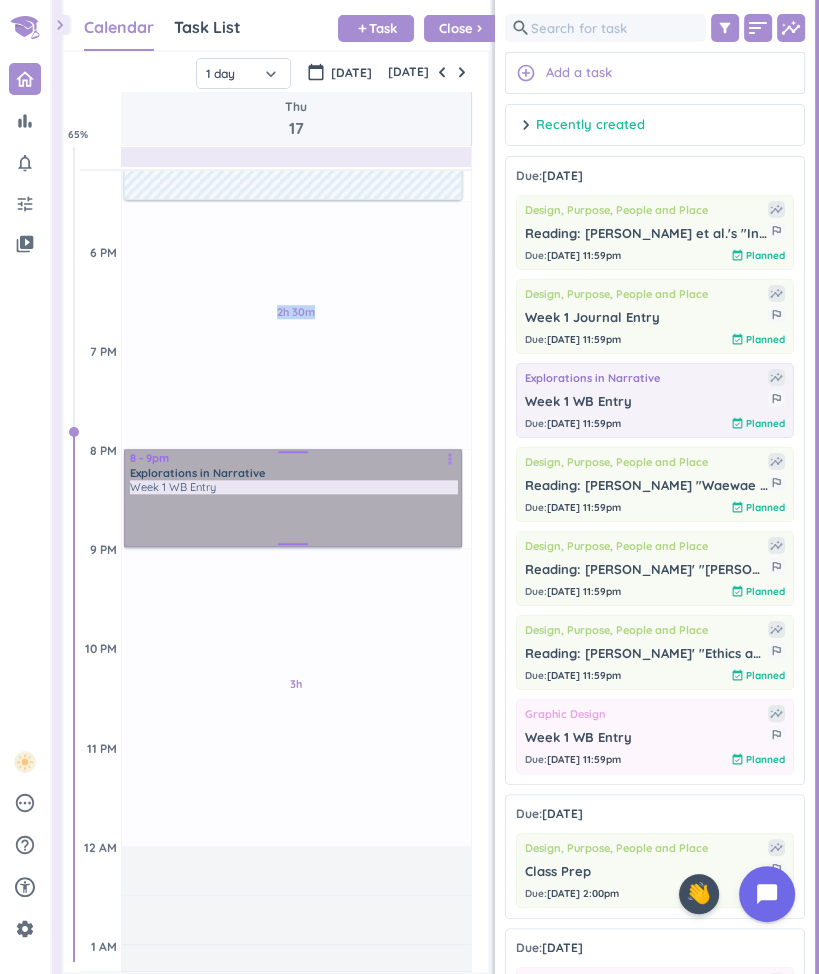 drag, startPoint x: 205, startPoint y: 492, endPoint x: 191, endPoint y: 477, distance: 20.518284 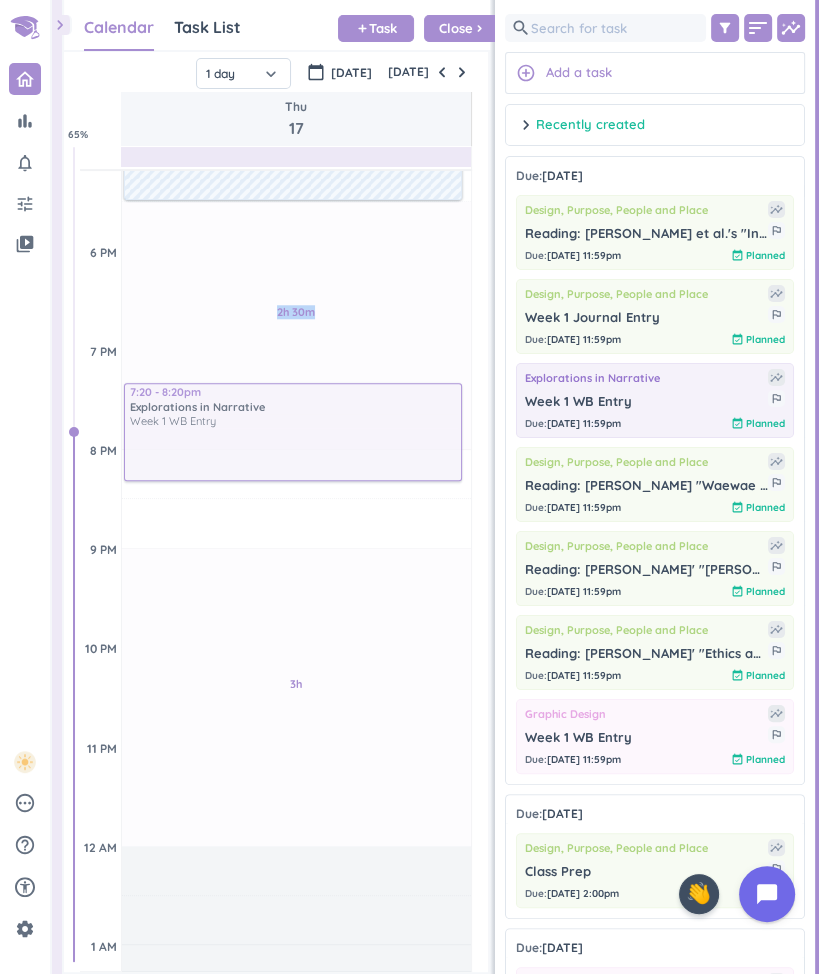 drag, startPoint x: 186, startPoint y: 437, endPoint x: 259, endPoint y: 422, distance: 74.52516 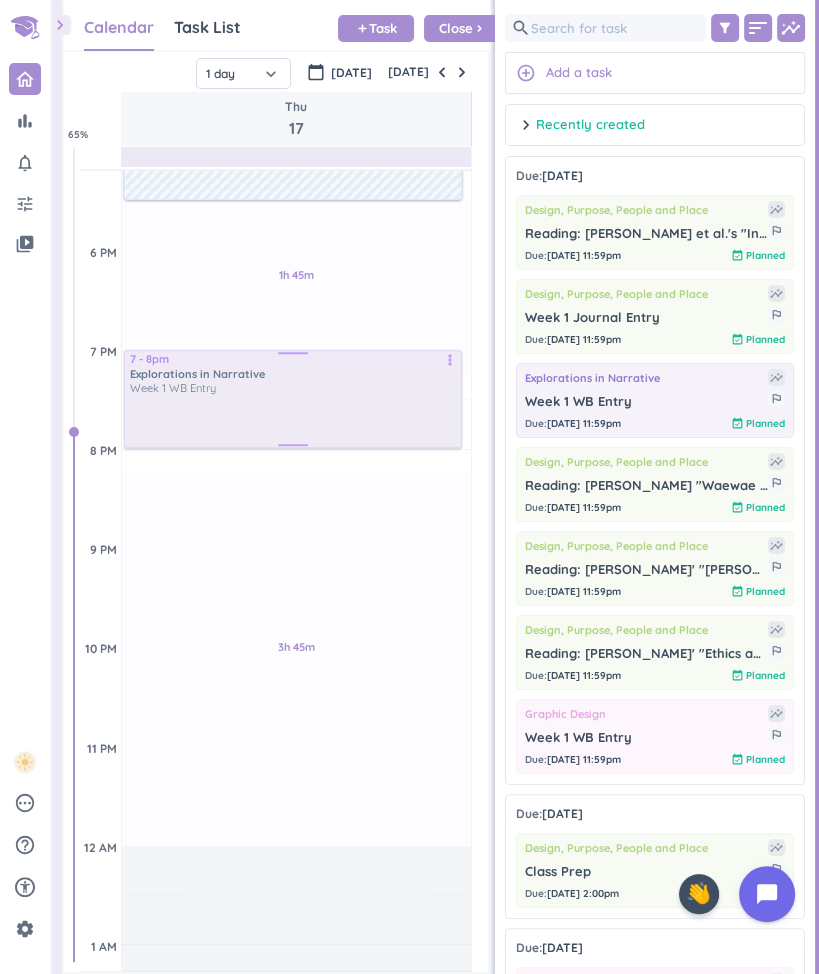 drag, startPoint x: 172, startPoint y: 429, endPoint x: 170, endPoint y: 405, distance: 24.083189 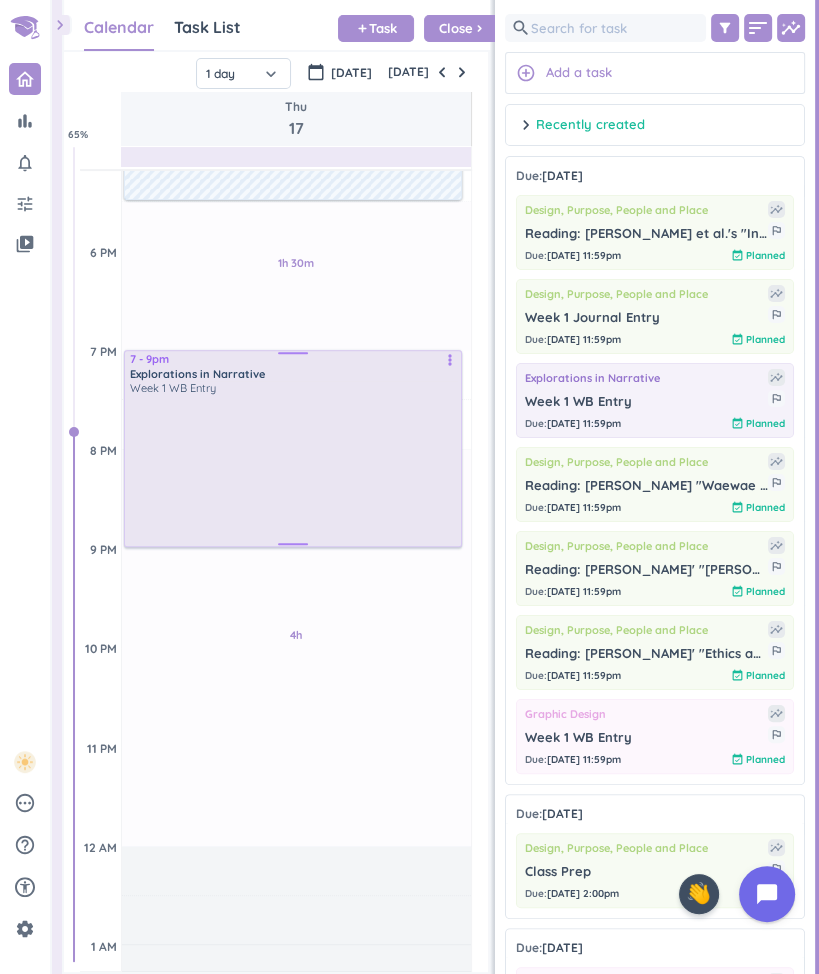 drag, startPoint x: 175, startPoint y: 446, endPoint x: 178, endPoint y: 544, distance: 98.045906 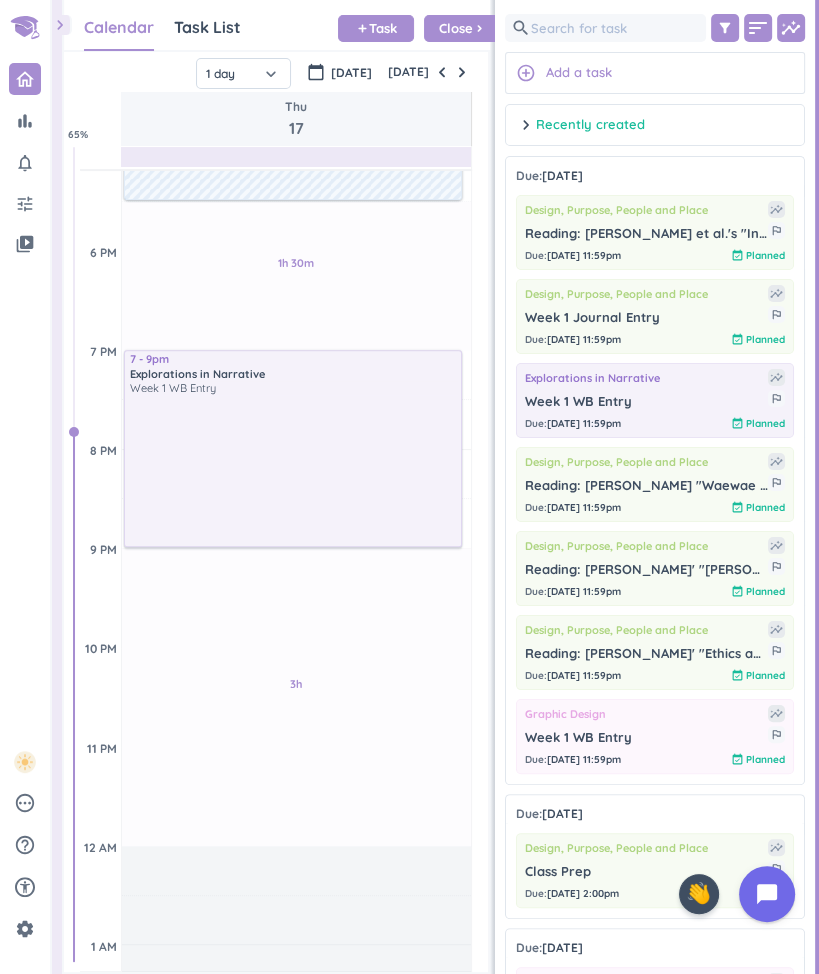 click on "bar_chart notifications_none tune video_library pending help_outline settings" at bounding box center [25, 499] 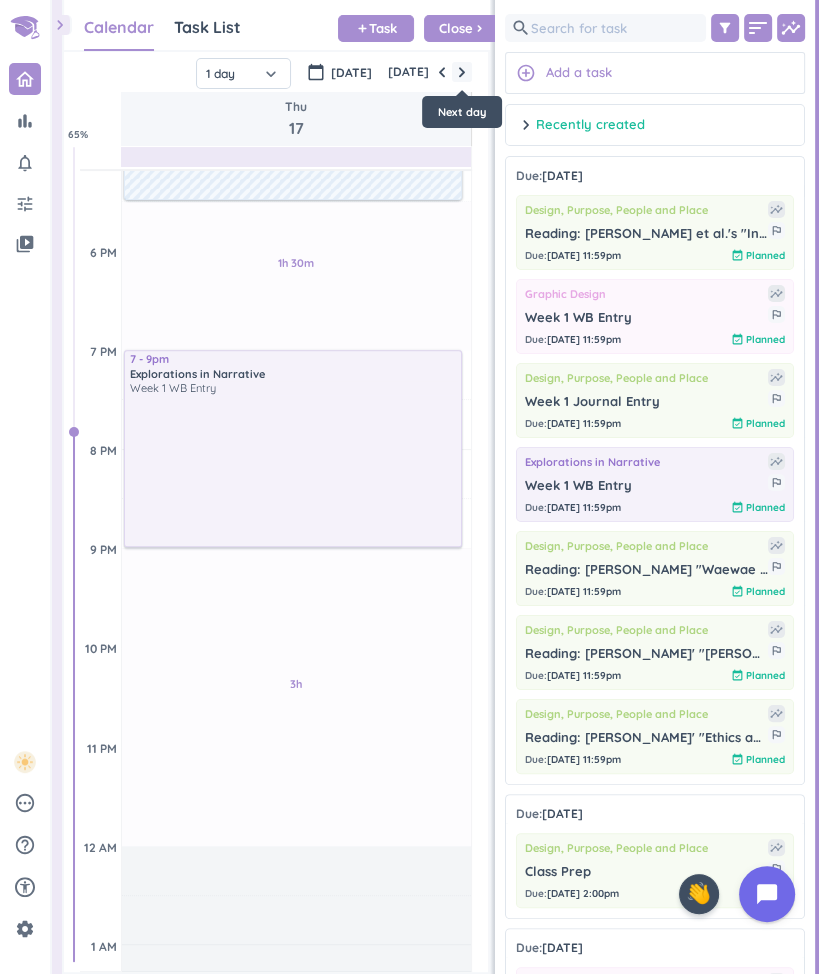 click at bounding box center [462, 72] 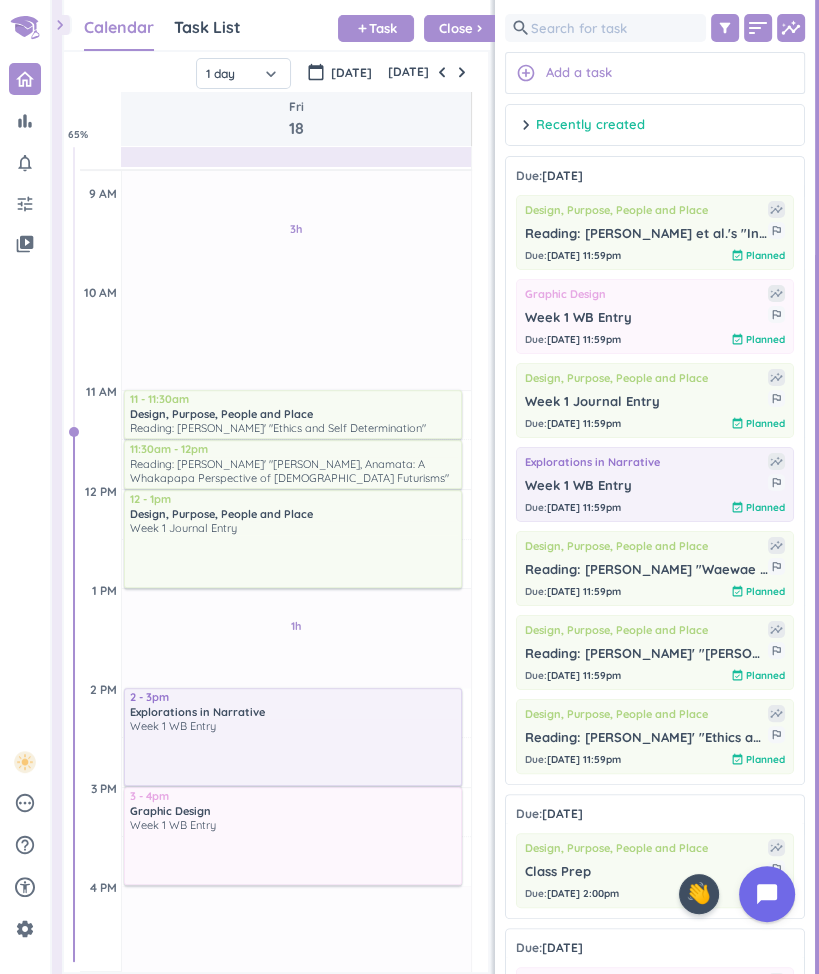 scroll, scrollTop: 595, scrollLeft: 0, axis: vertical 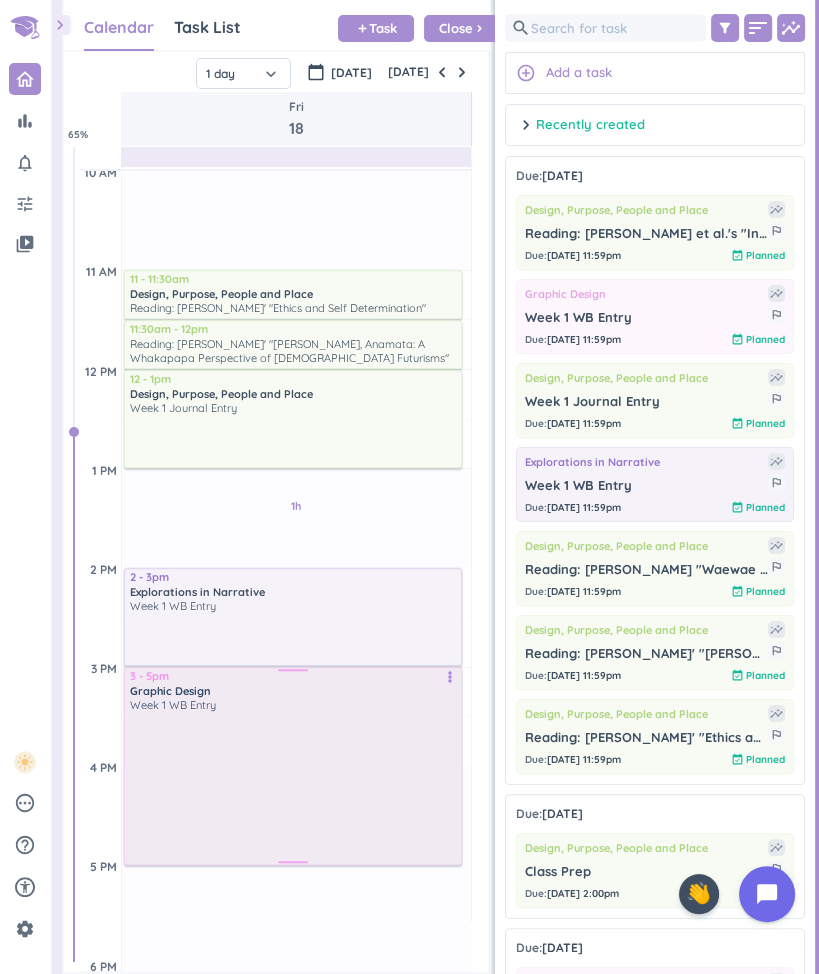 drag, startPoint x: 182, startPoint y: 764, endPoint x: 184, endPoint y: 861, distance: 97.020615 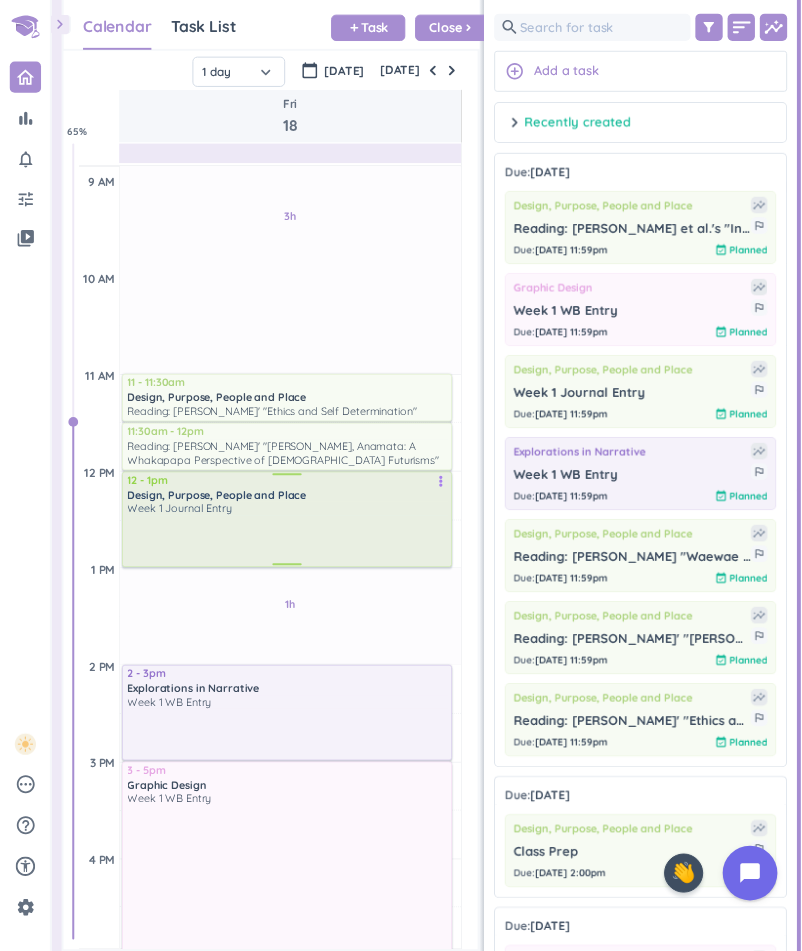 scroll, scrollTop: 595, scrollLeft: 0, axis: vertical 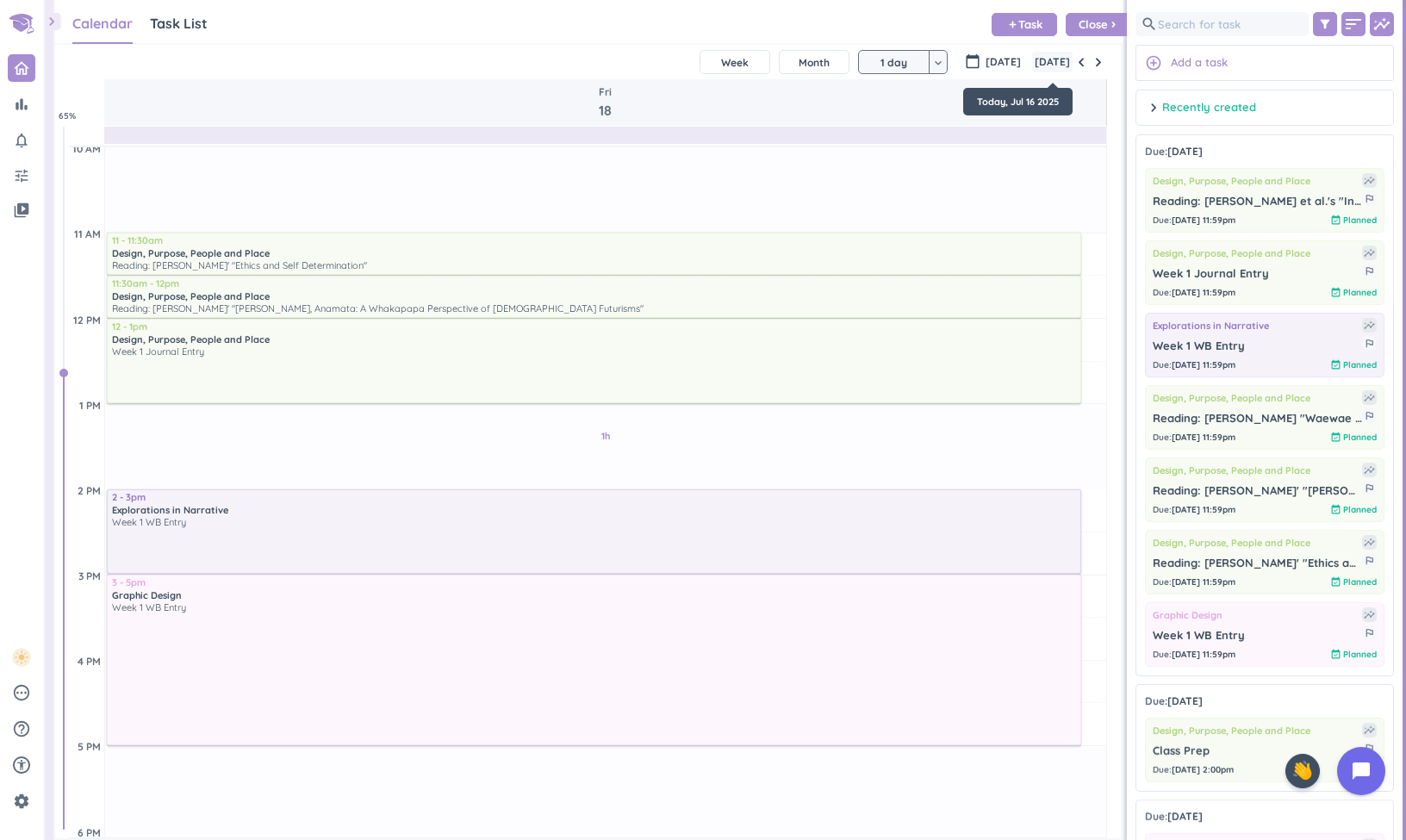 click on "[DATE]" at bounding box center [1052, 62] 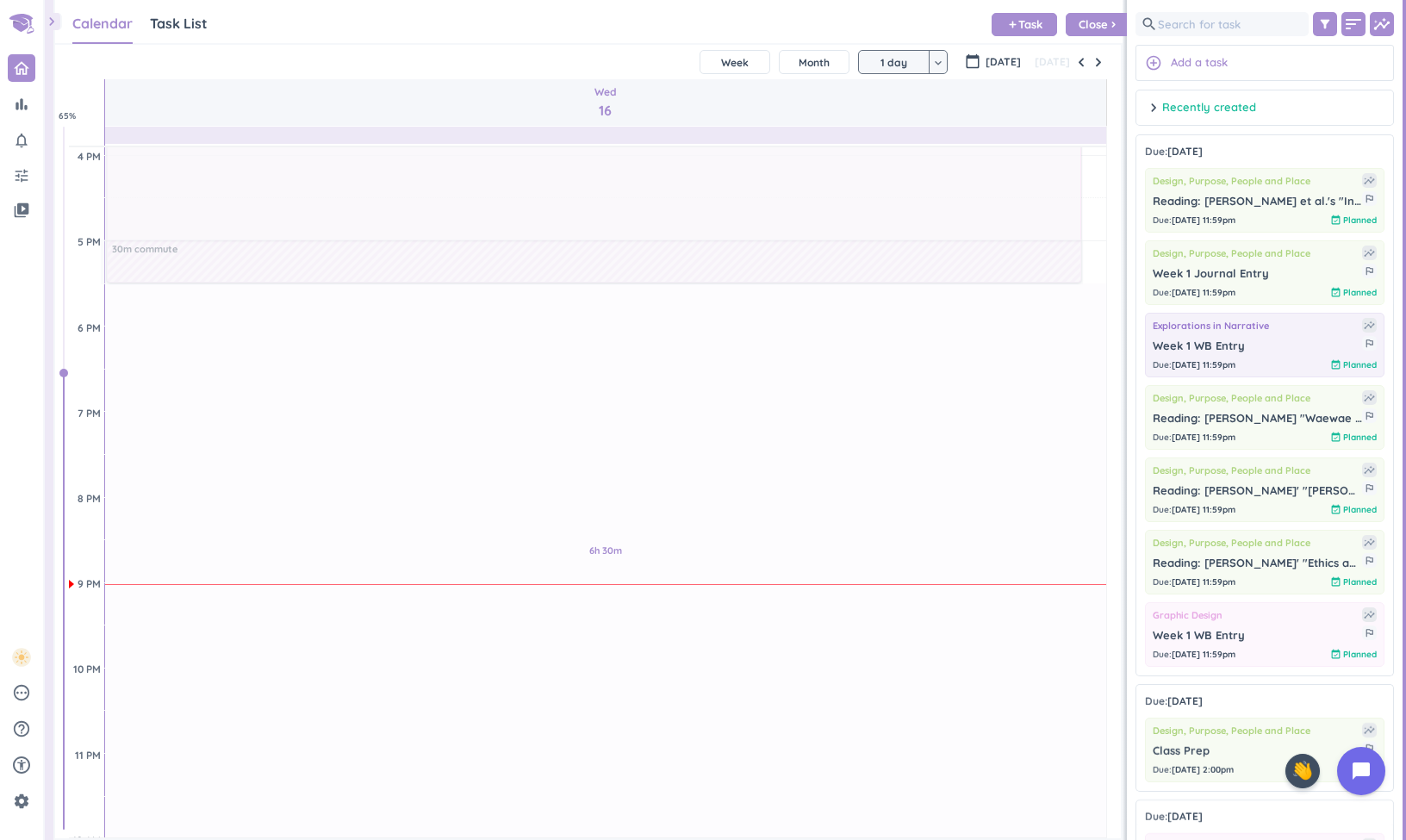 scroll, scrollTop: 1025, scrollLeft: 0, axis: vertical 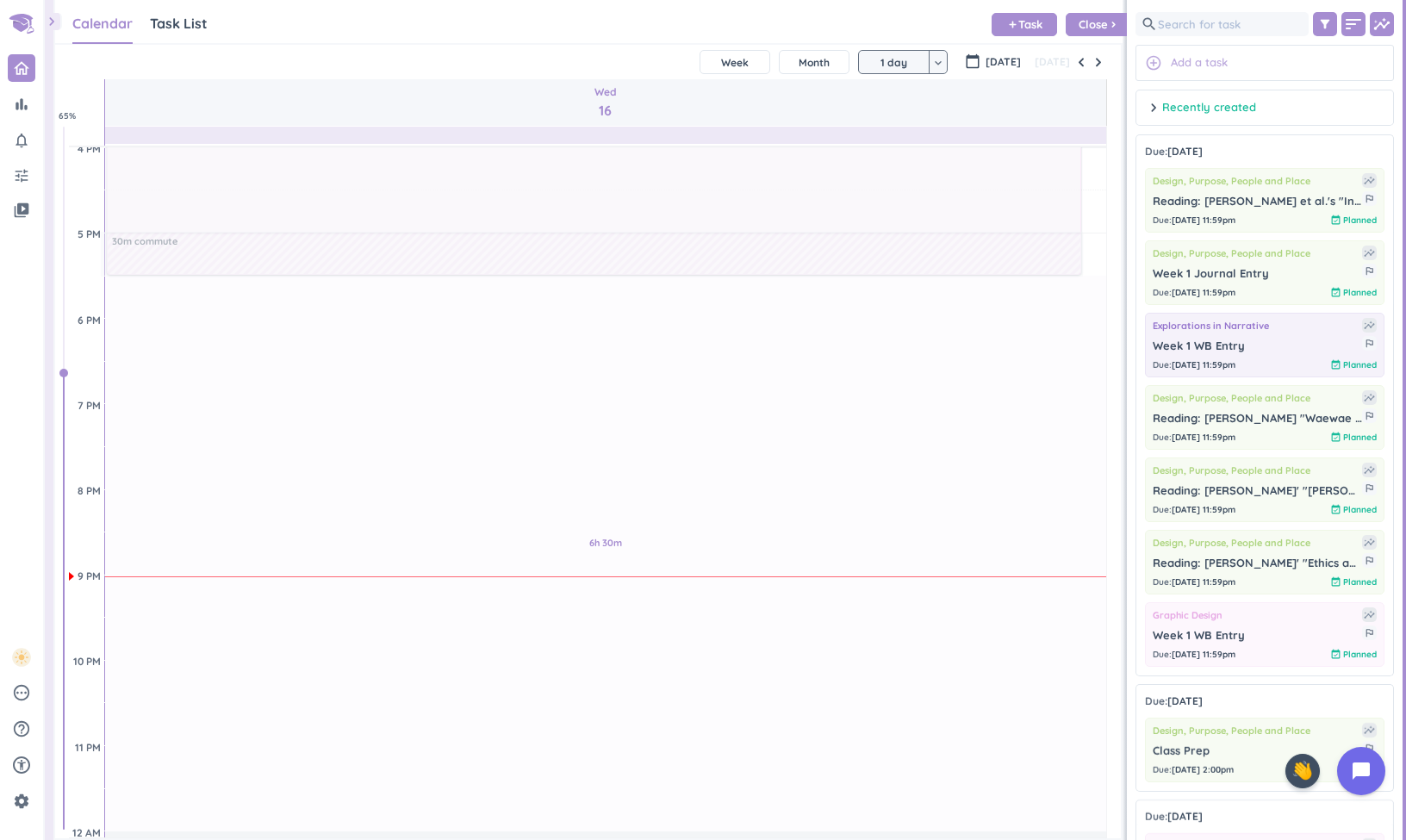 click on "Add a task" at bounding box center [1199, 63] 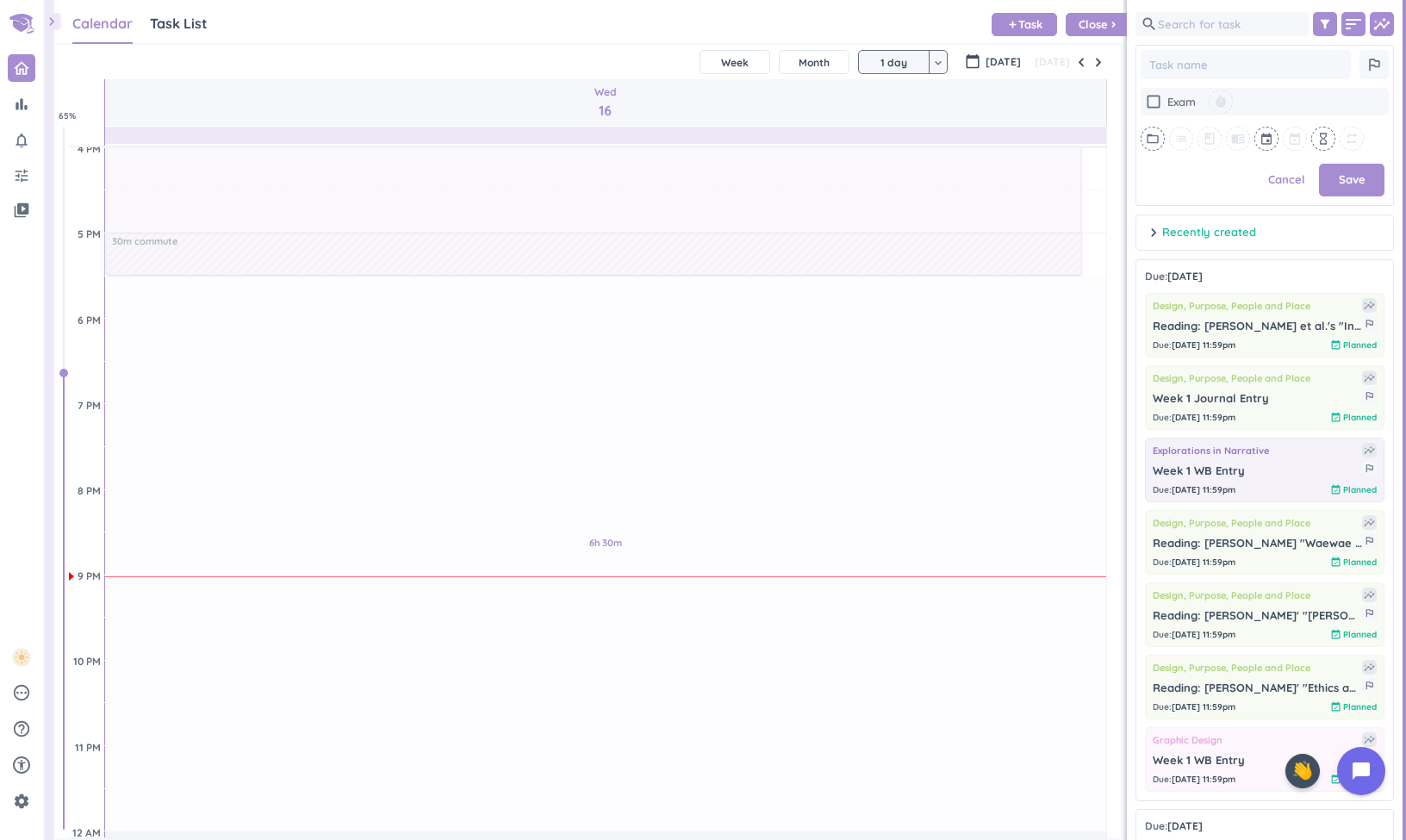 scroll, scrollTop: 625, scrollLeft: 258, axis: both 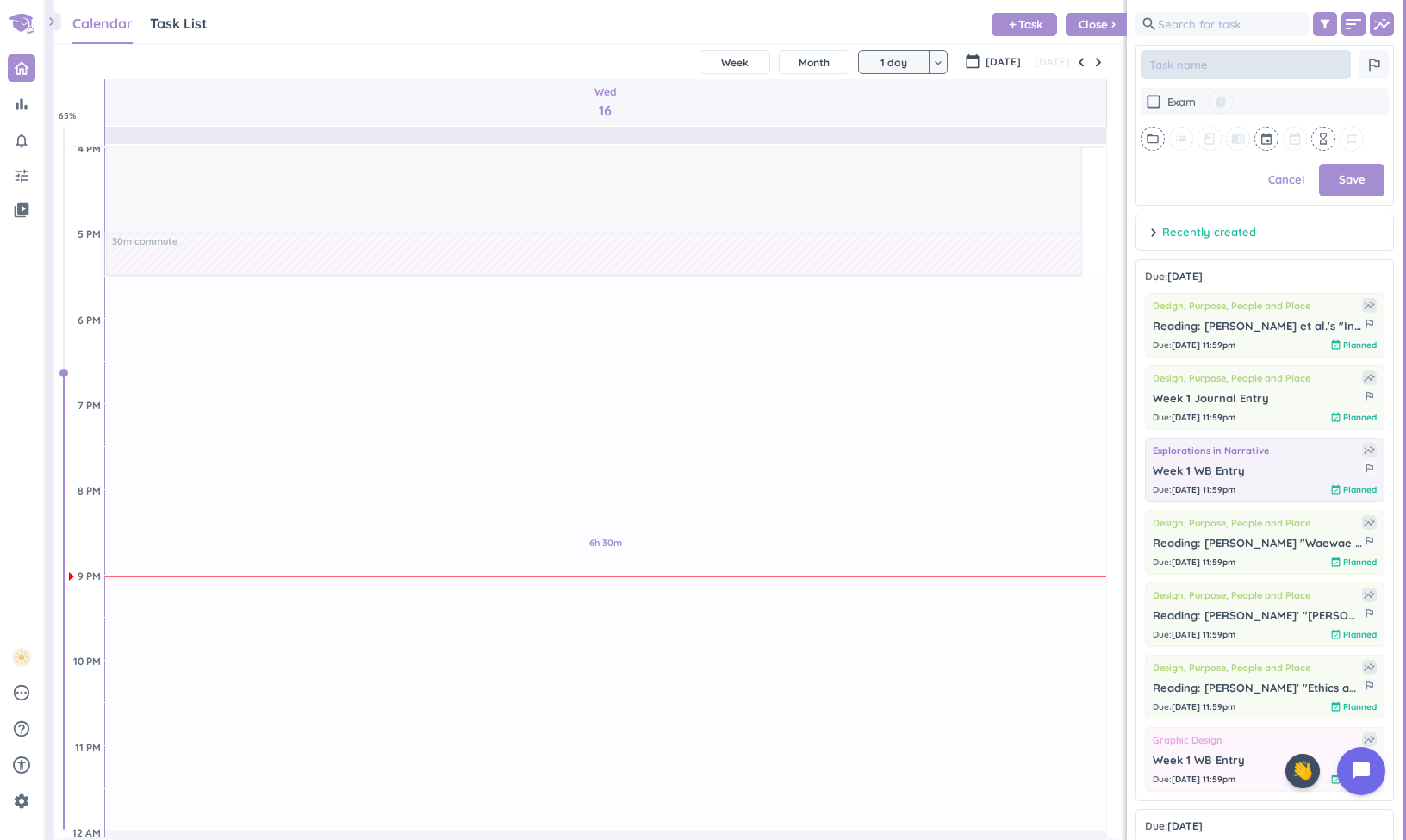 click at bounding box center (1246, 65) 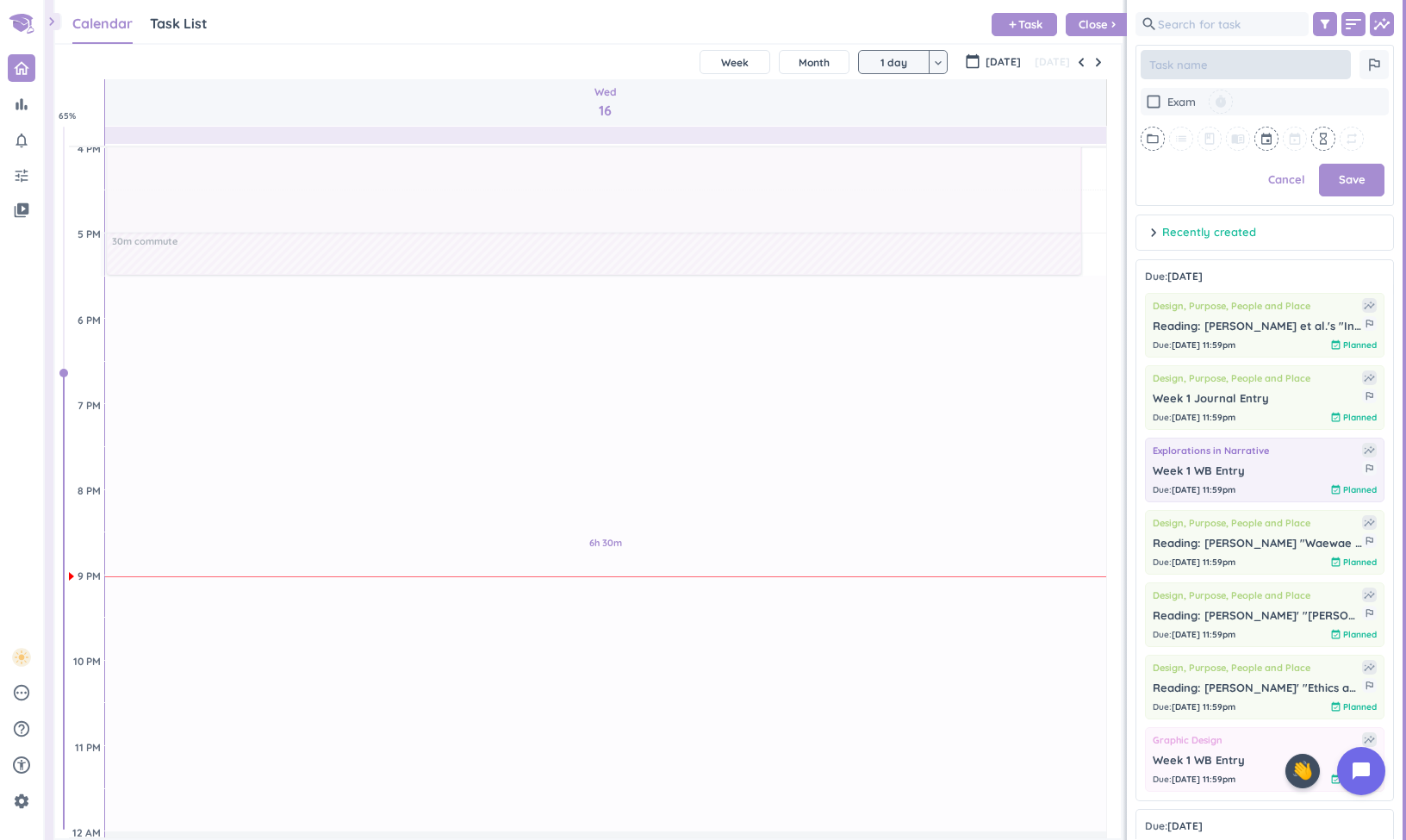 type on "x" 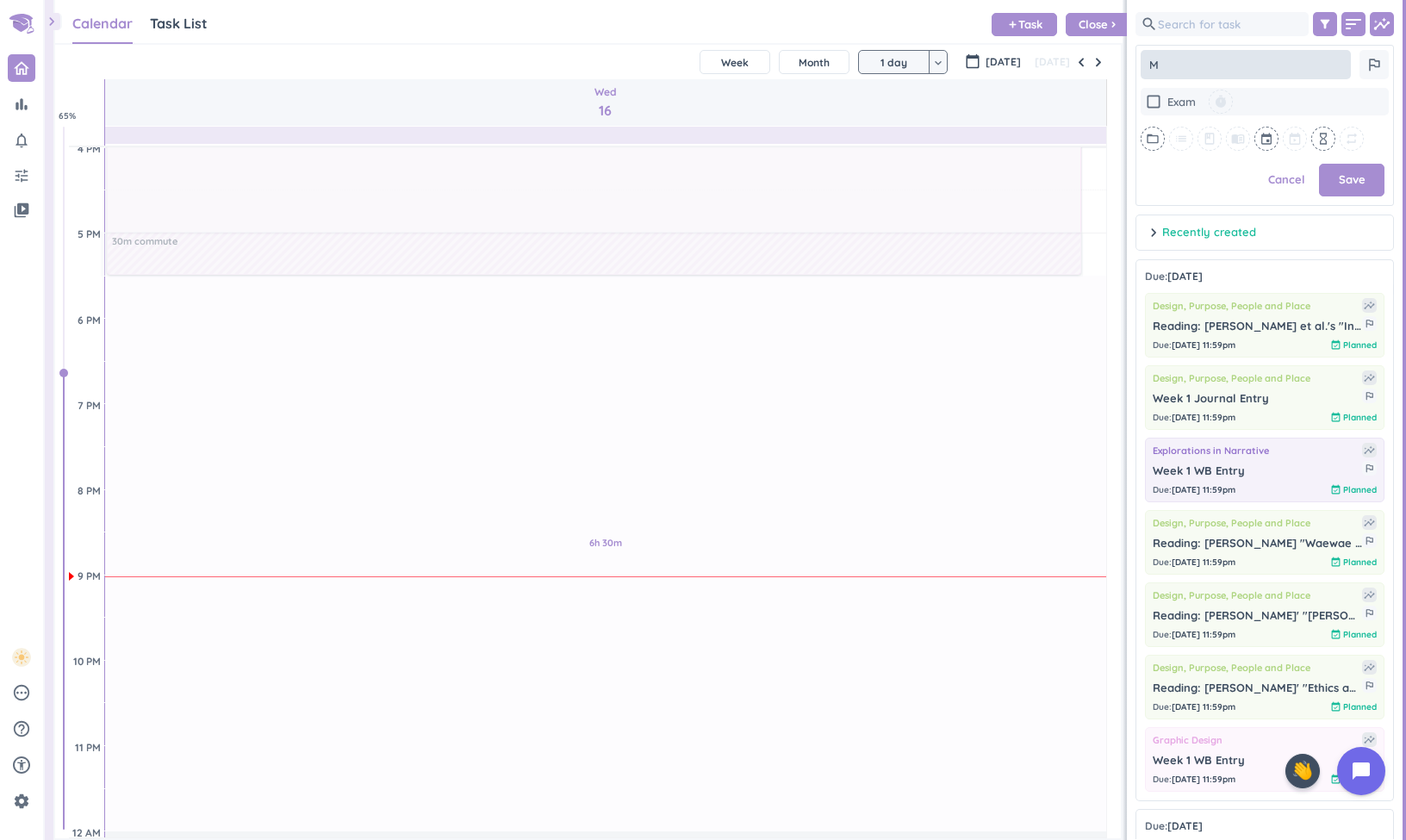 type on "x" 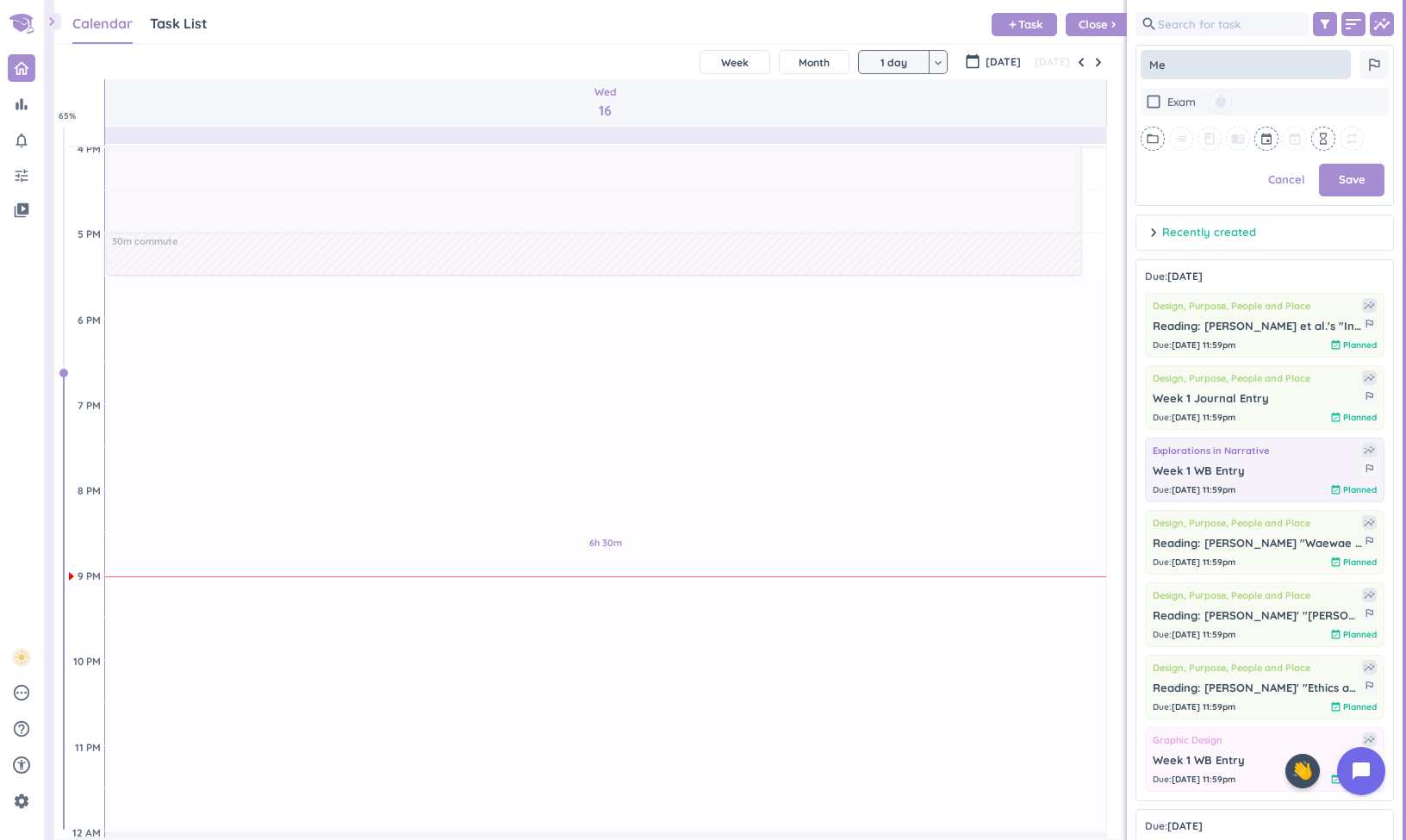 type on "x" 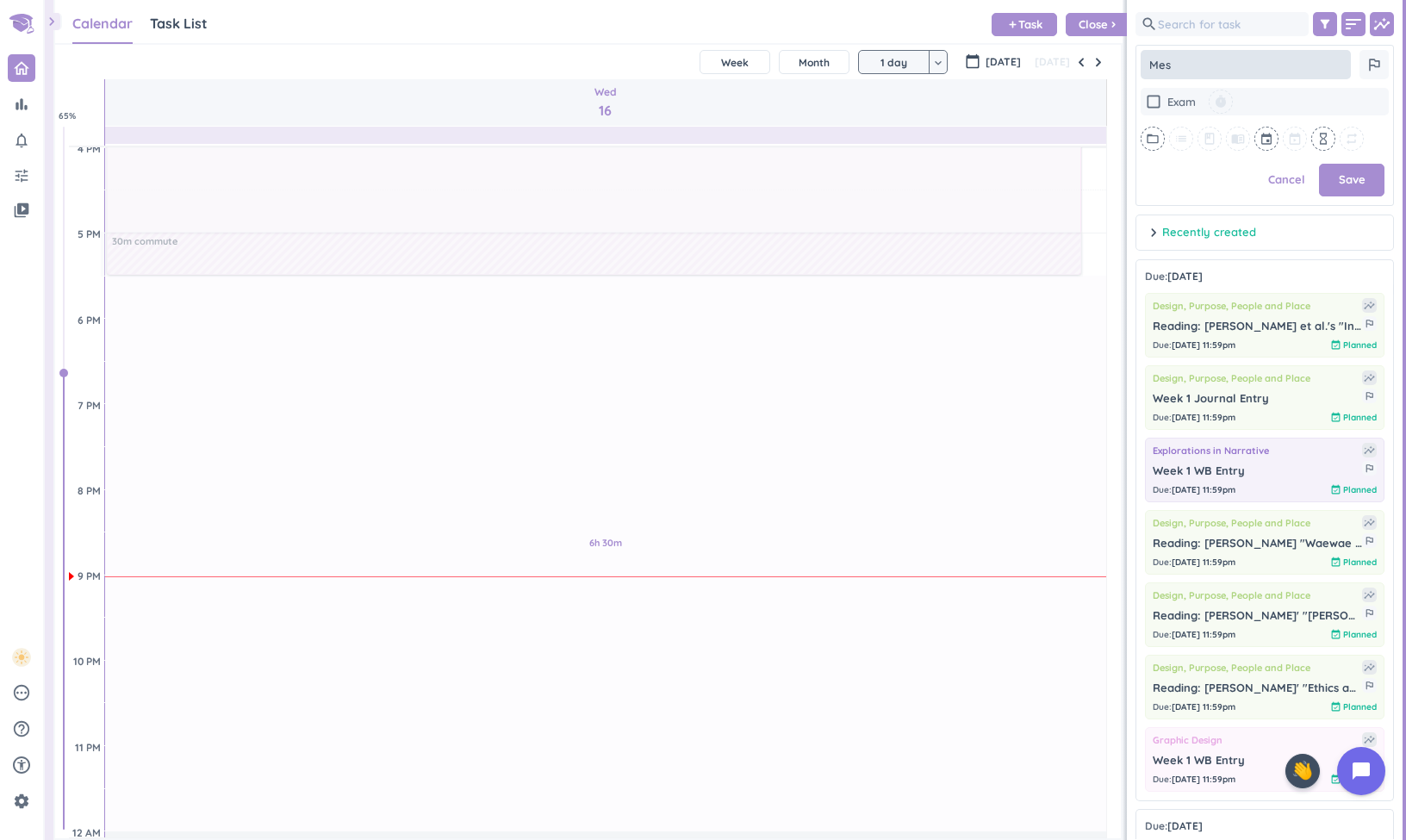type on "x" 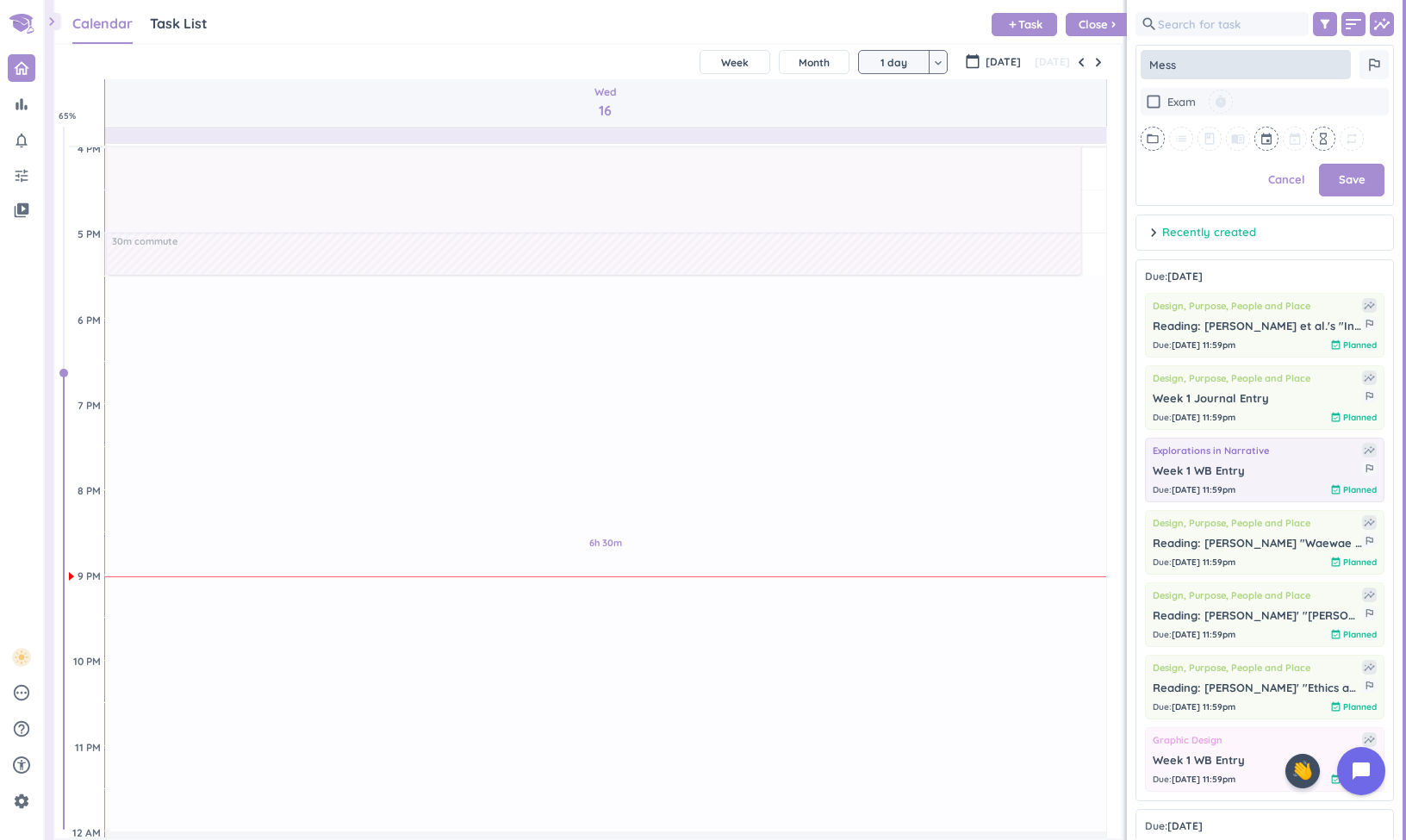 type on "x" 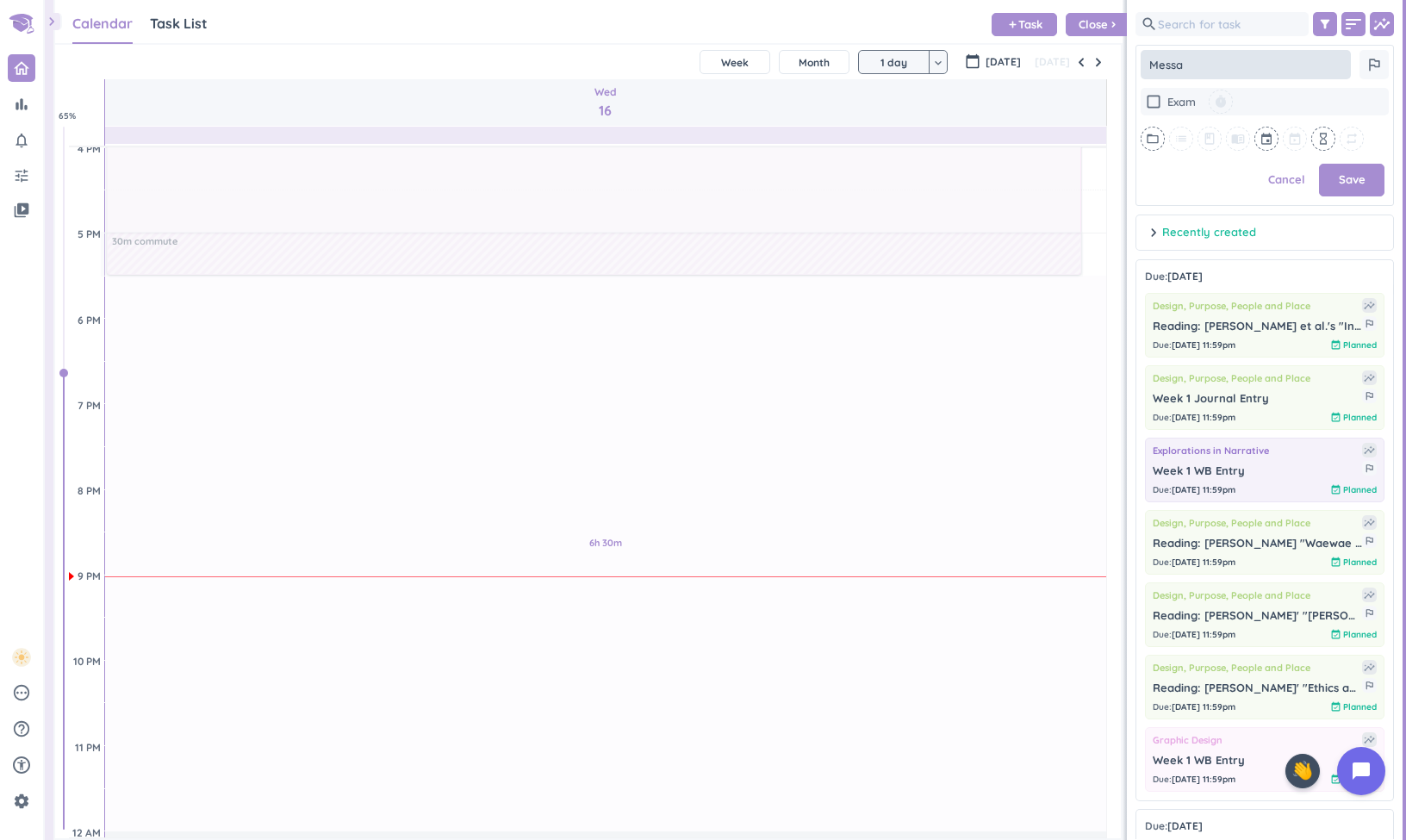 type on "x" 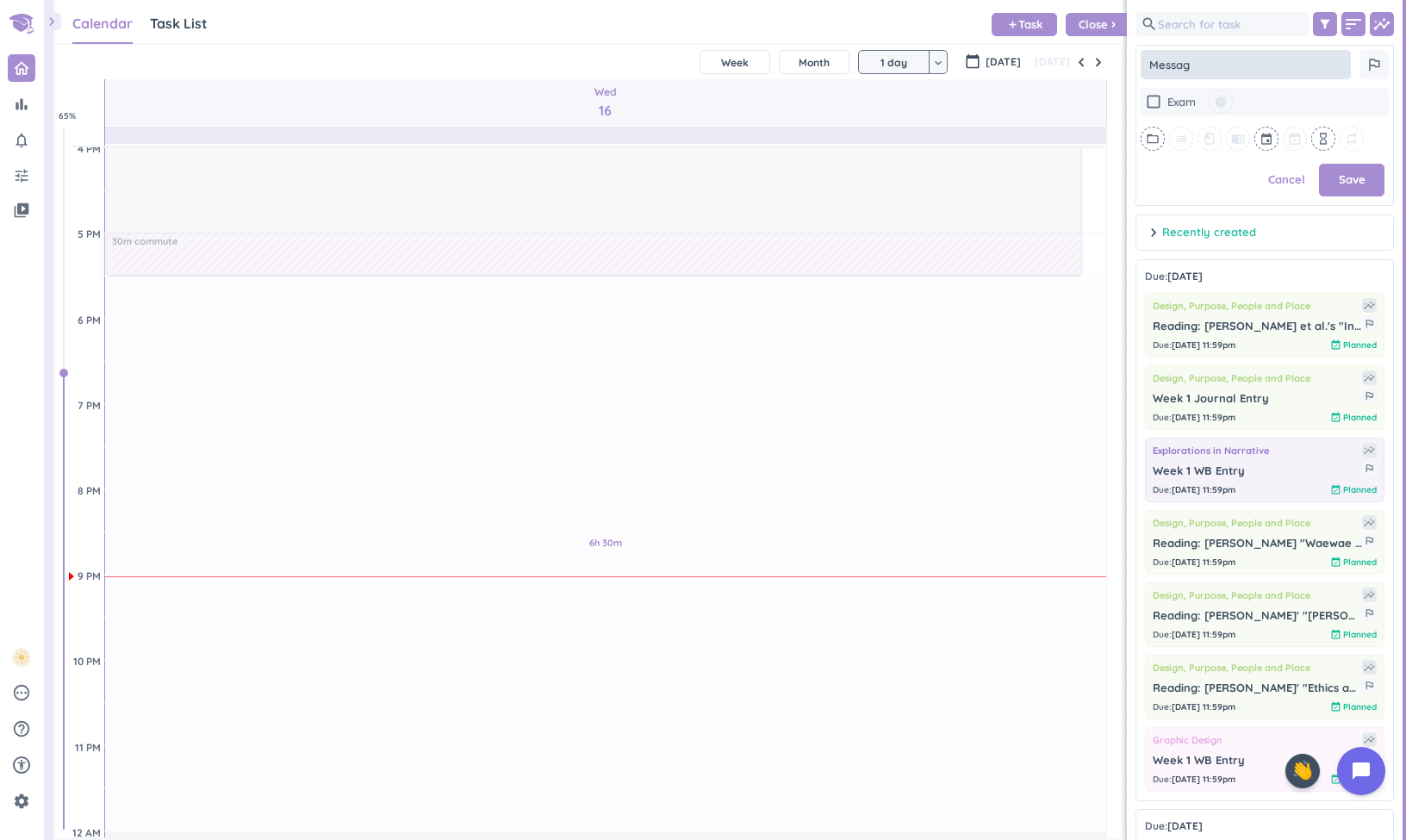 type on "Message" 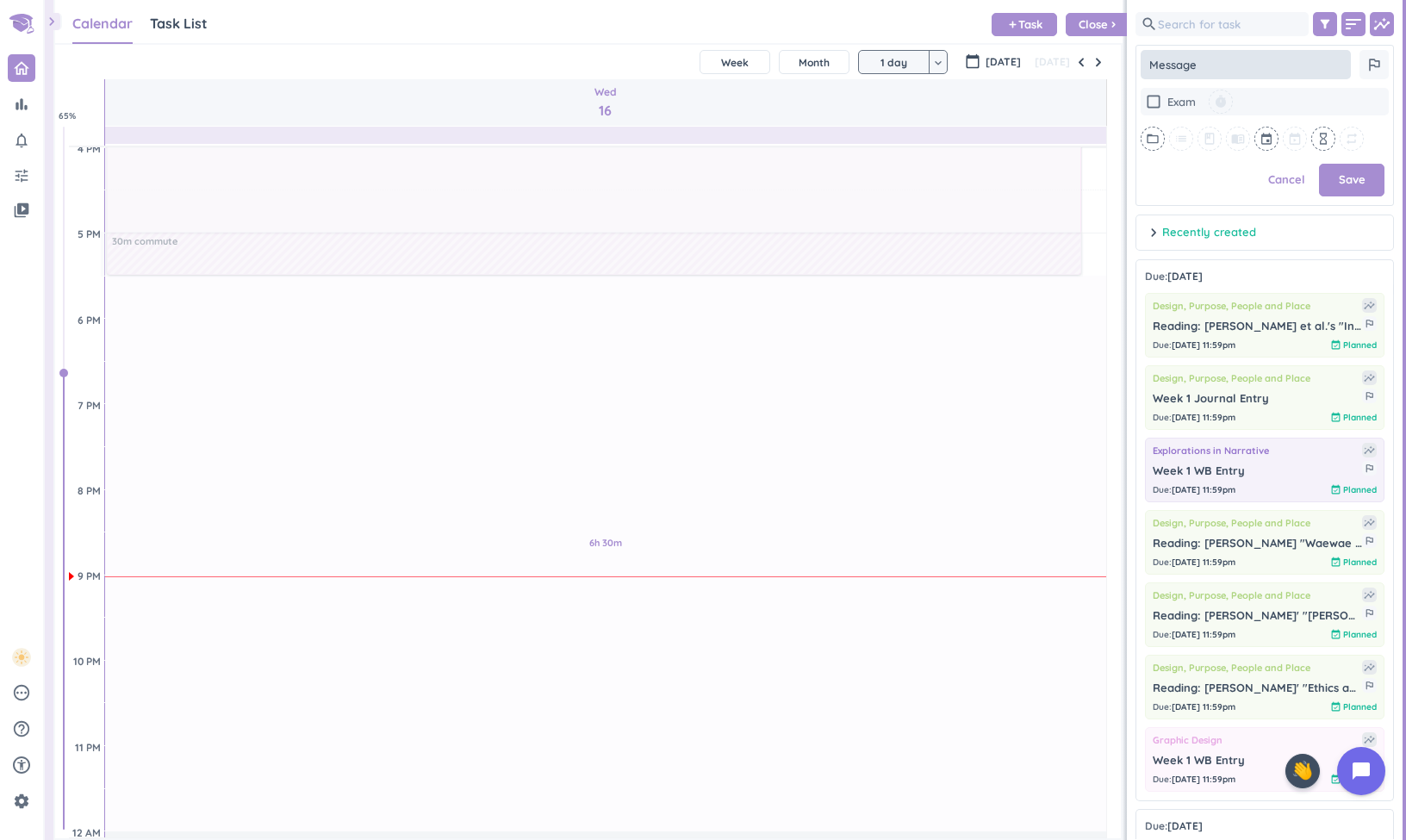 type on "x" 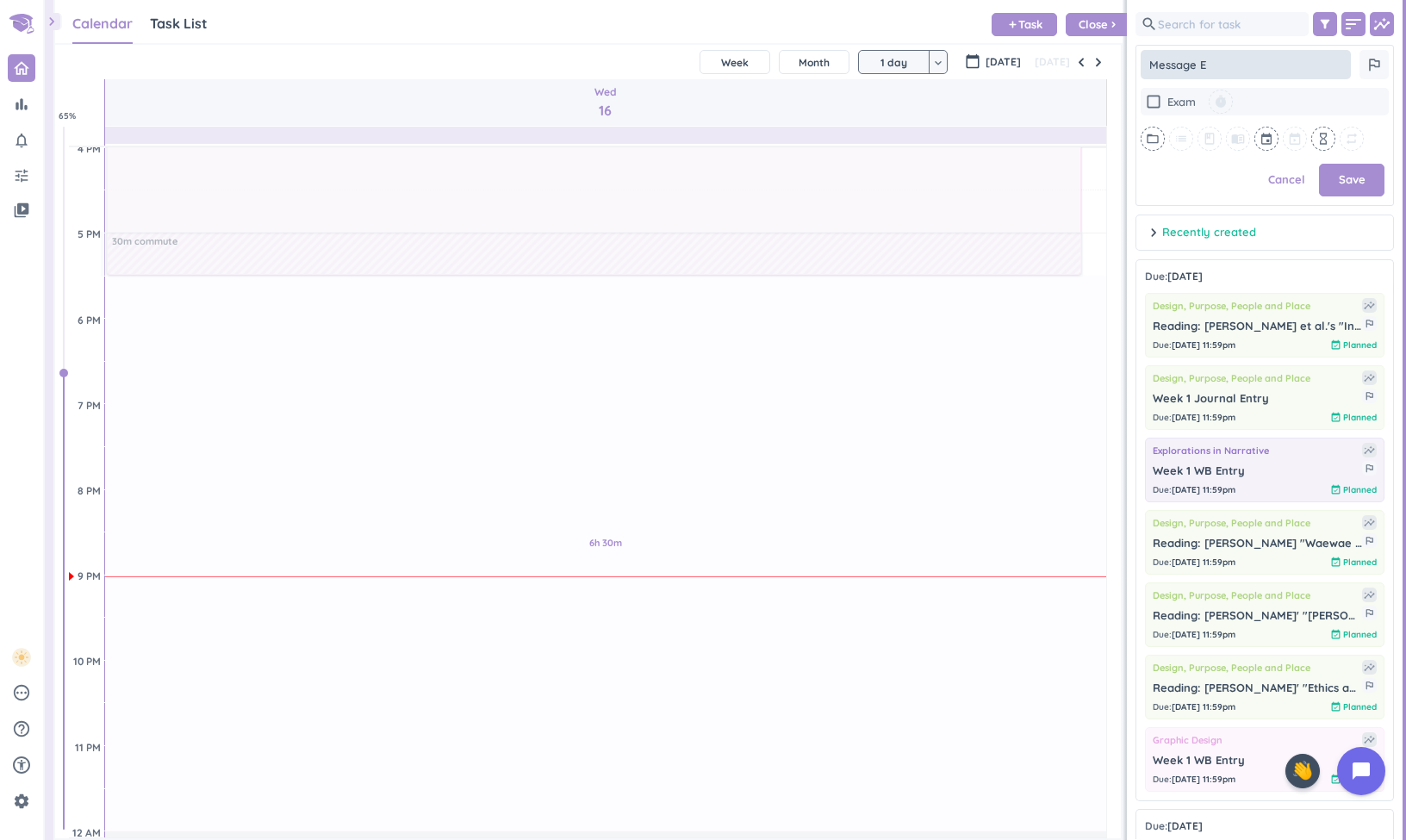 type on "x" 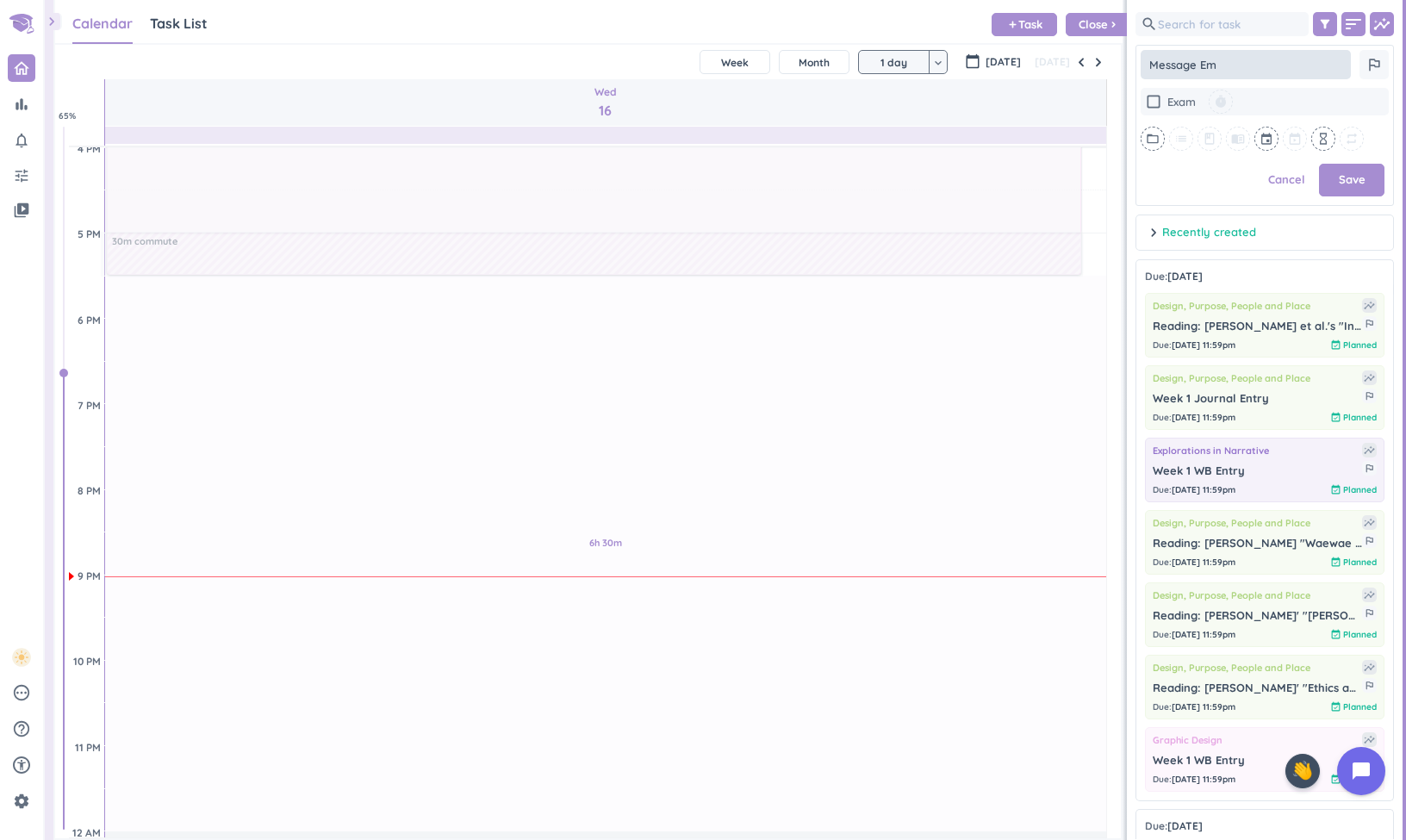type on "x" 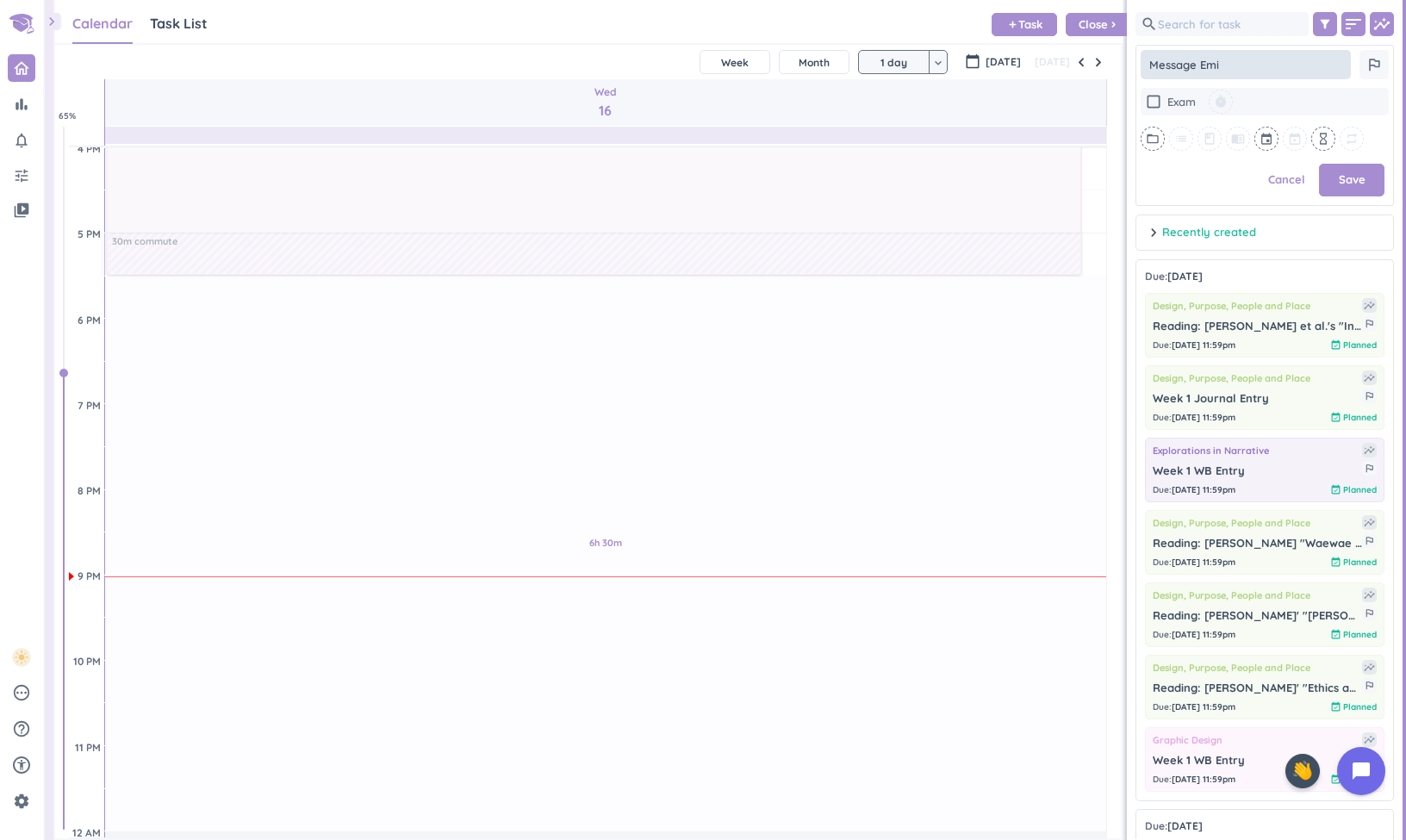 type on "x" 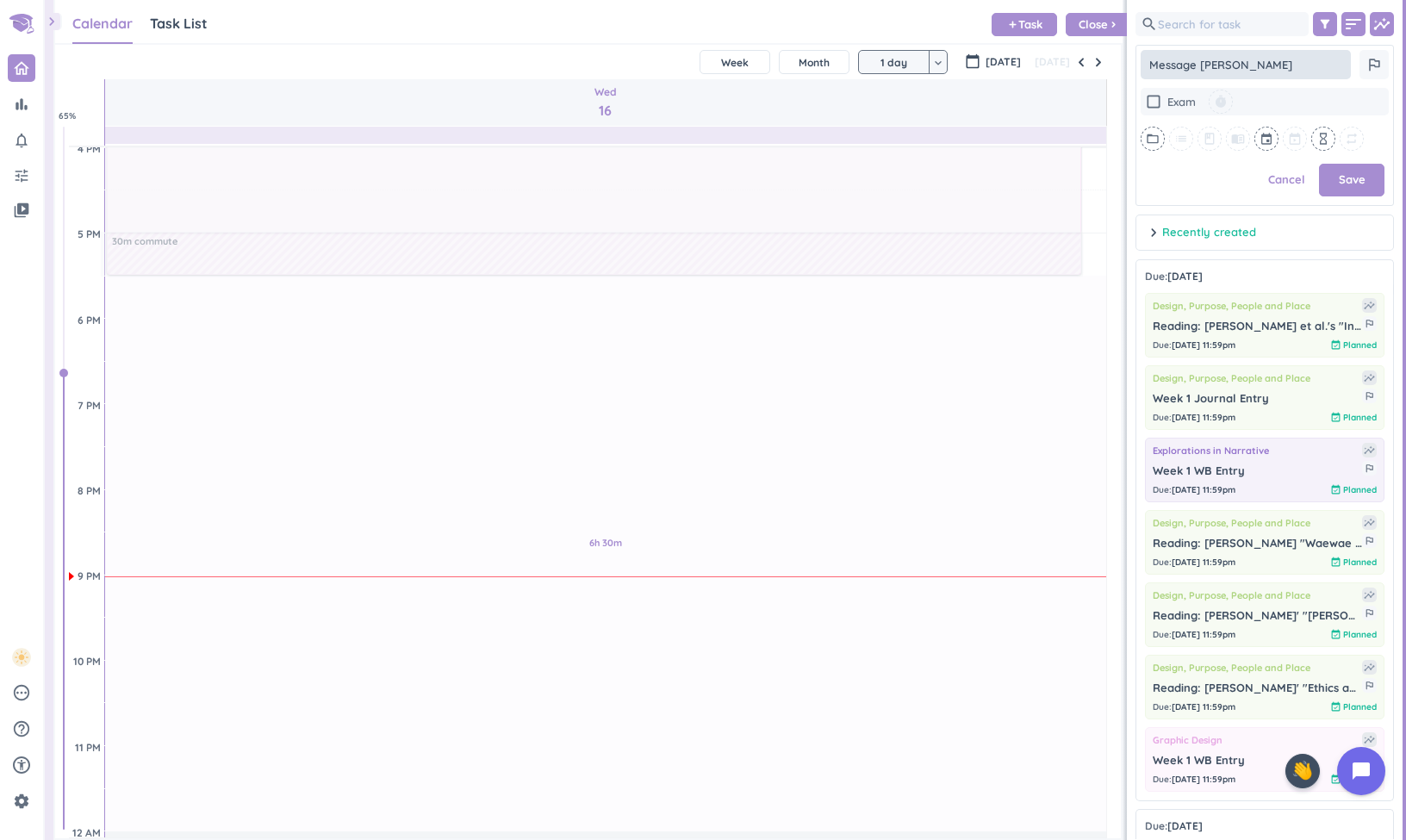 type on "Message [PERSON_NAME]" 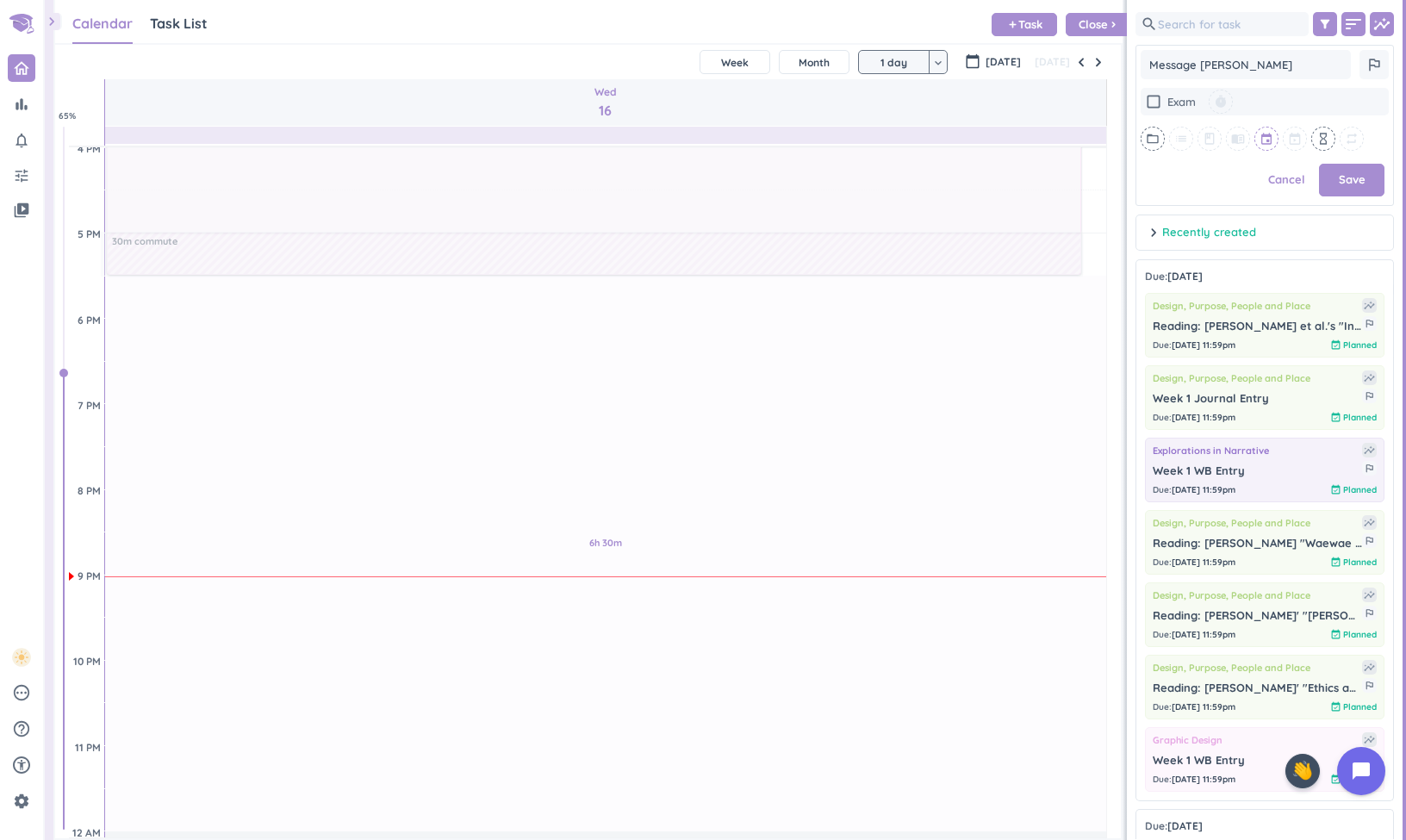 type on "Message [PERSON_NAME]" 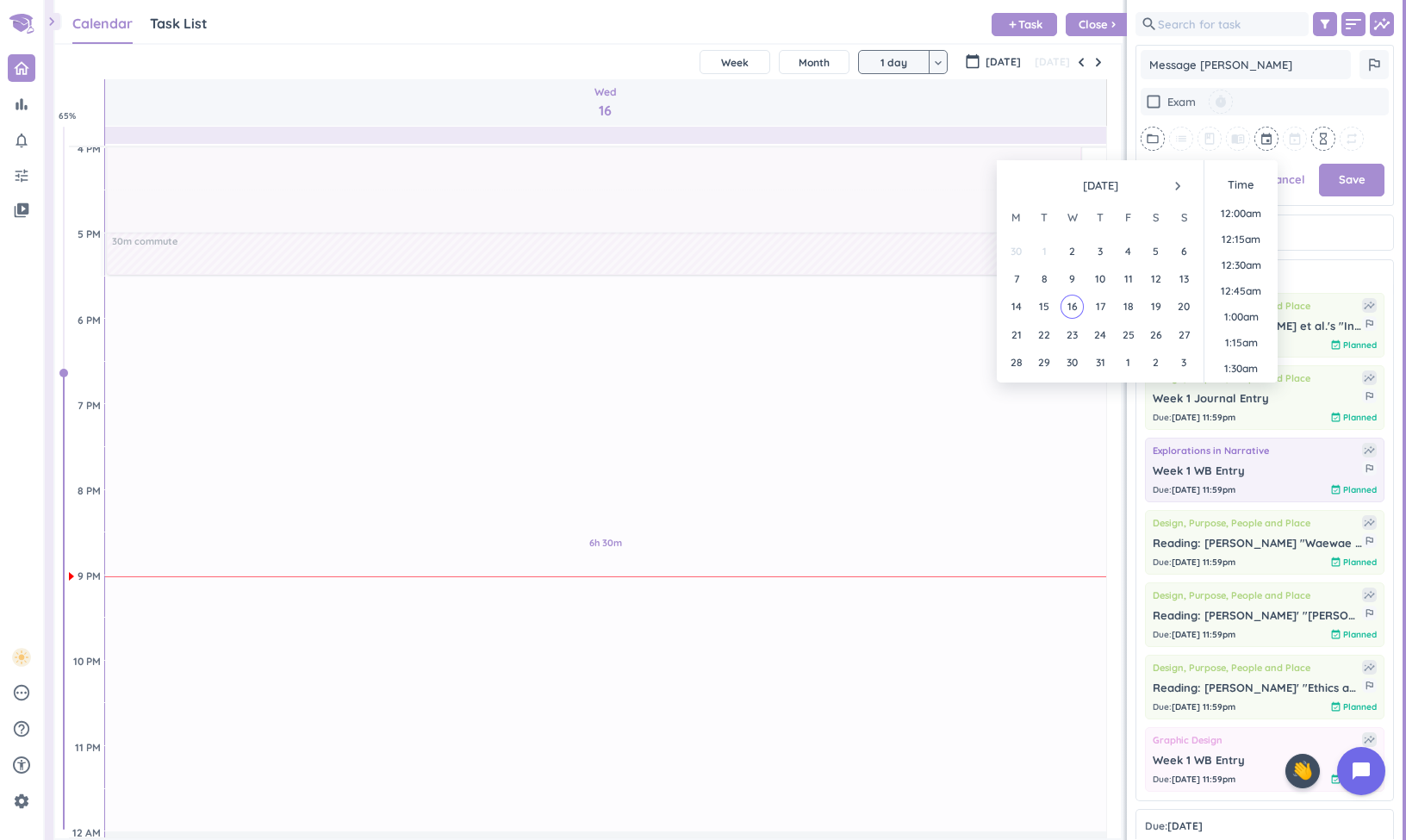 scroll, scrollTop: 232, scrollLeft: 0, axis: vertical 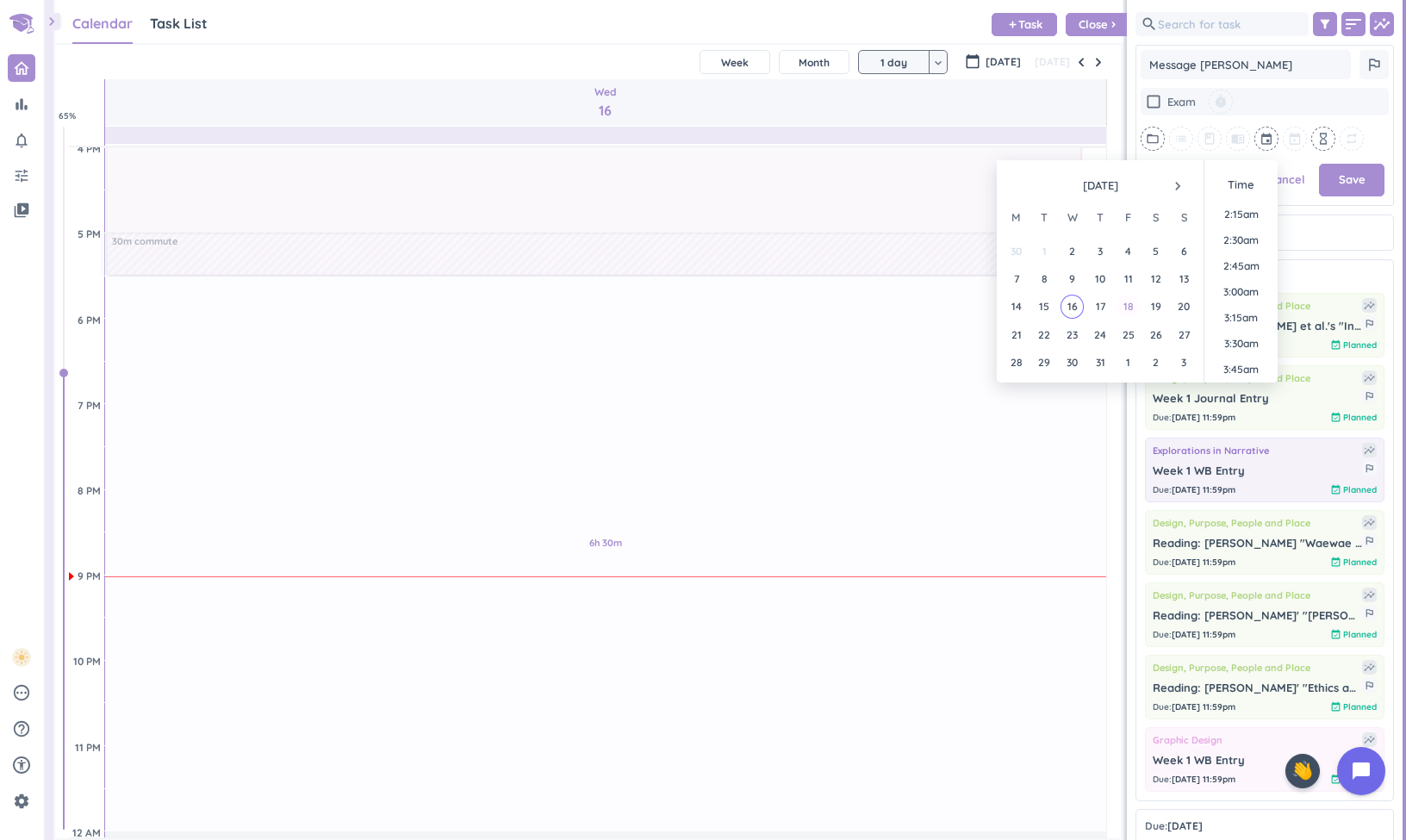 click on "18" at bounding box center (1128, 306) 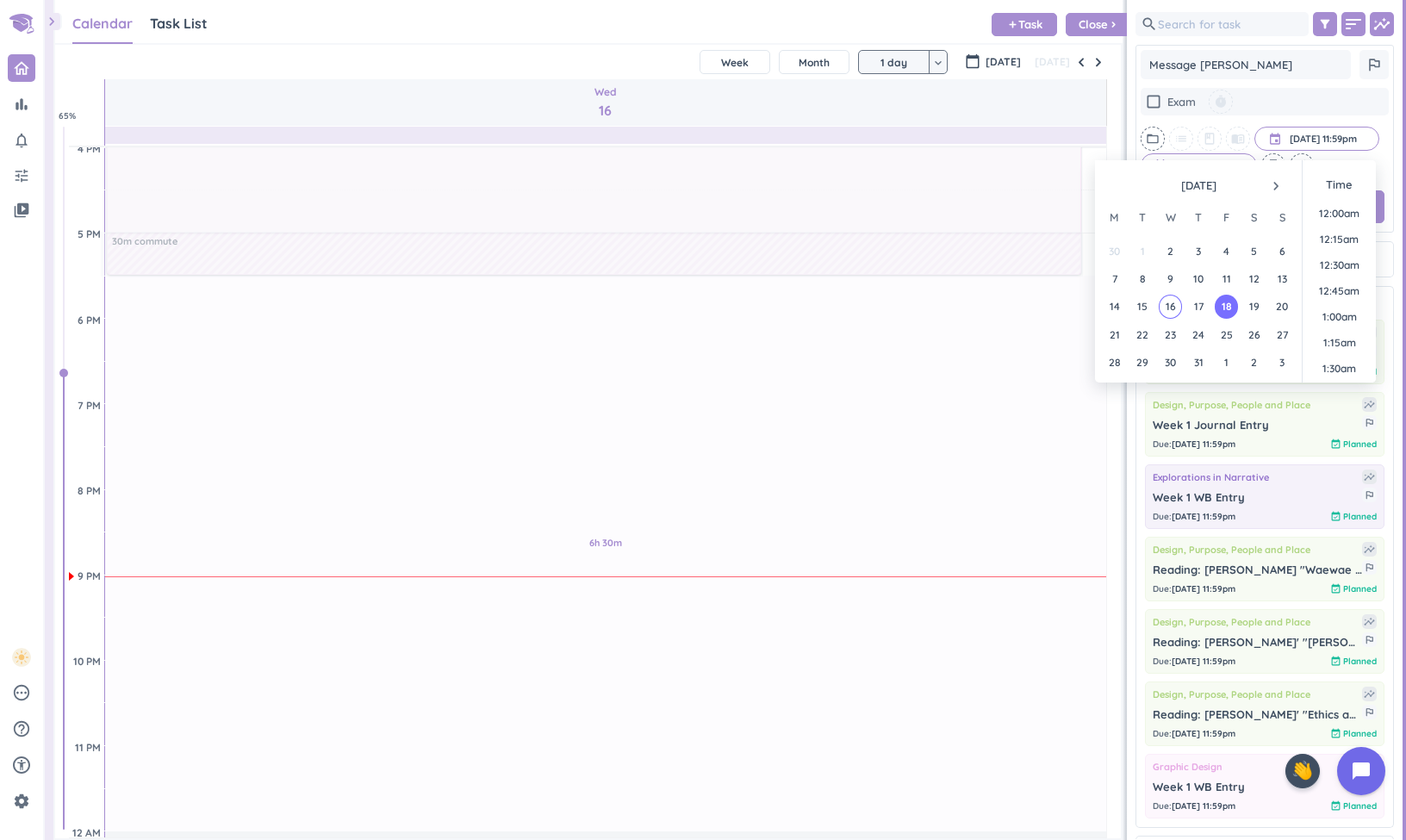 scroll, scrollTop: 2324, scrollLeft: 0, axis: vertical 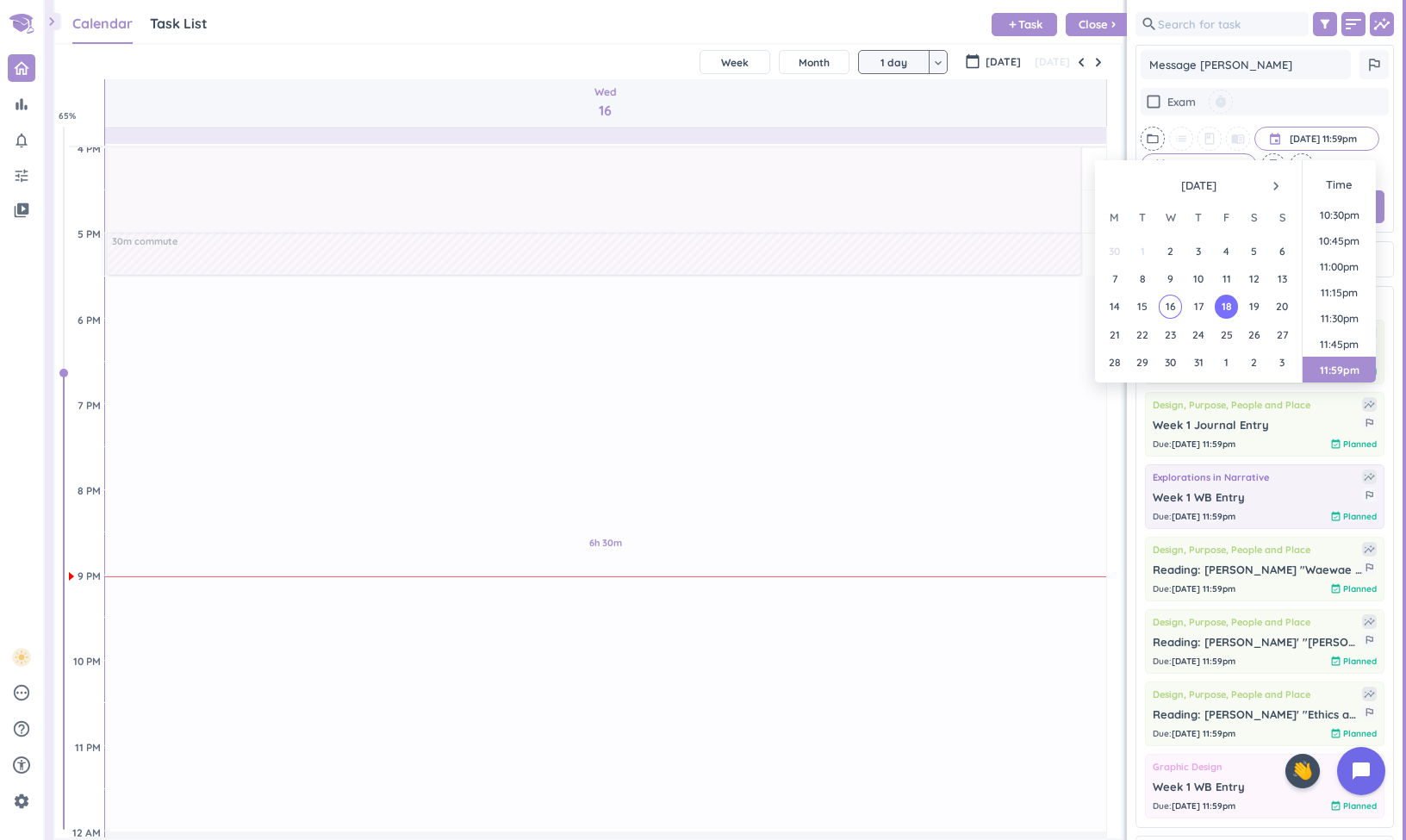click on "check_box_outline_blank Exam timer folder_open list class menu_book event [DATE] 11:59pm [DATE] 11:59pm cancel 3 days ahead cancel hourglass_empty repeat" at bounding box center (1265, 133) 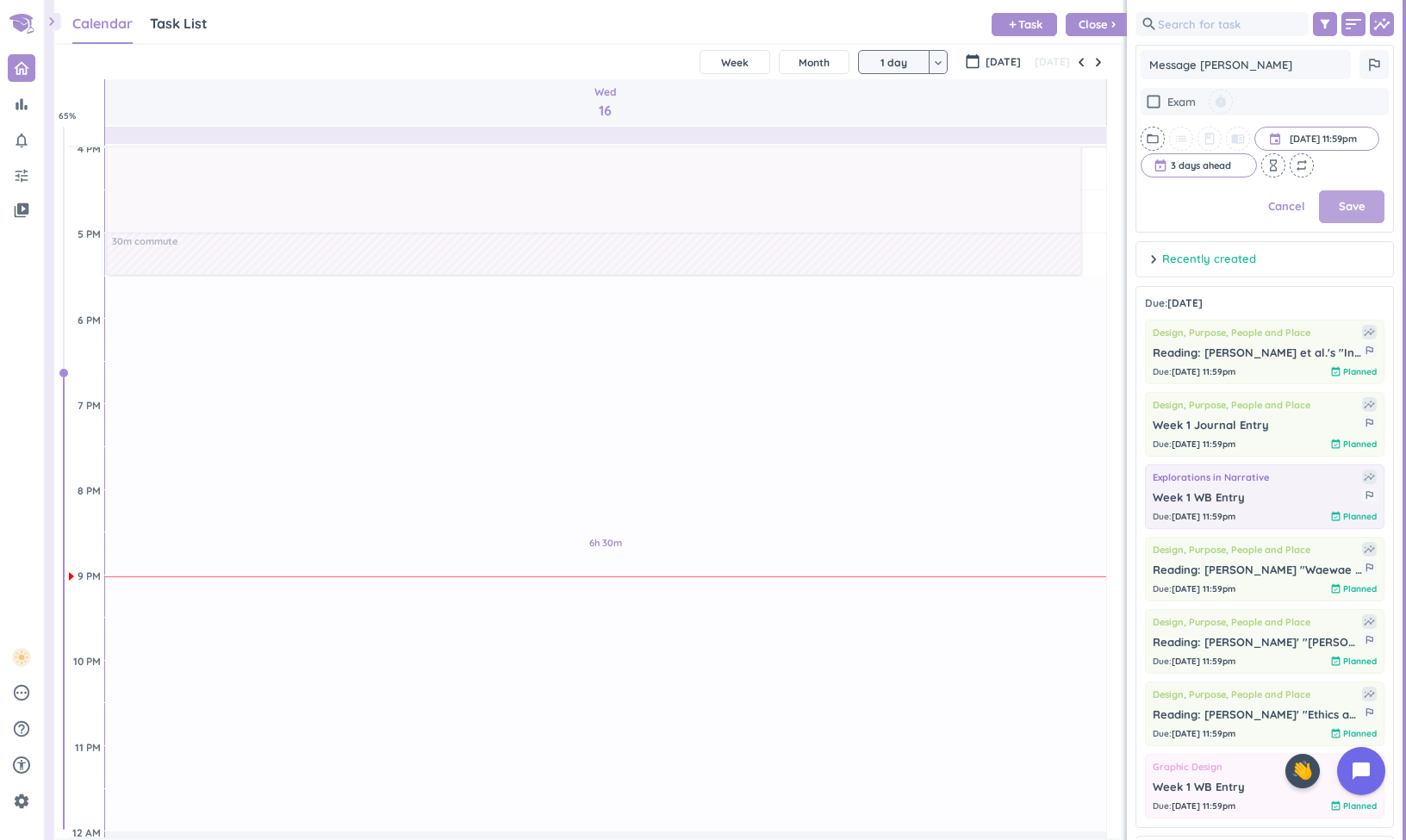 click on "Save" at bounding box center (1352, 207) 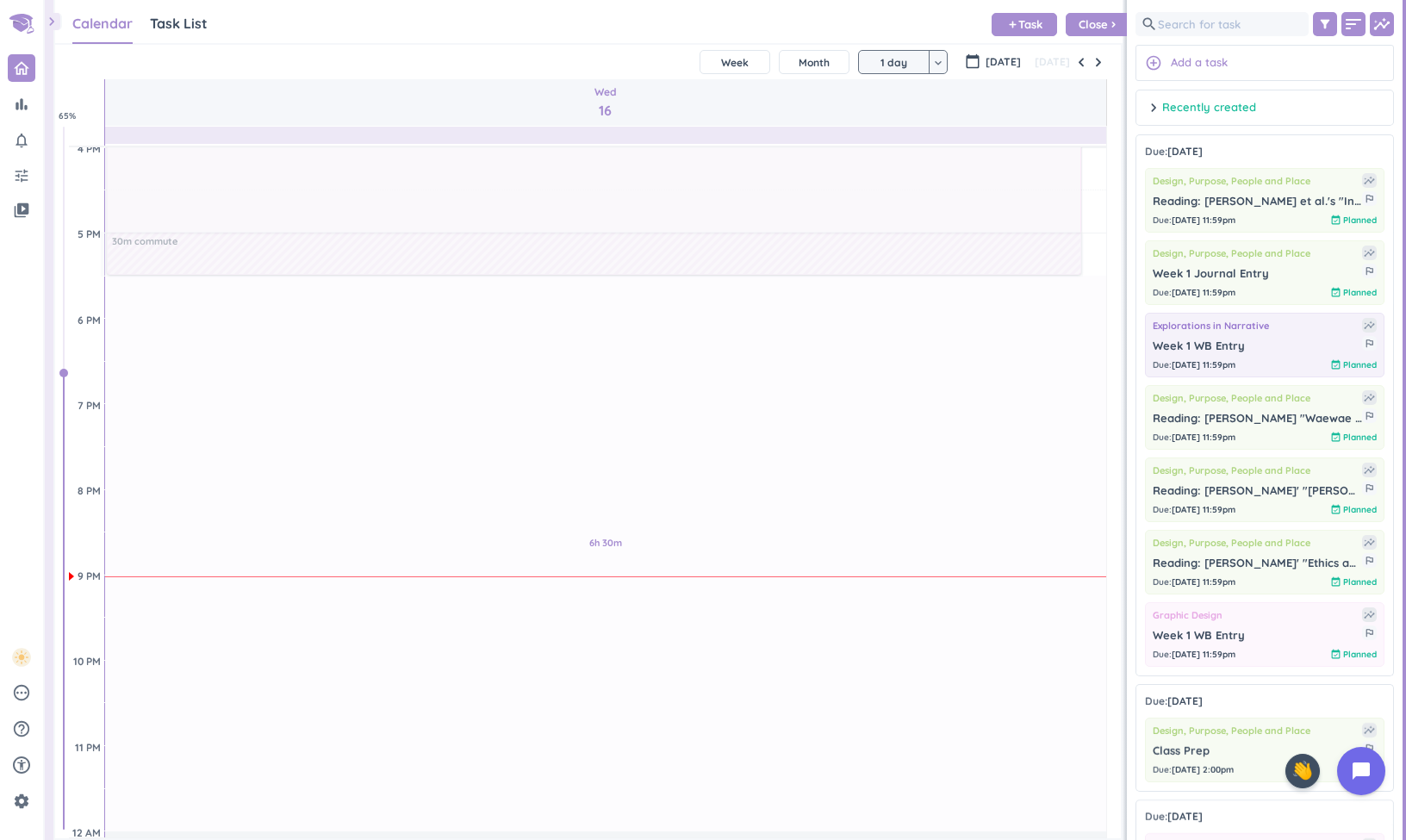 scroll, scrollTop: 750, scrollLeft: 258, axis: both 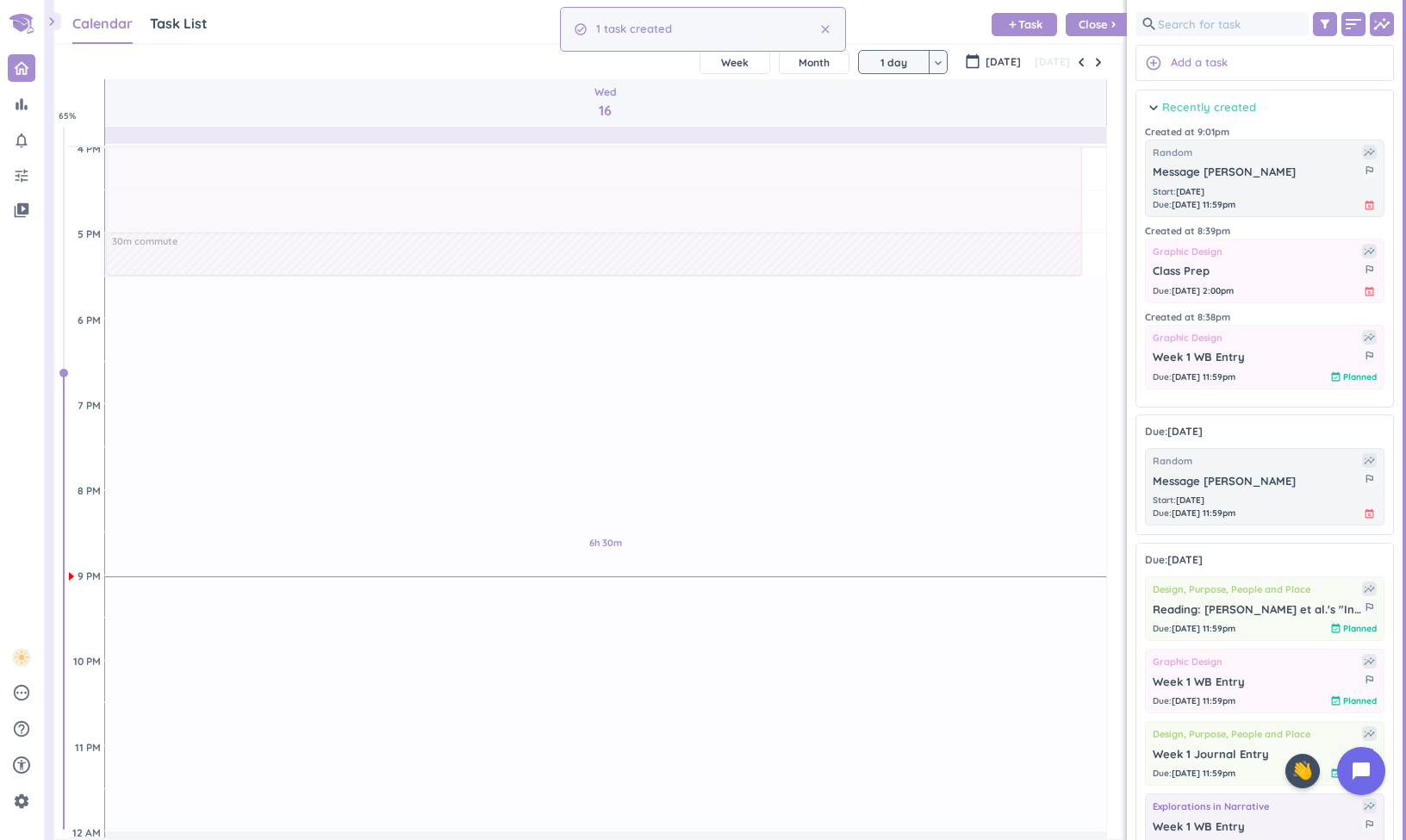 click on "Recently created" at bounding box center (1209, 108) 